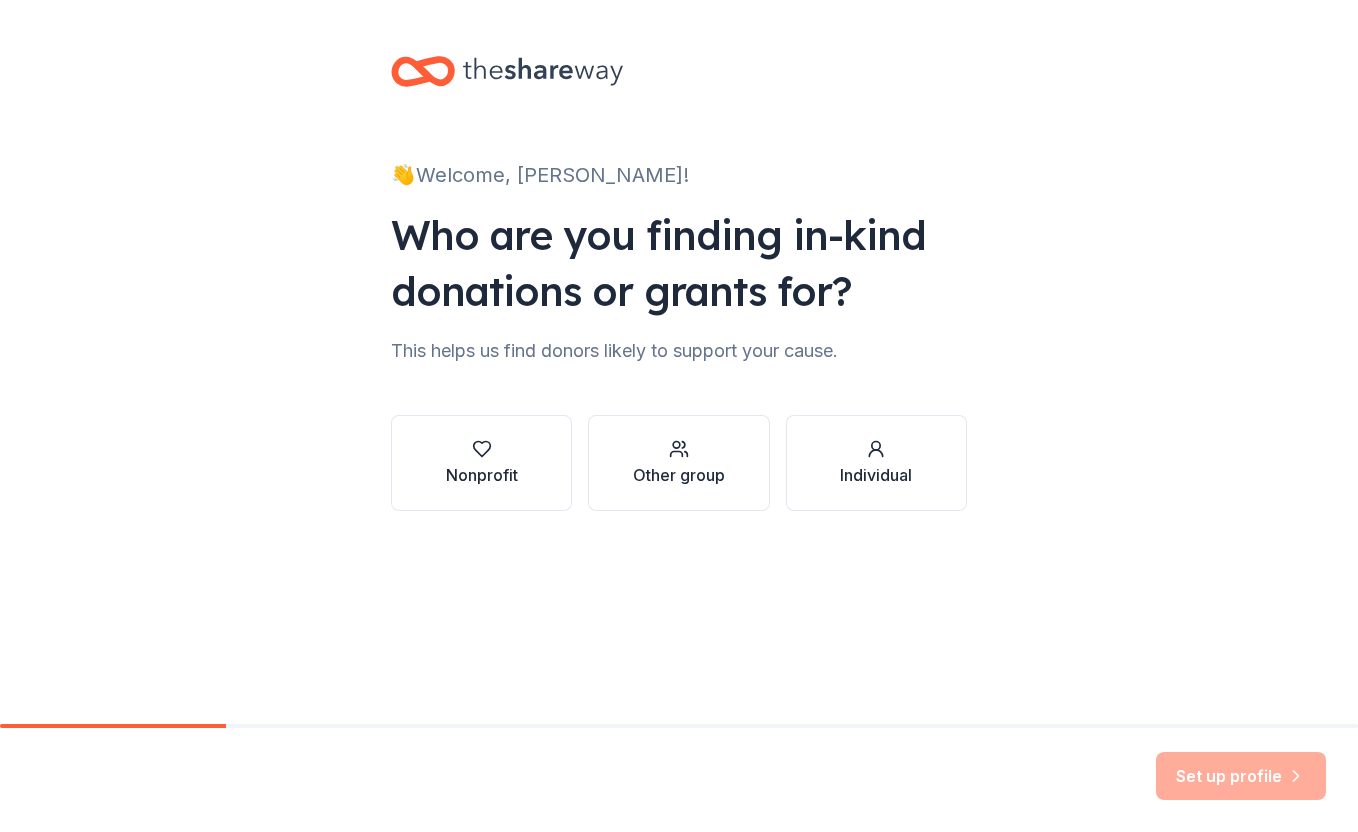 scroll, scrollTop: 0, scrollLeft: 0, axis: both 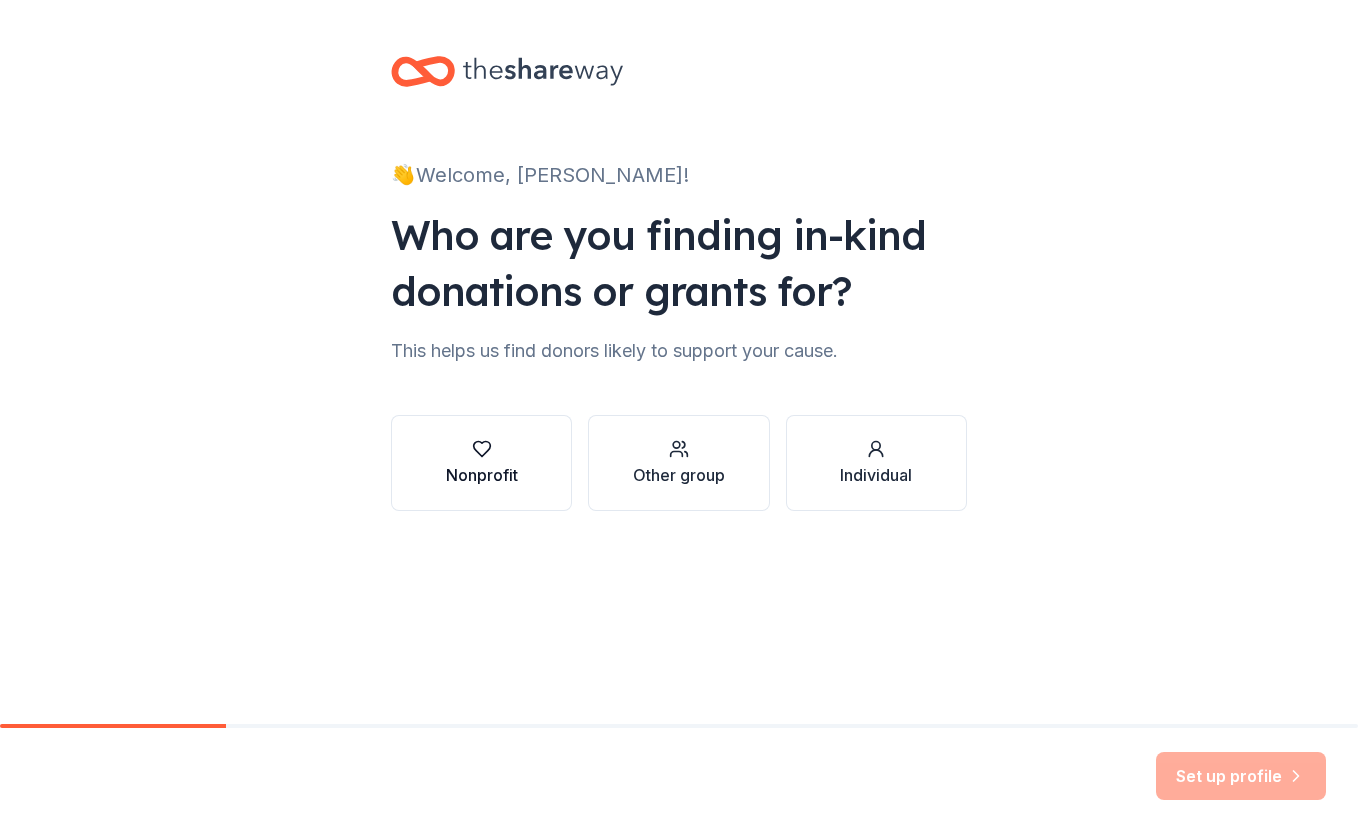 click 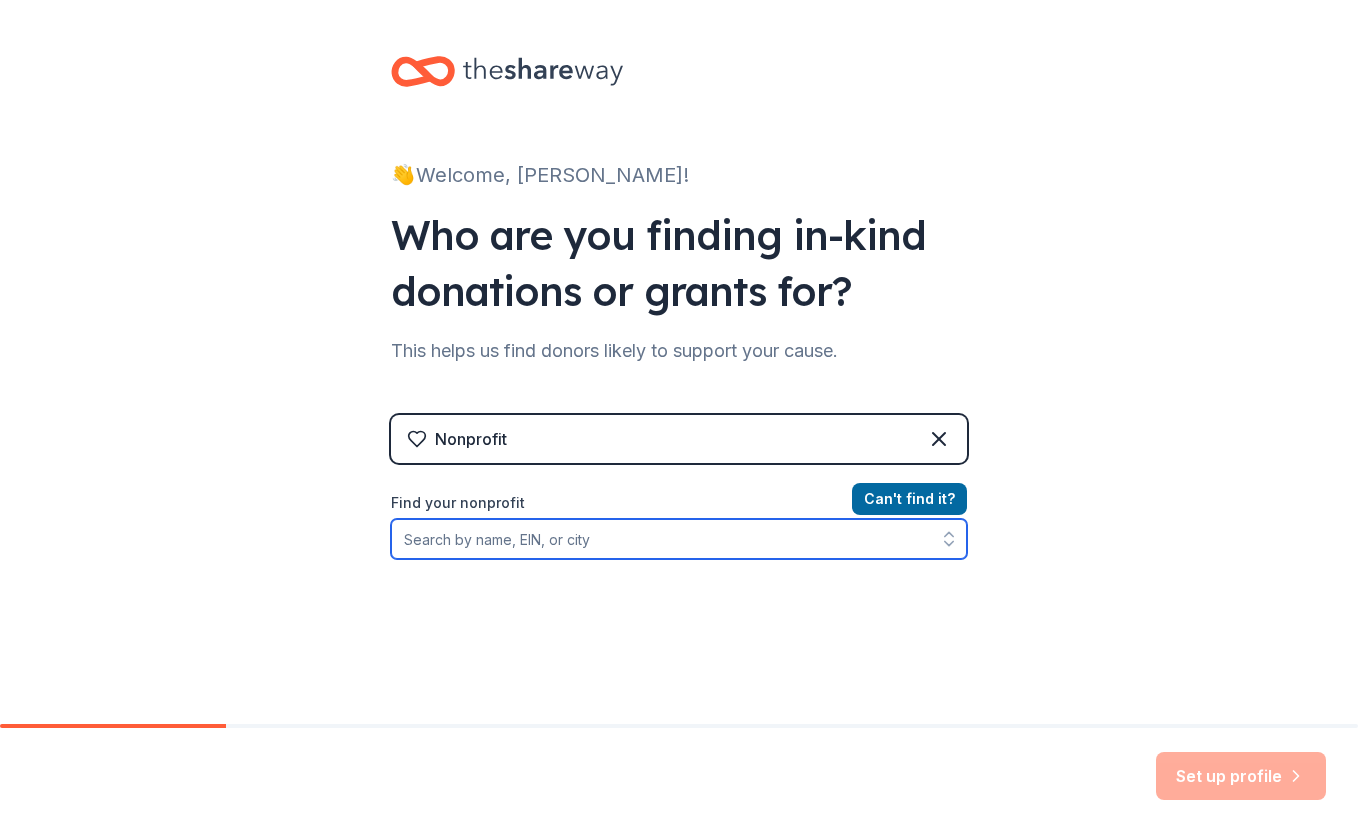 click on "Find your nonprofit" at bounding box center [679, 539] 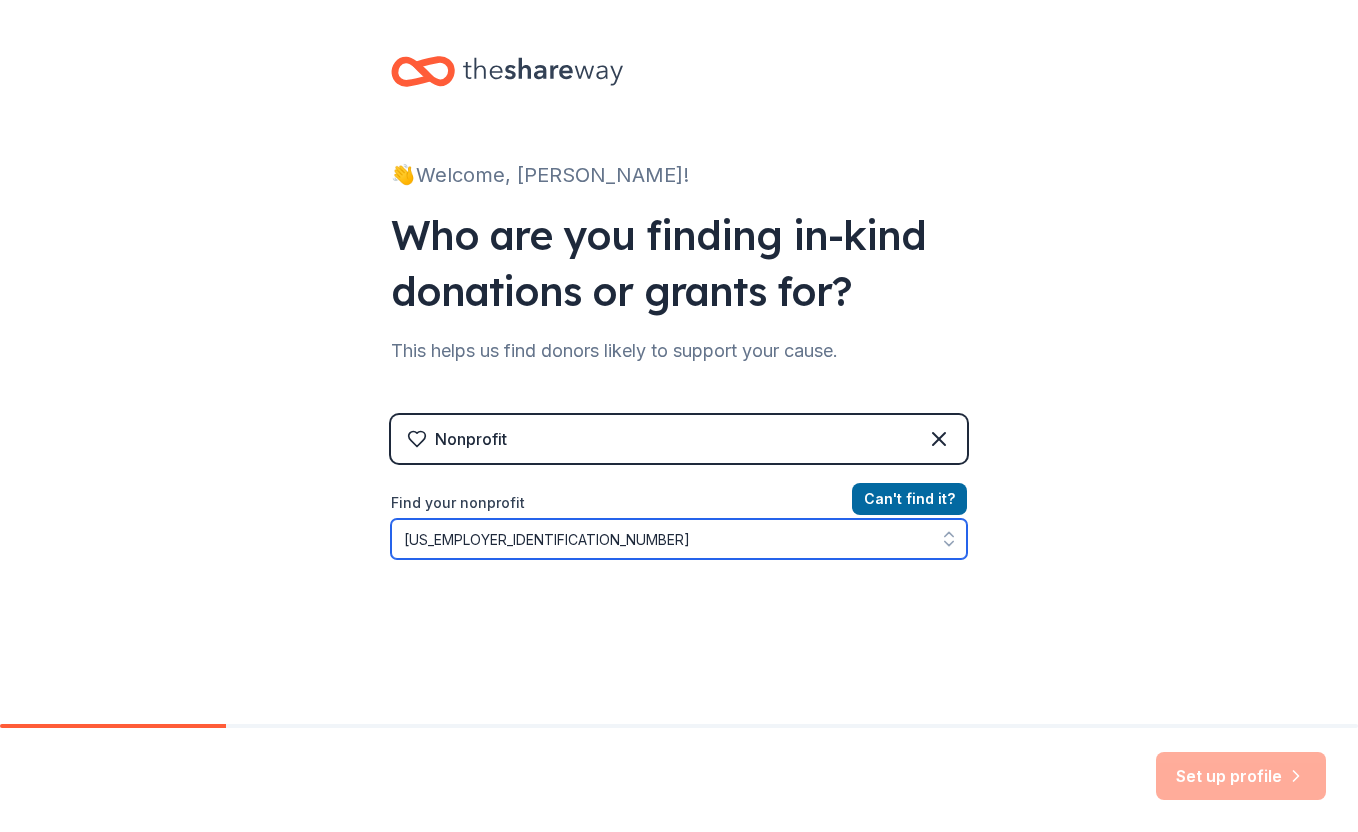 click on "33-4459590" at bounding box center [679, 539] 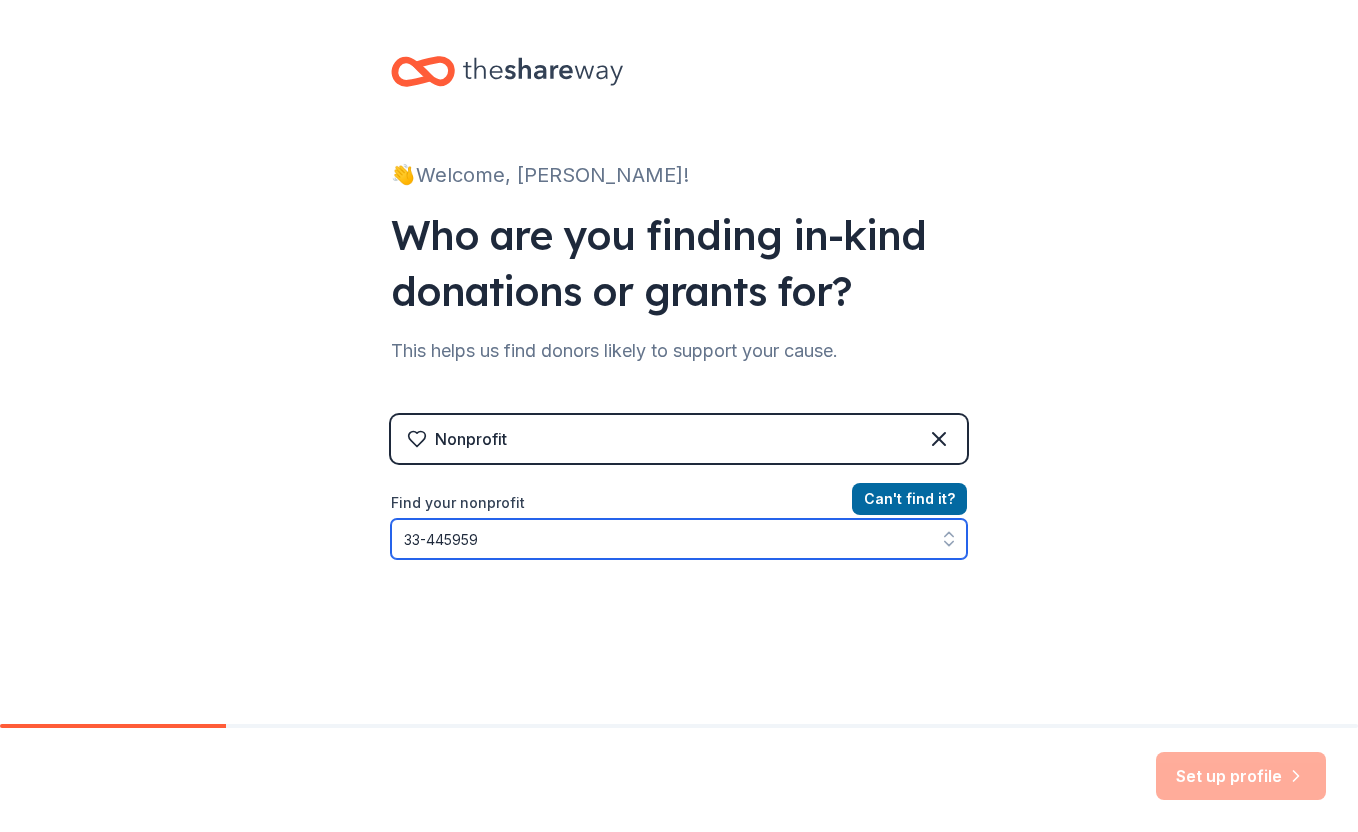 type on "33-4459590" 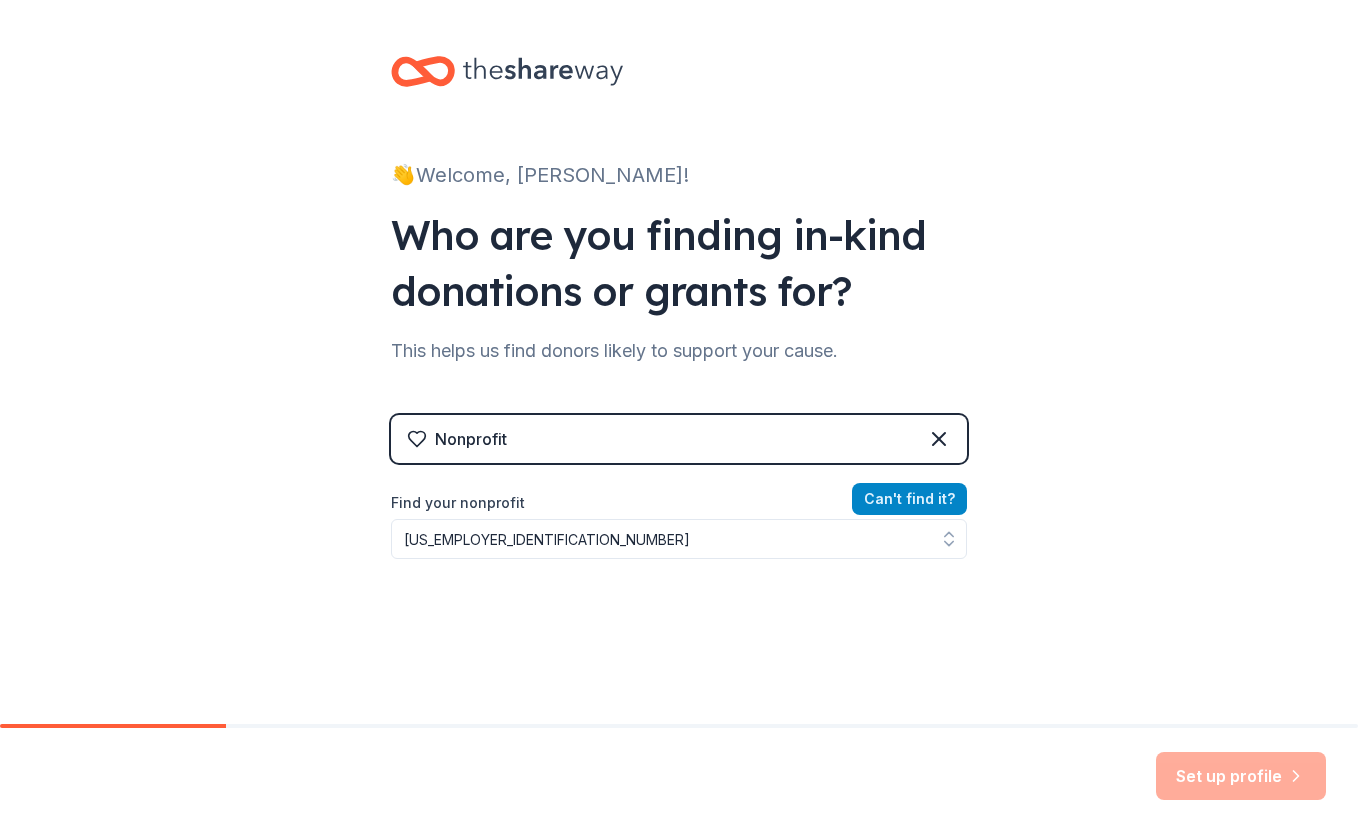 click on "Can ' t find it?" at bounding box center (909, 499) 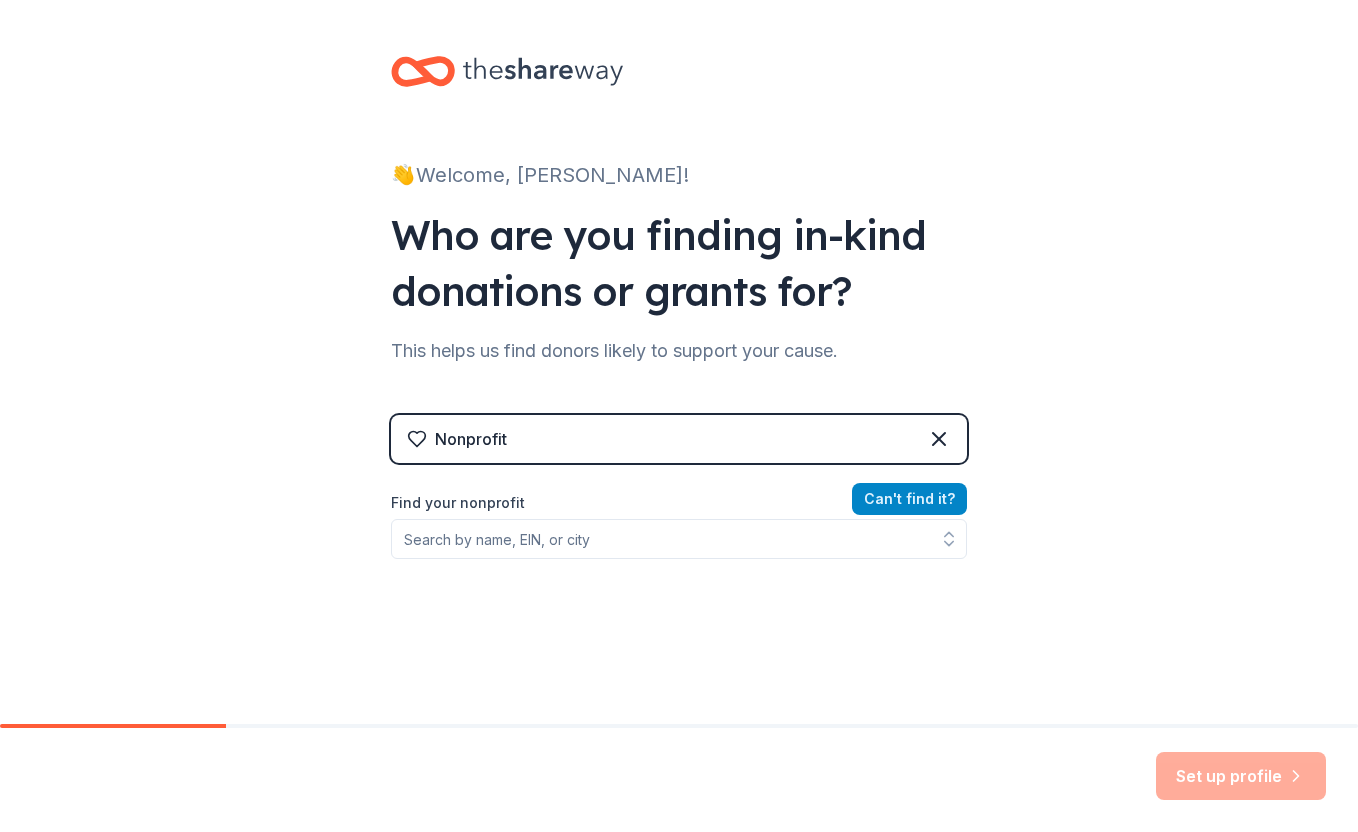 click on "Can ' t find it?" at bounding box center (909, 499) 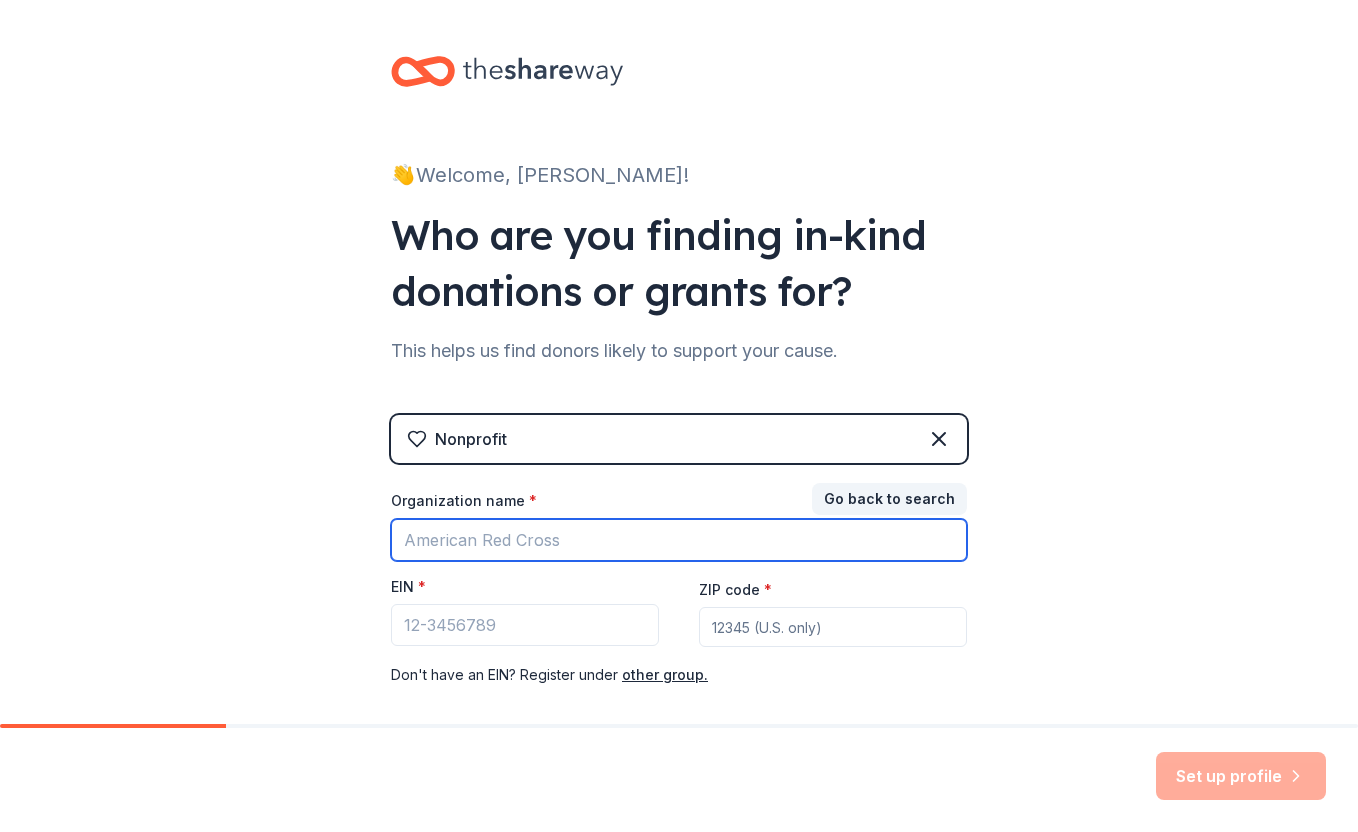 click on "Organization name *" at bounding box center [679, 540] 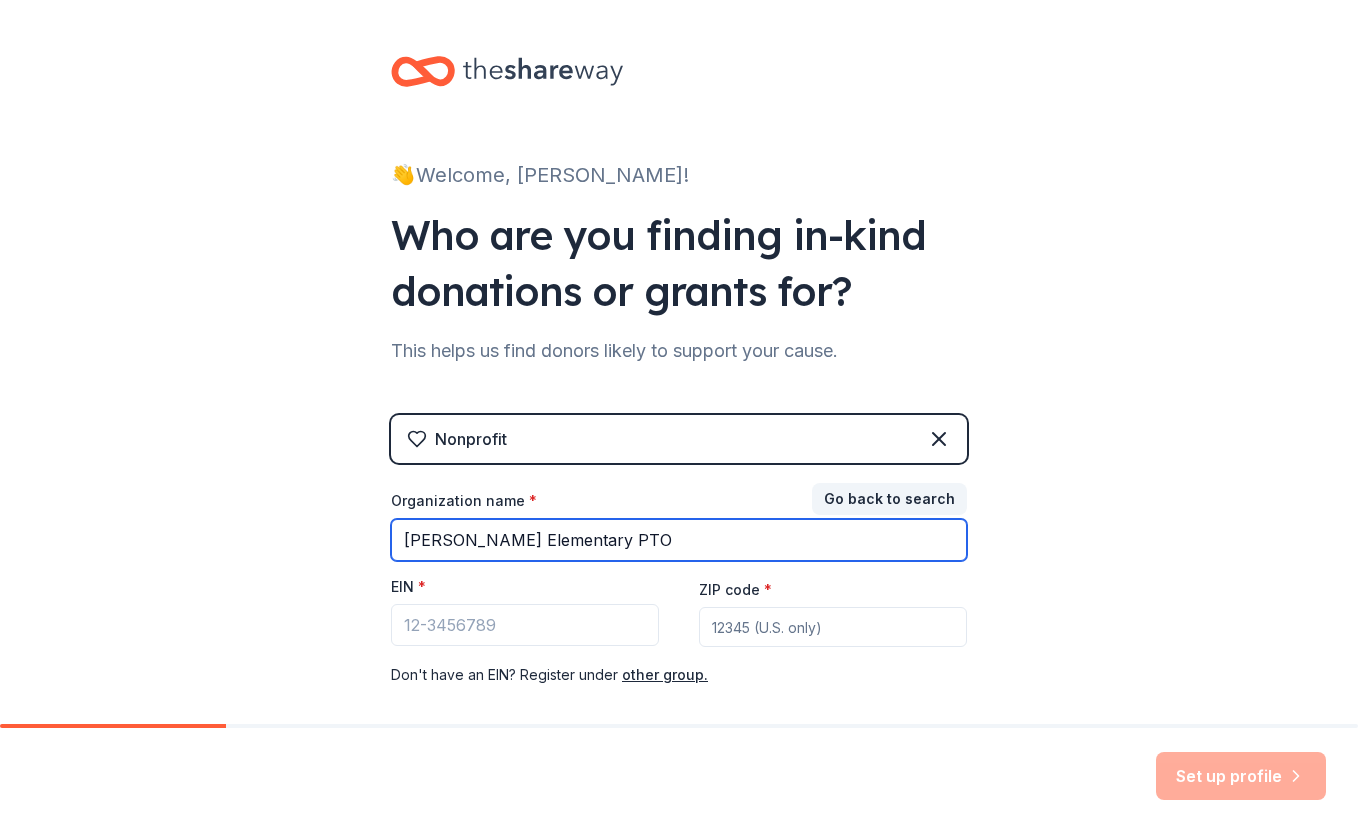 type on "Bishop Elementary PTO" 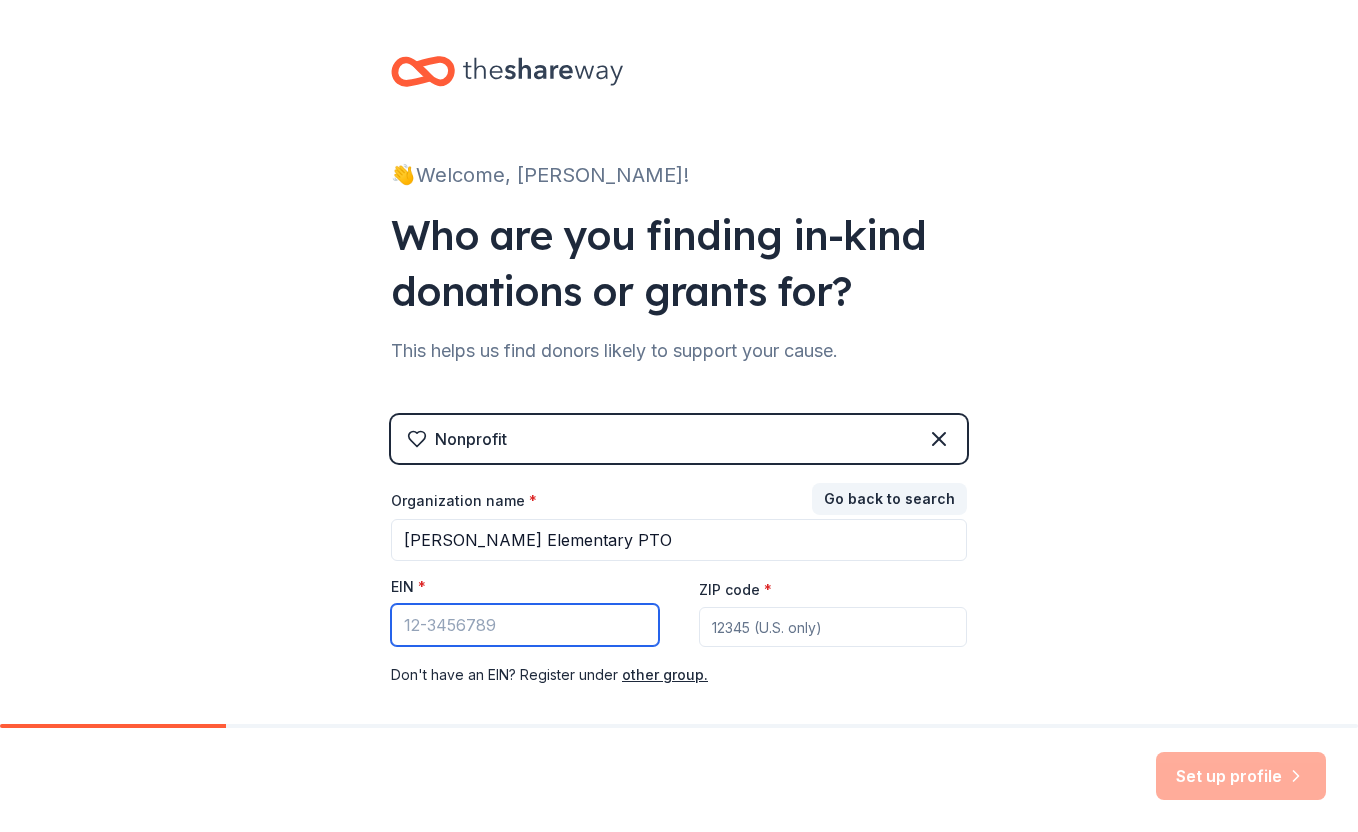 paste on "33-4459590" 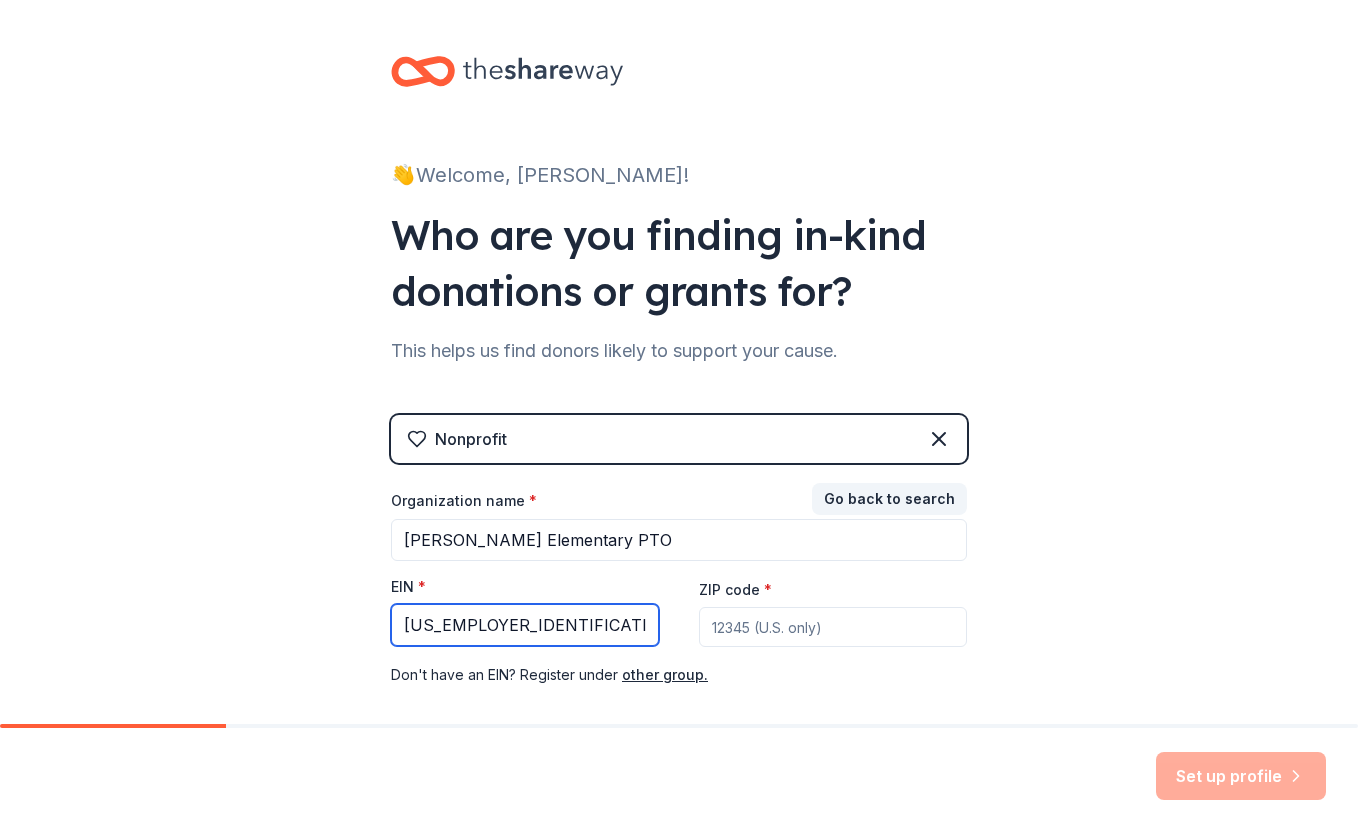 type on "33-4459590" 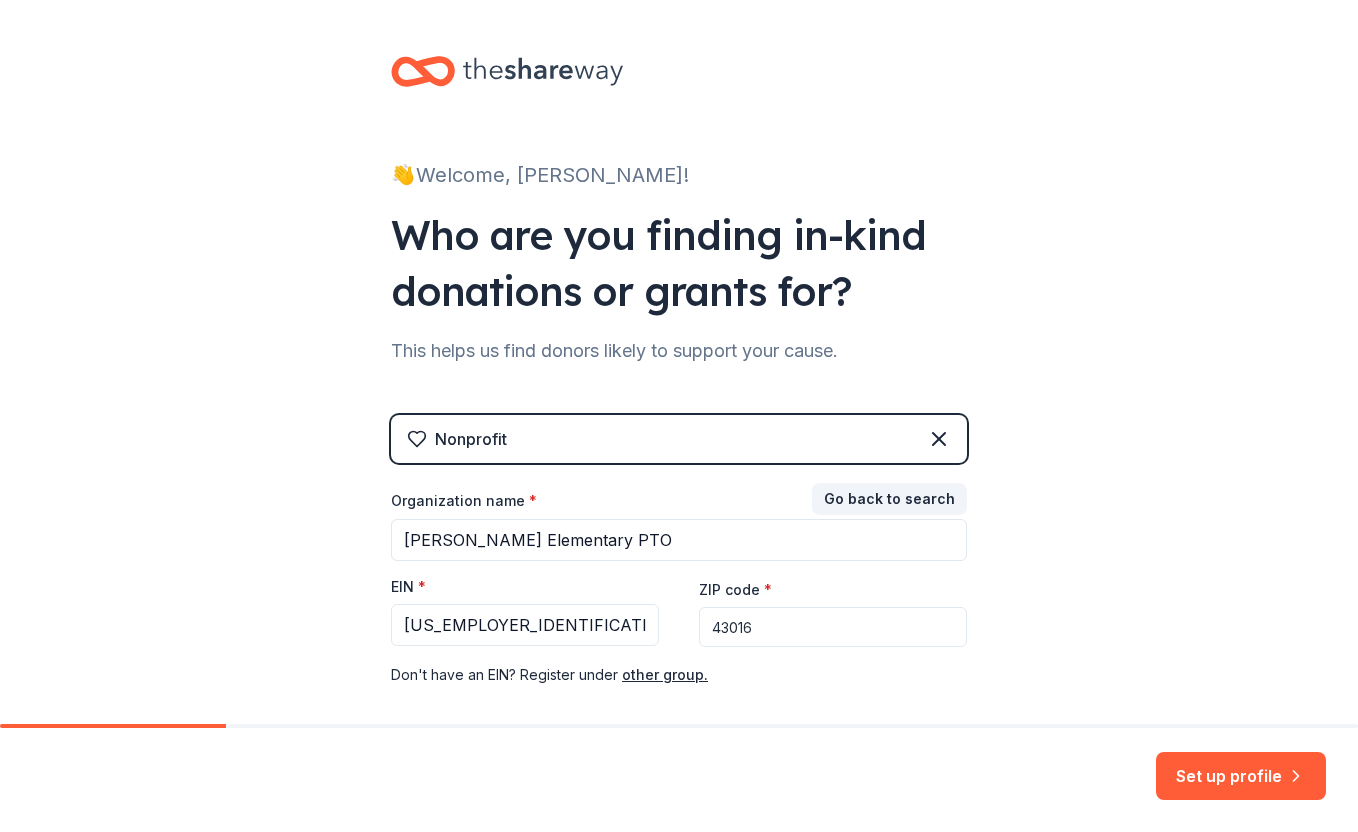 type on "43016" 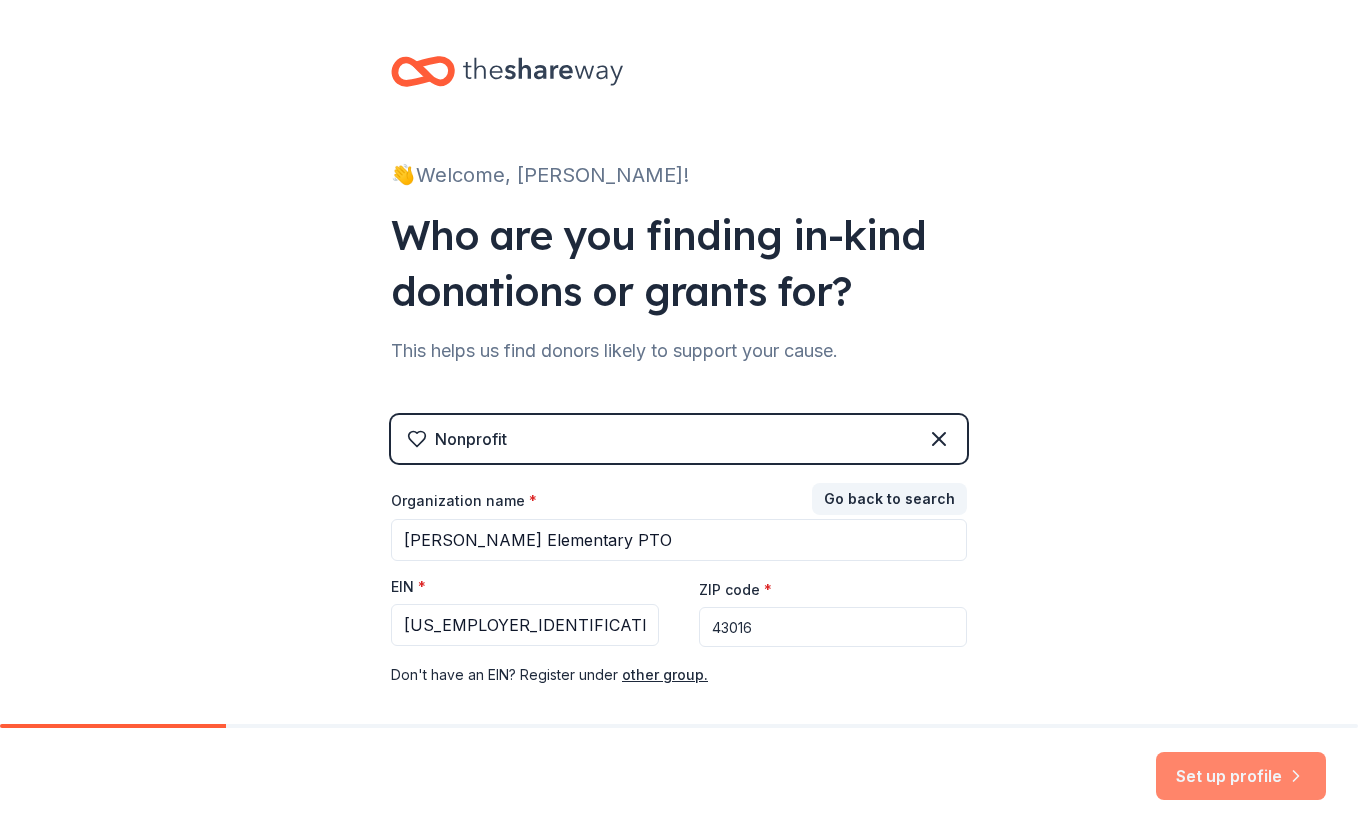 click on "Set up profile" at bounding box center (1241, 776) 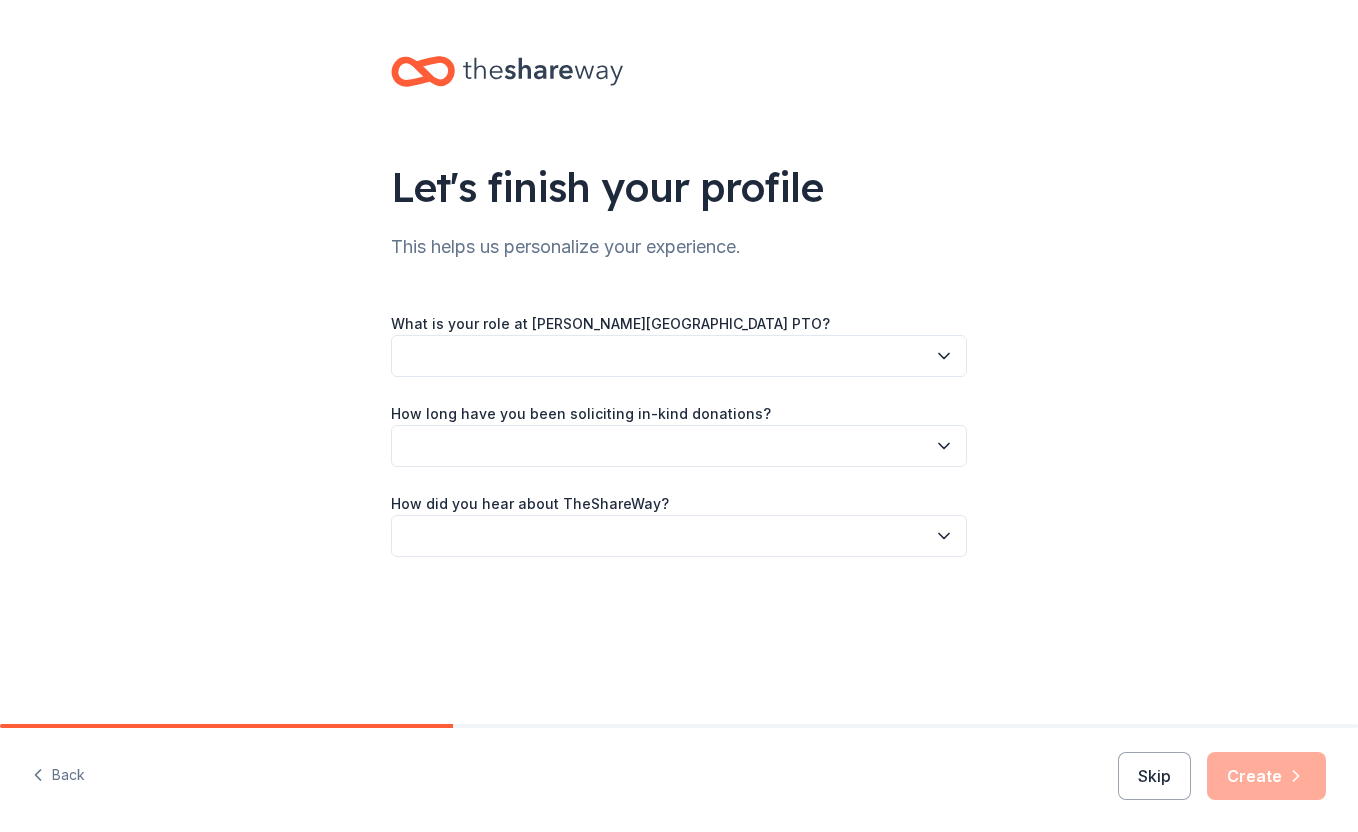 click at bounding box center (679, 356) 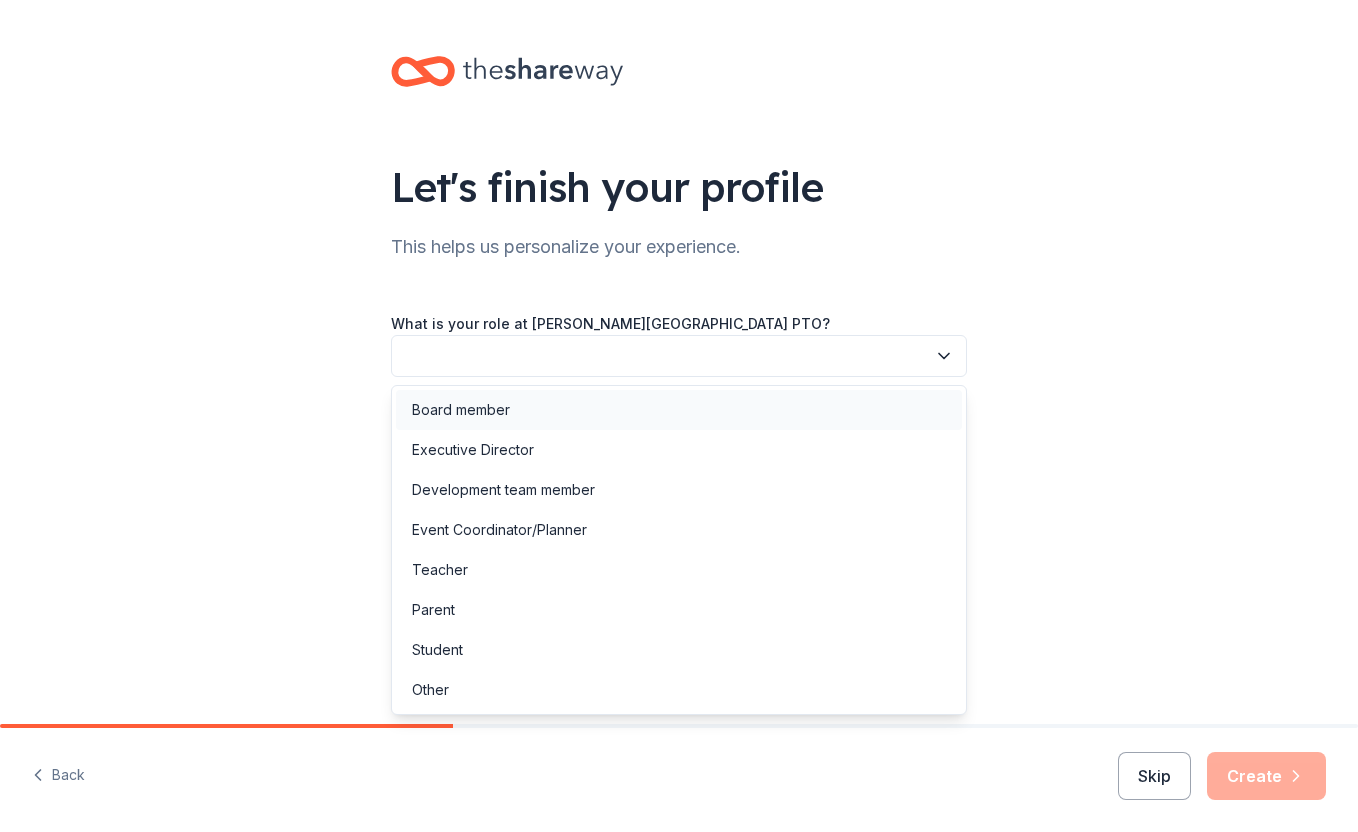 click on "Board member" at bounding box center [461, 410] 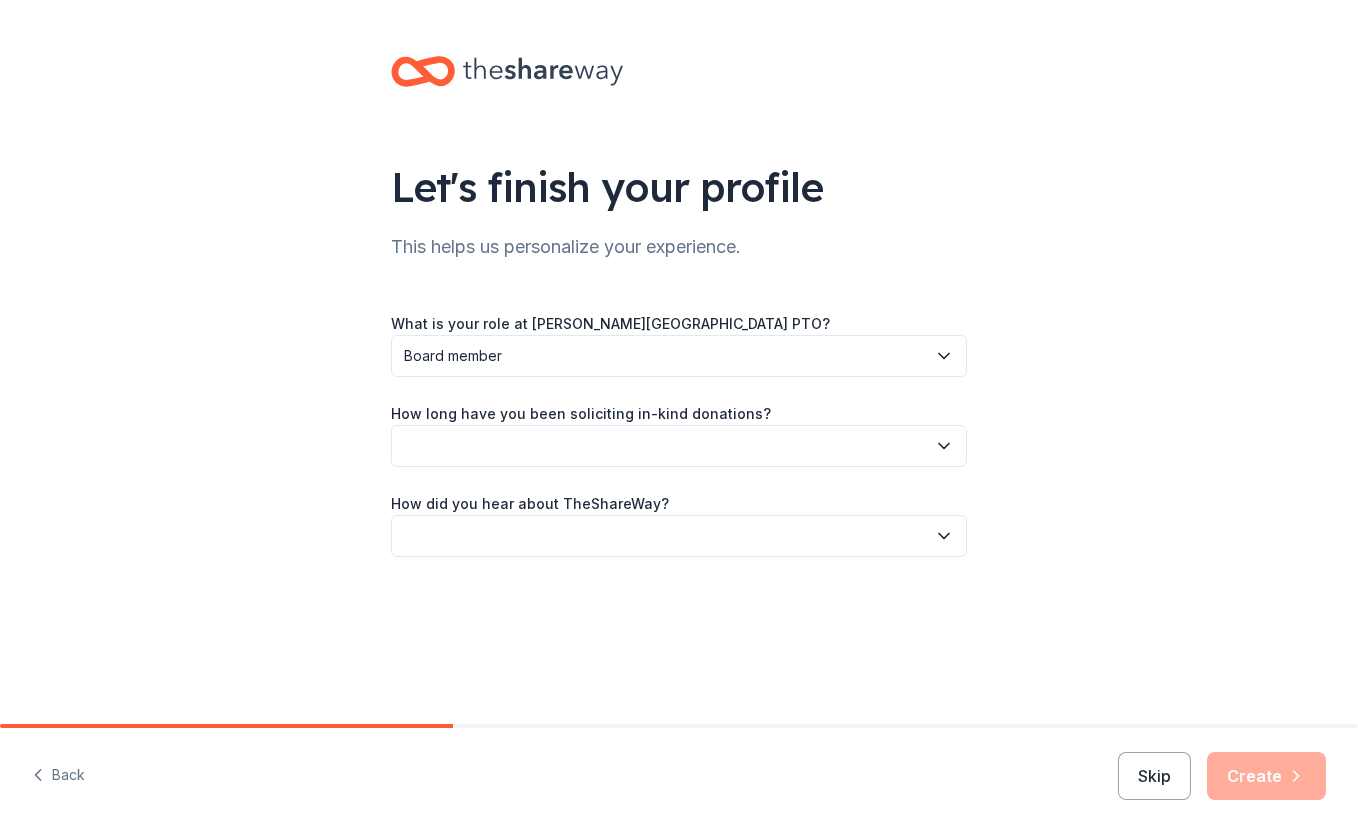 click at bounding box center [679, 446] 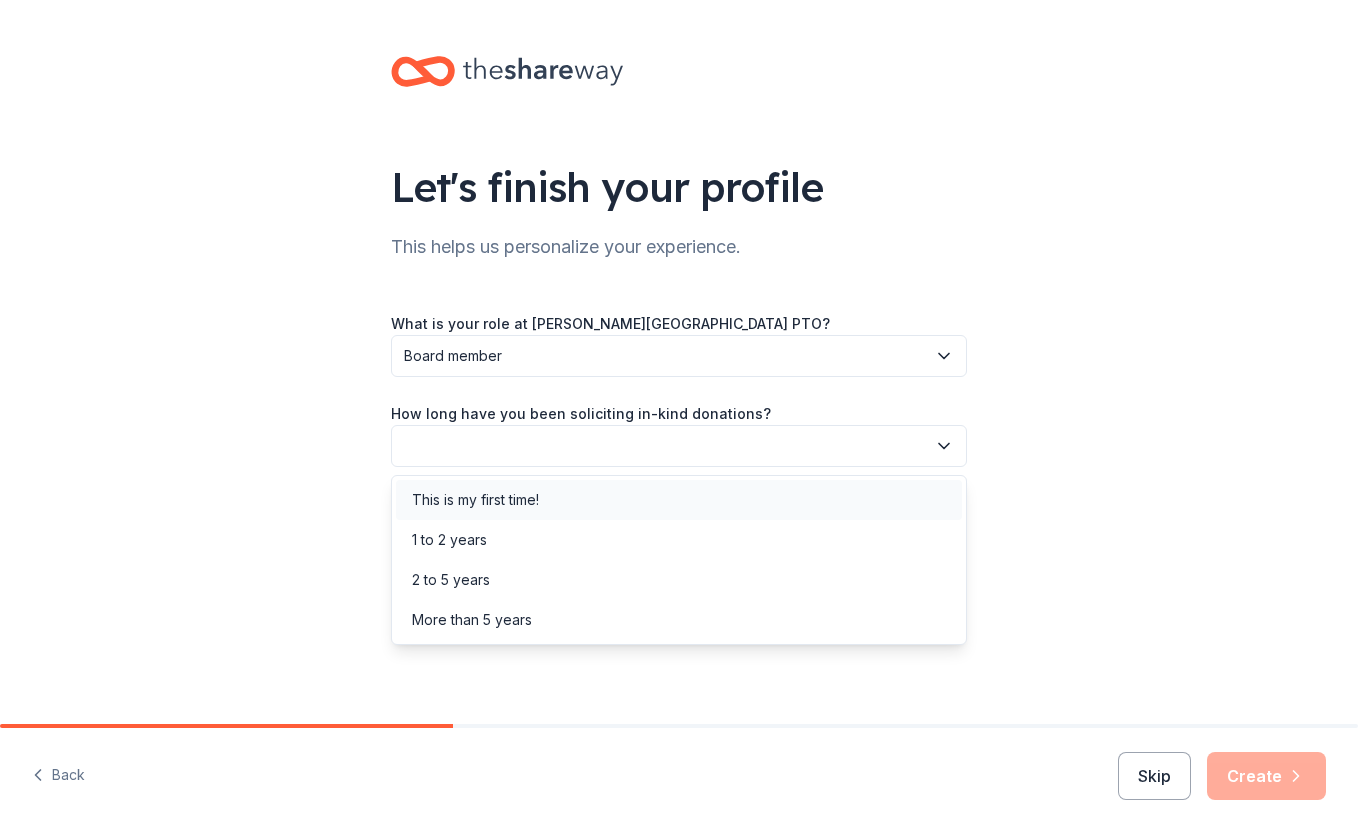 click on "This is my first time!" at bounding box center (475, 500) 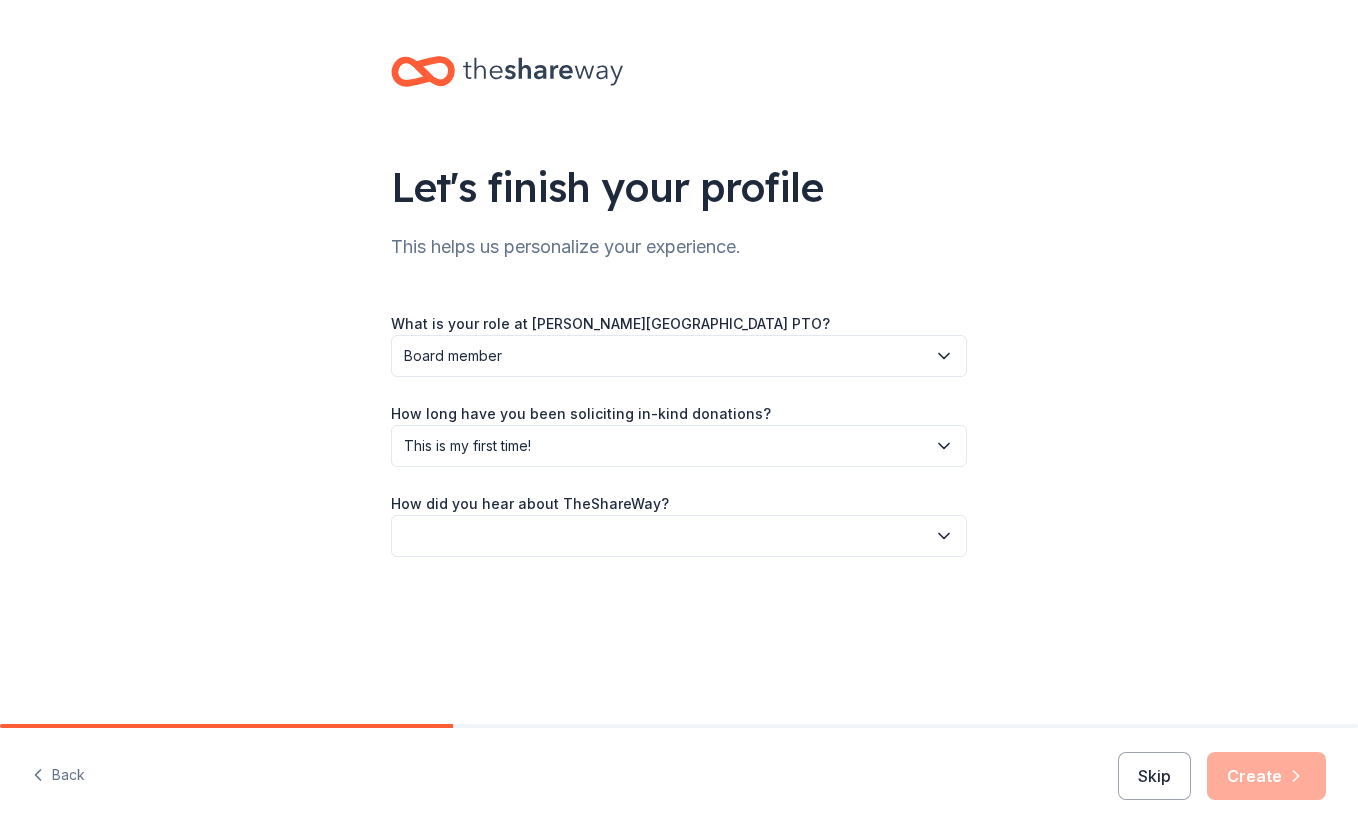 click at bounding box center (679, 536) 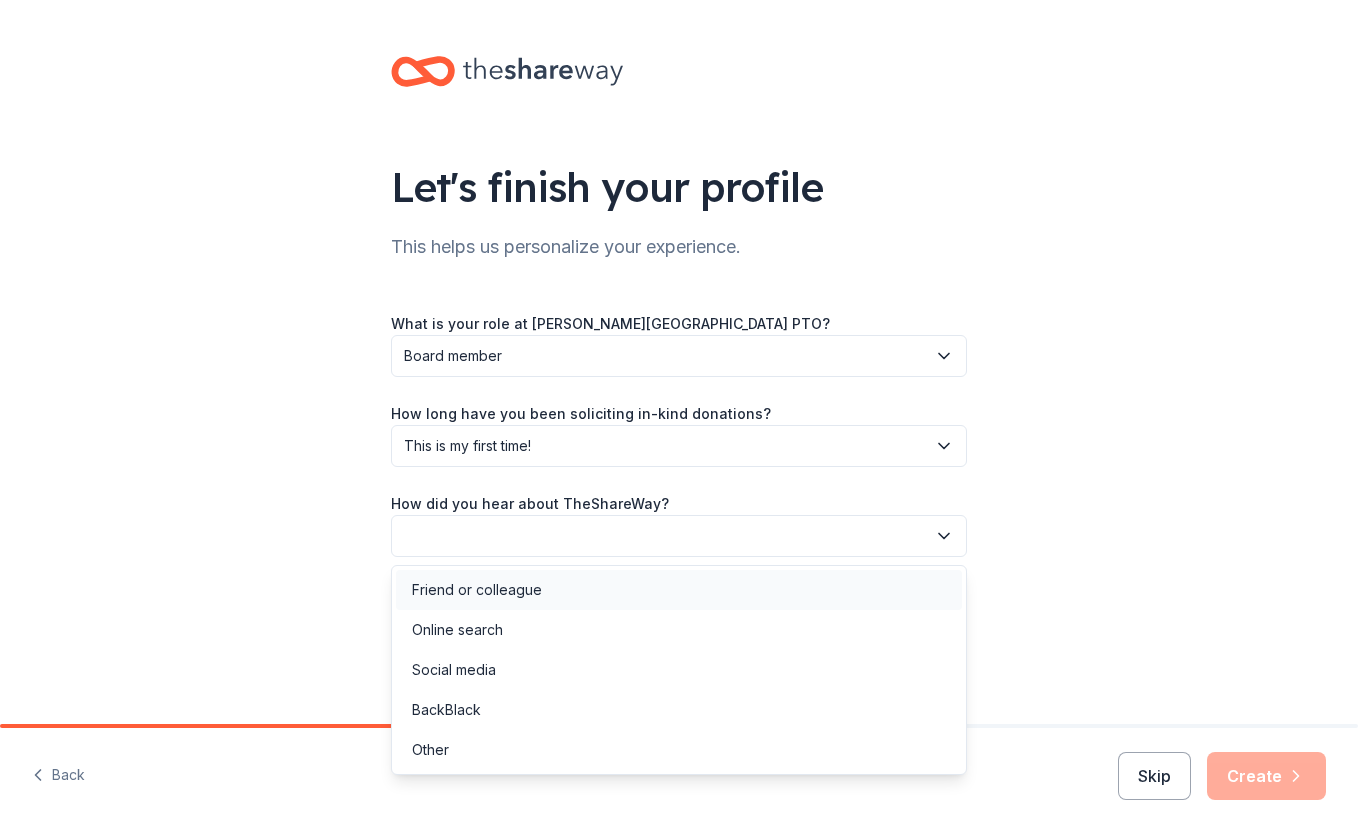 click on "Friend or colleague" at bounding box center [477, 590] 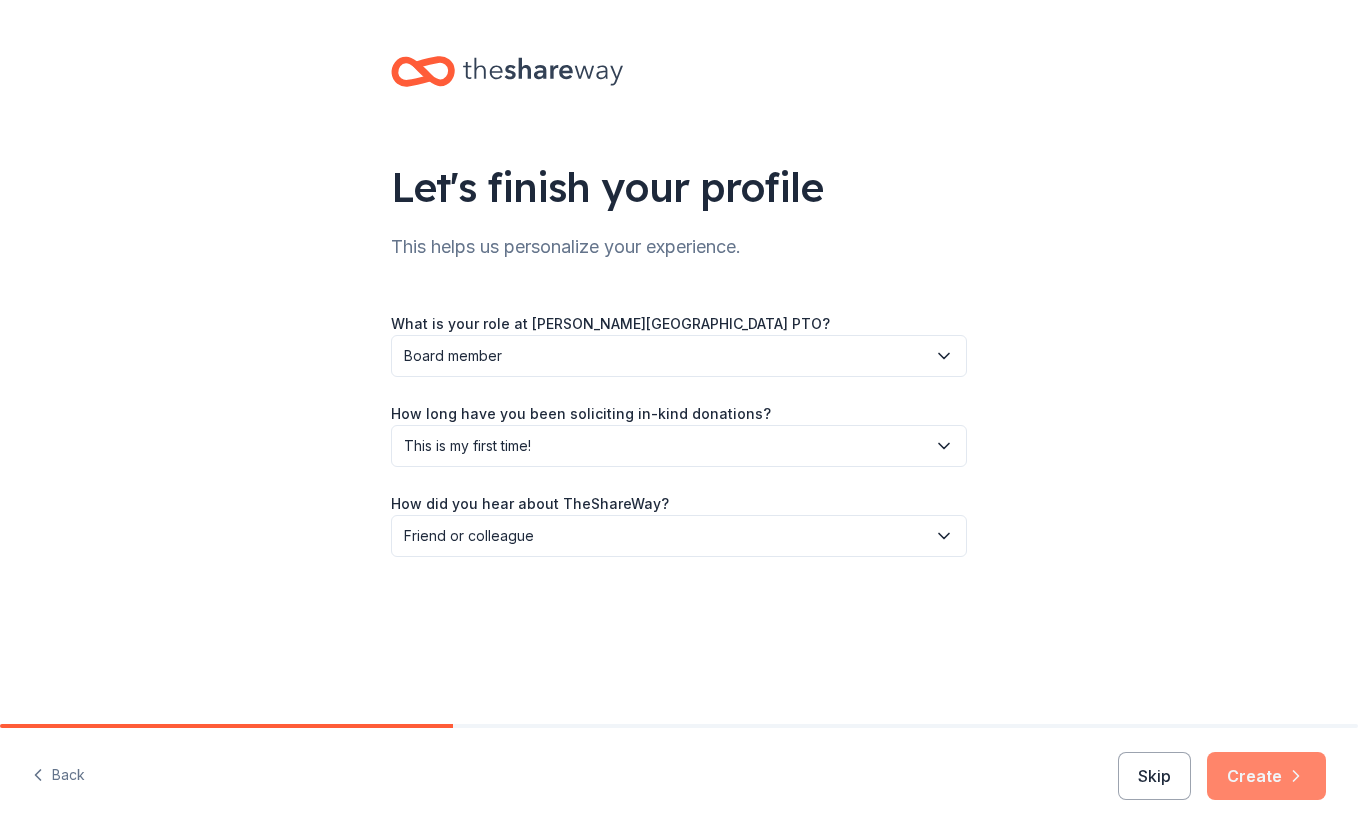click on "Create" at bounding box center [1266, 776] 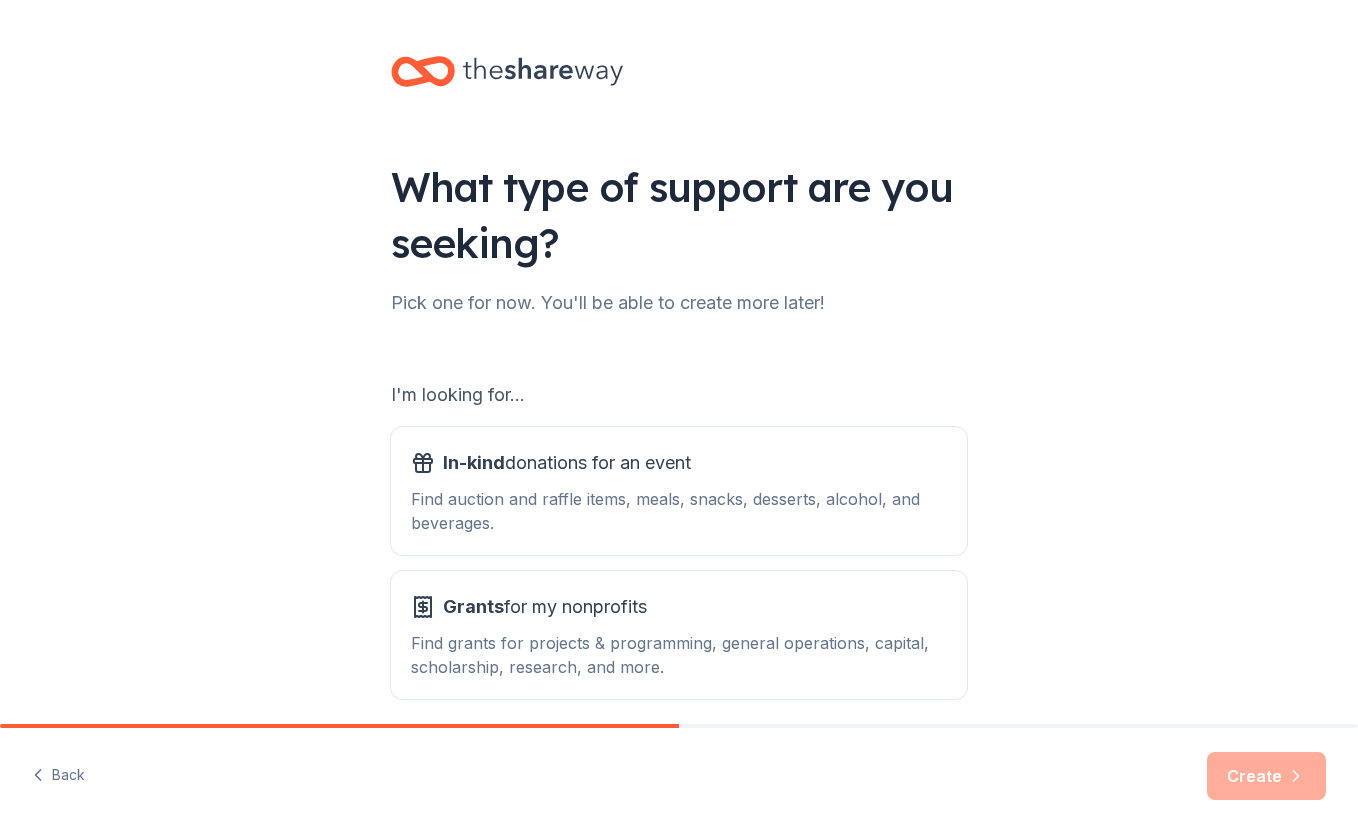 scroll, scrollTop: 83, scrollLeft: 0, axis: vertical 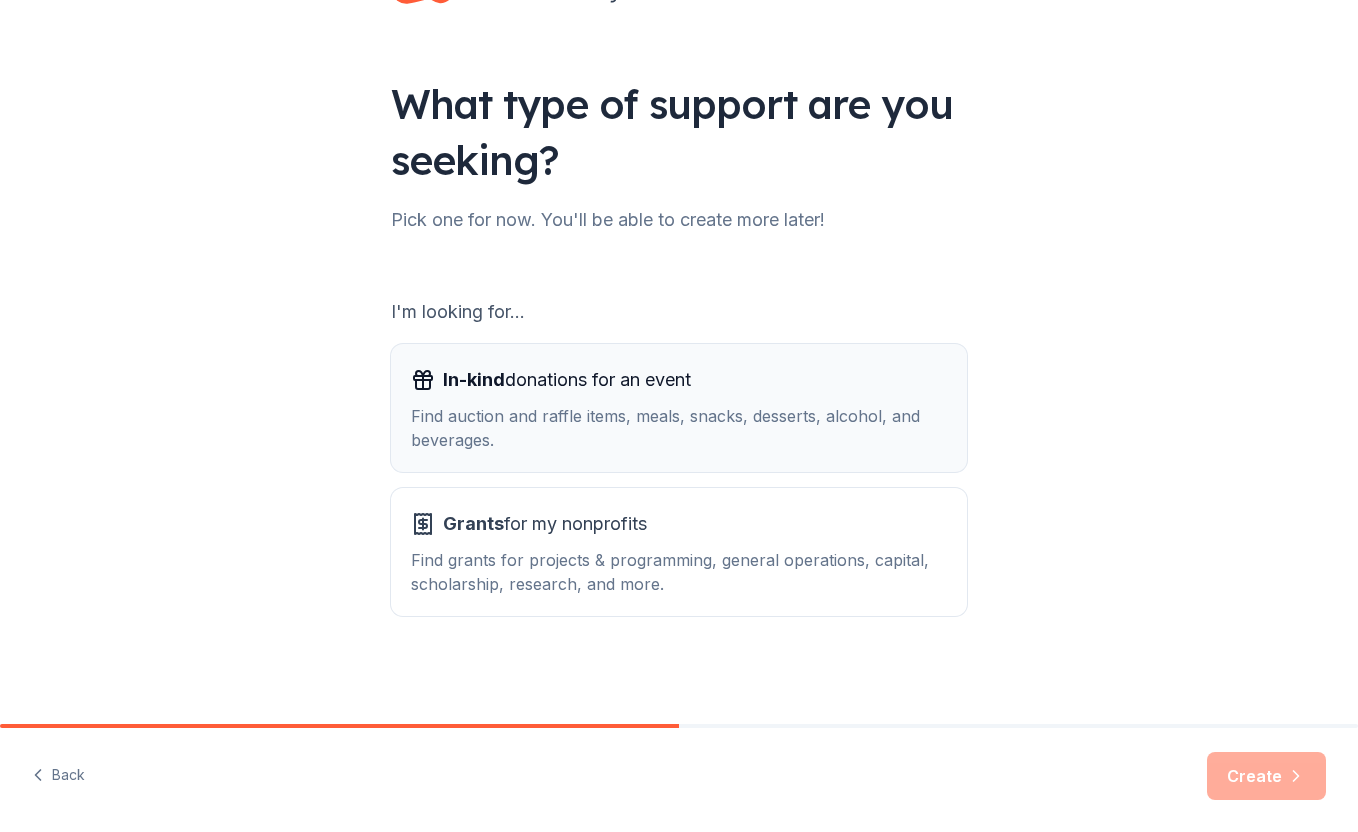 click on "In-kind  donations for an event" at bounding box center (567, 380) 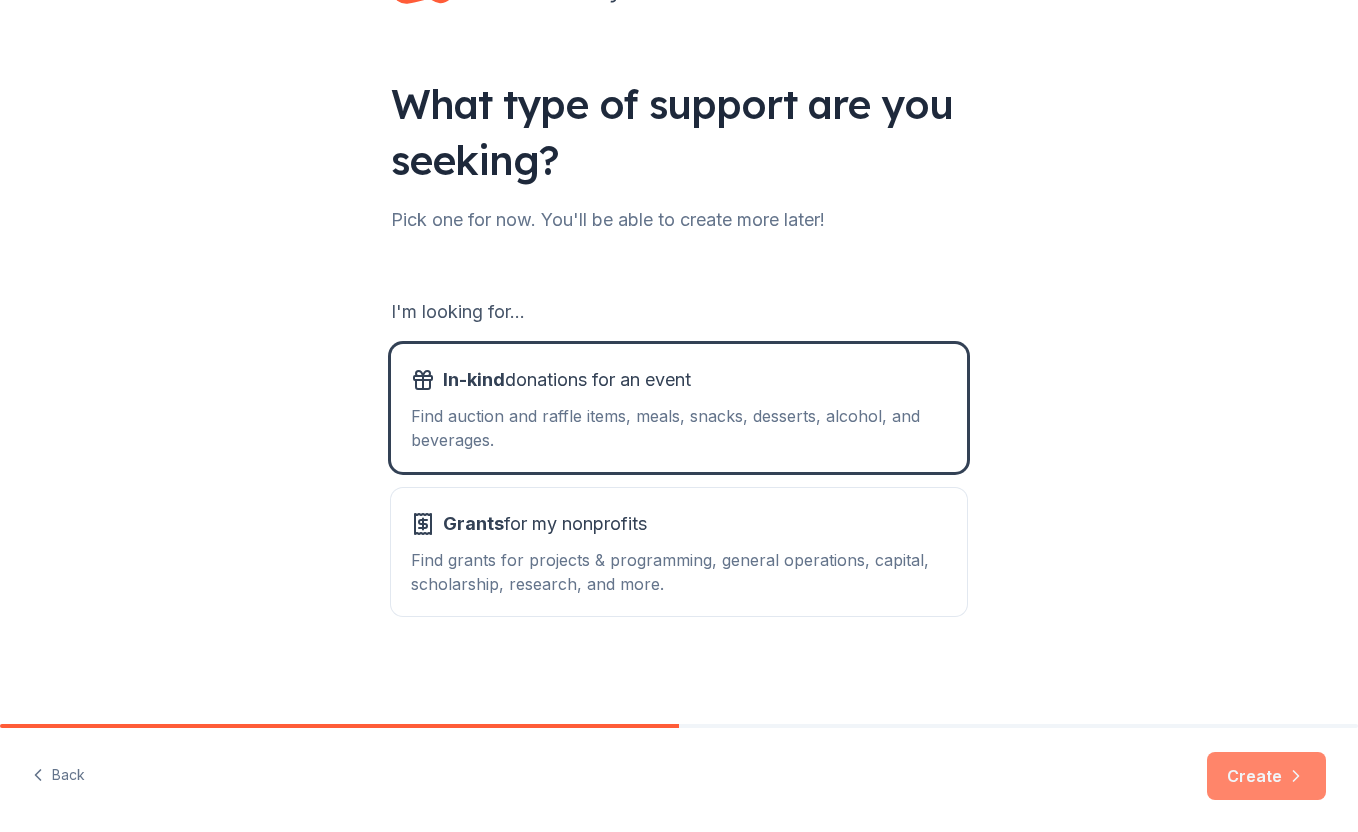 click on "Create" at bounding box center (1266, 776) 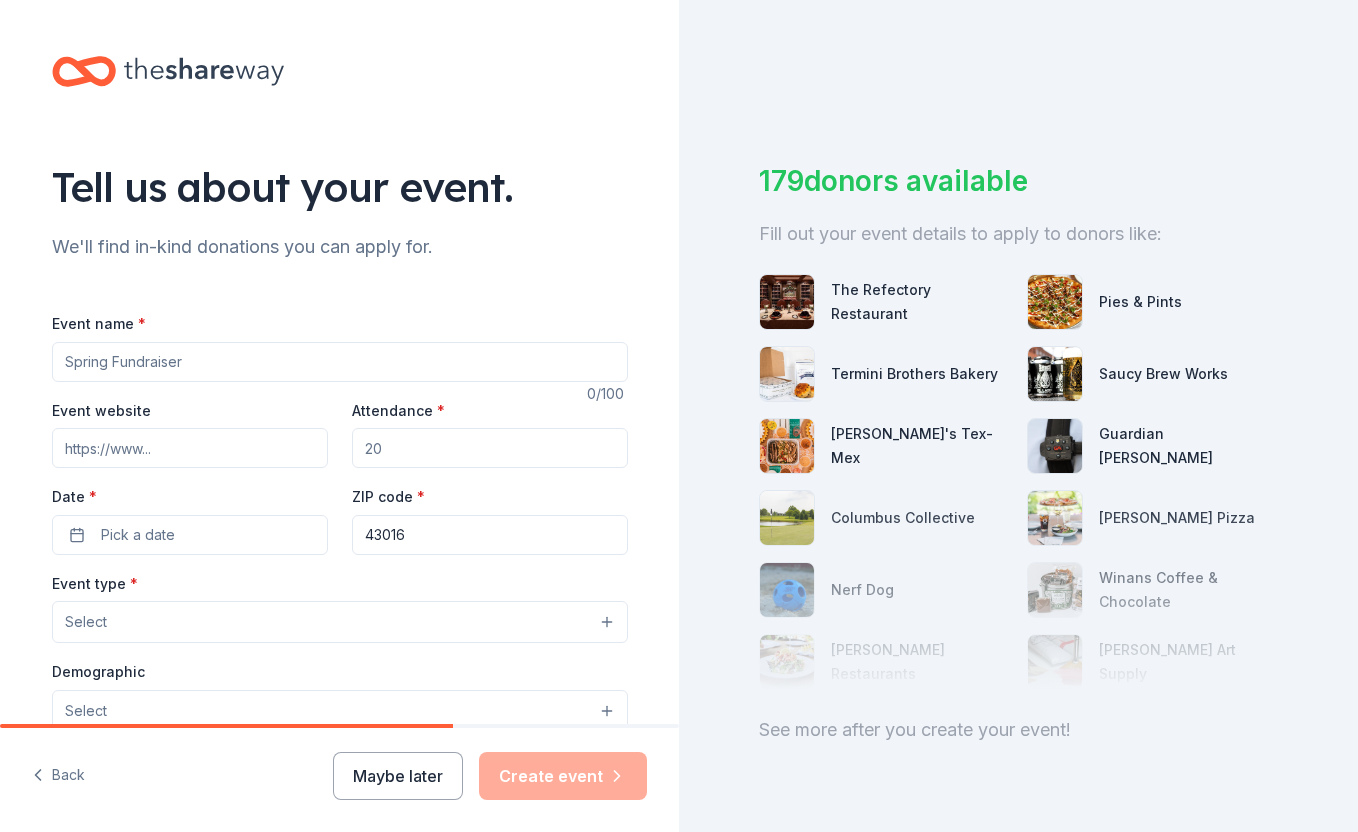 click on "Event name *" at bounding box center (340, 362) 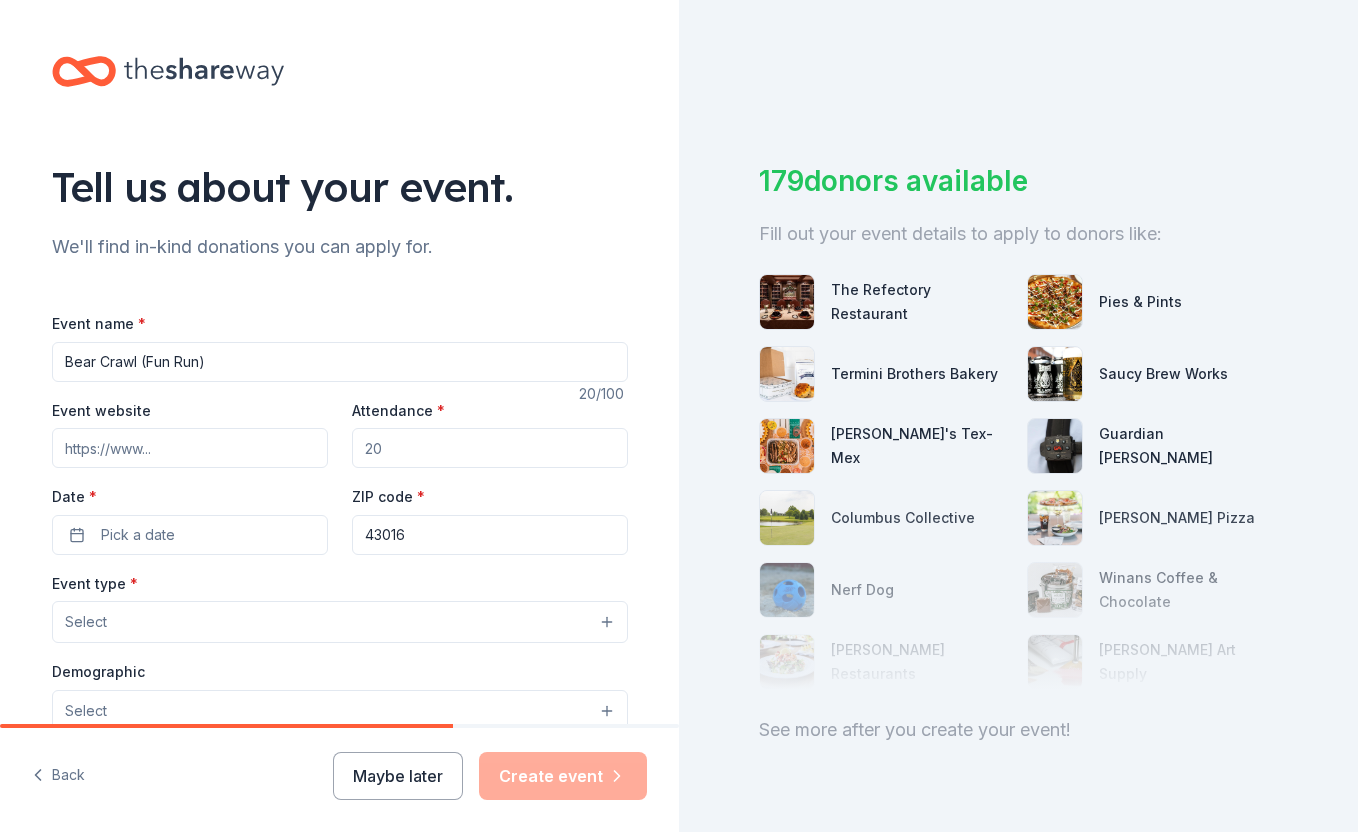 type on "Bear Crawl (Fun Run)" 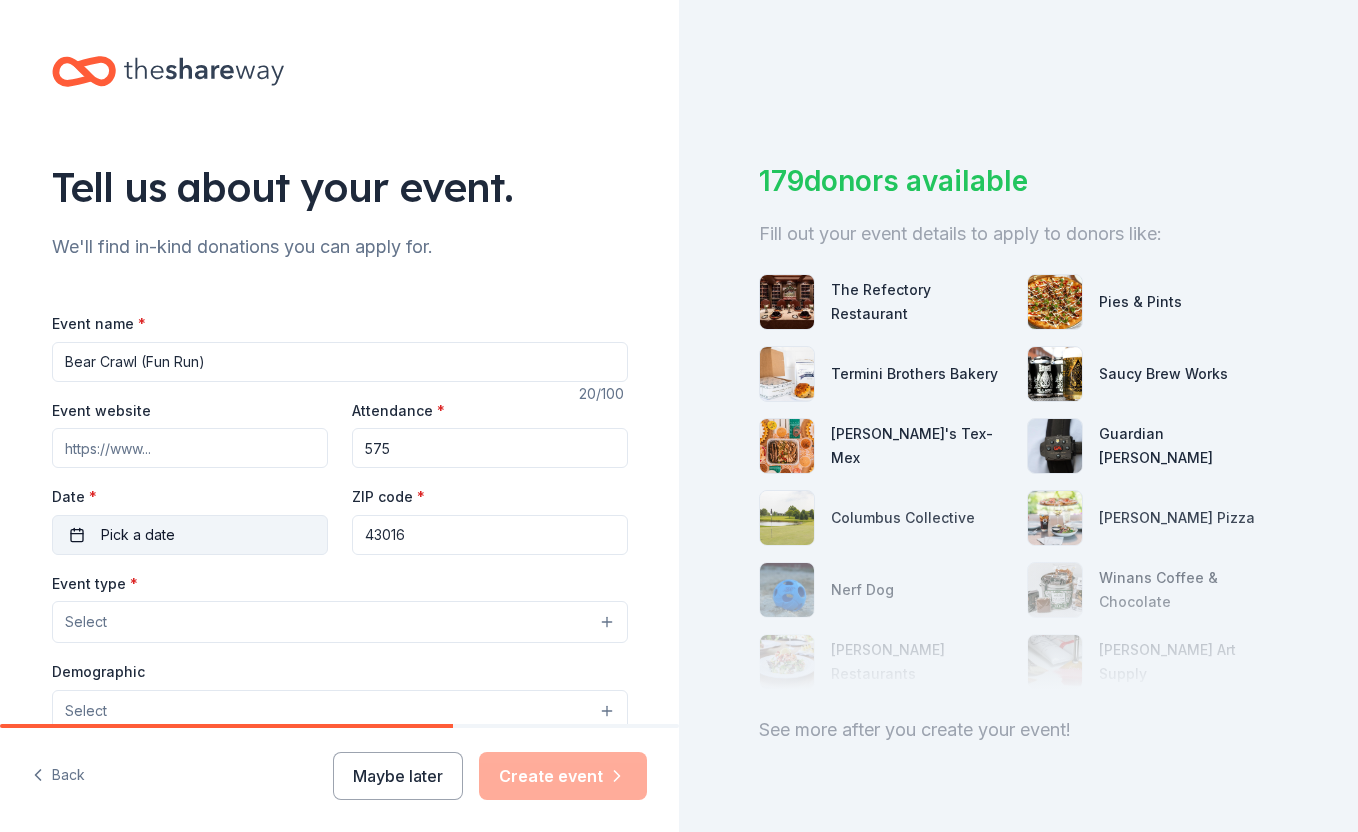 type on "575" 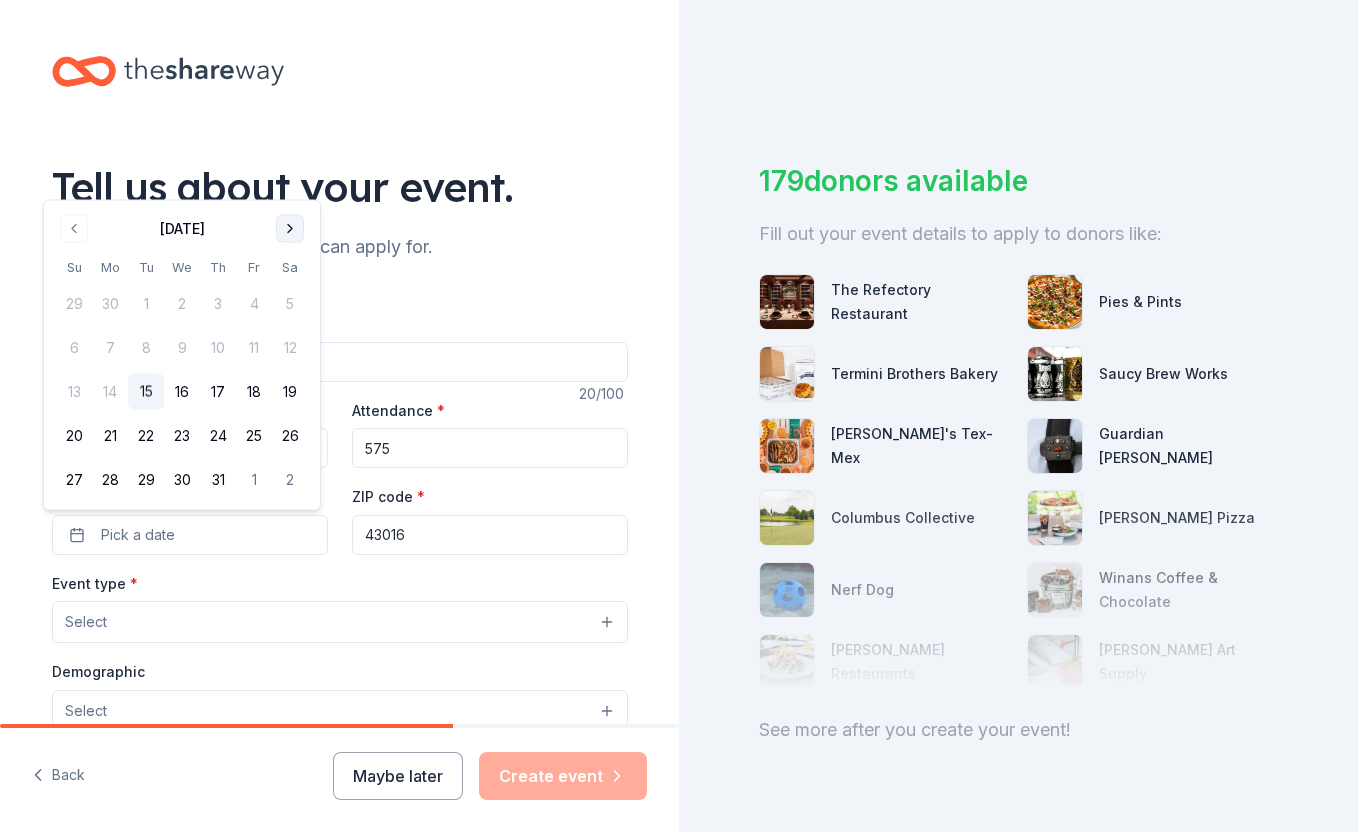 click at bounding box center (290, 229) 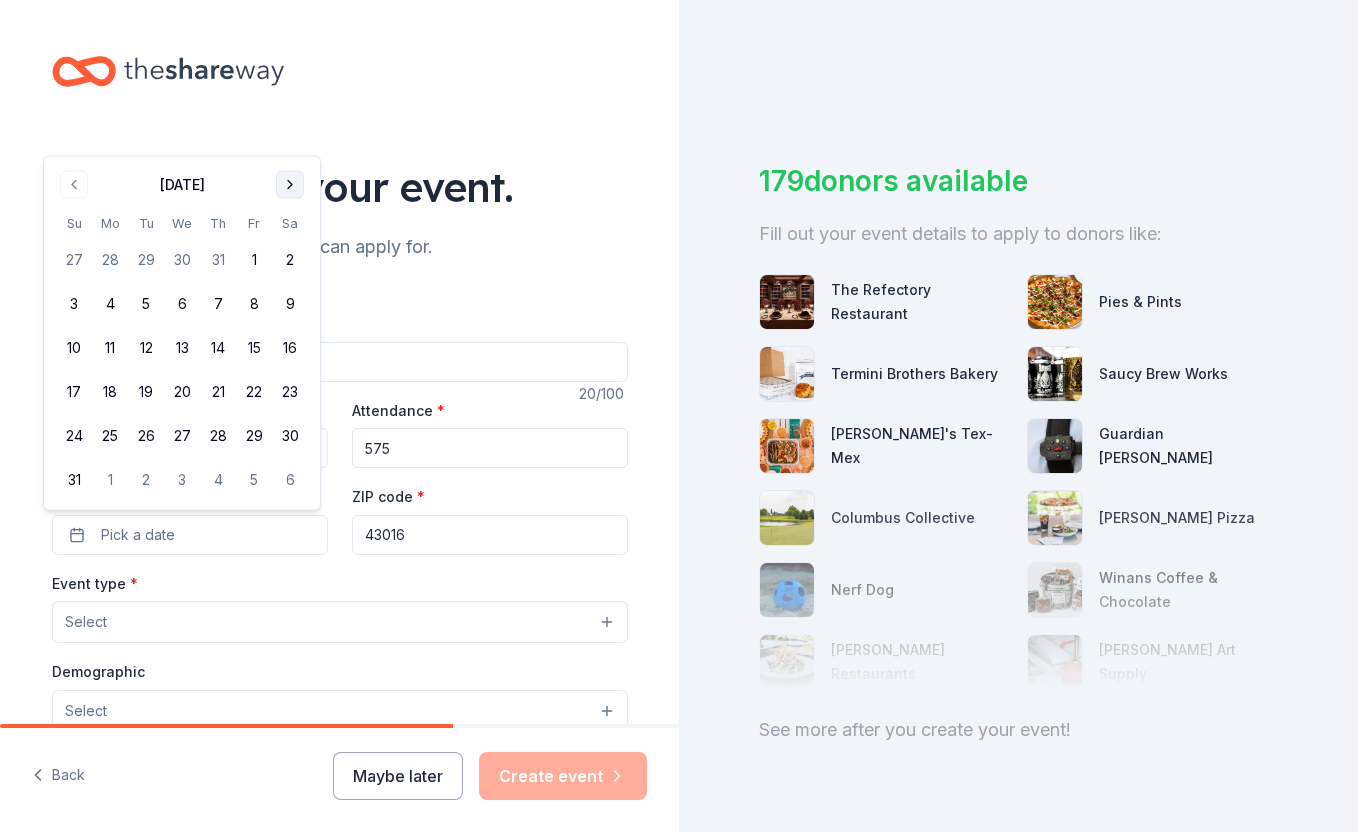 click on "Sa" at bounding box center (290, 223) 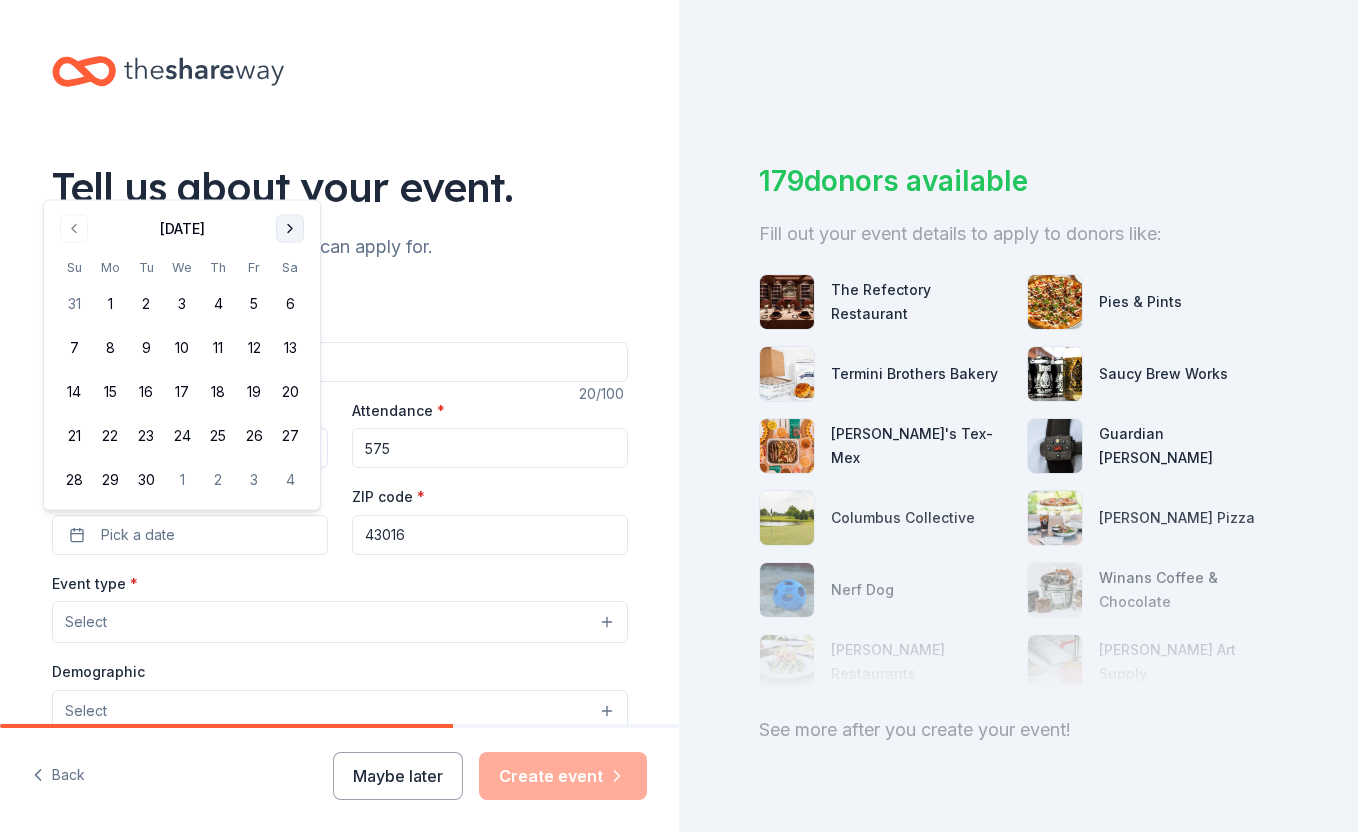 click at bounding box center [290, 229] 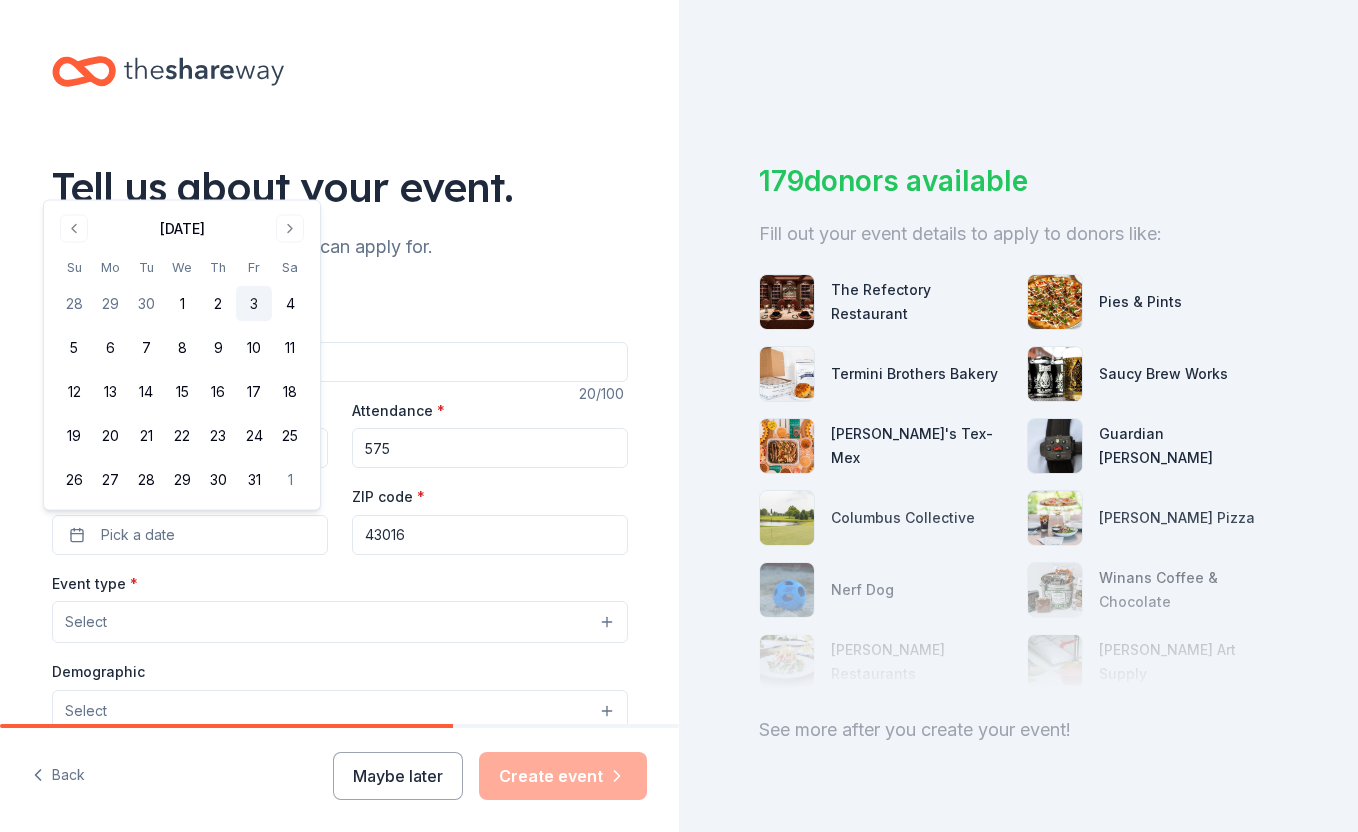 click on "3" at bounding box center [254, 304] 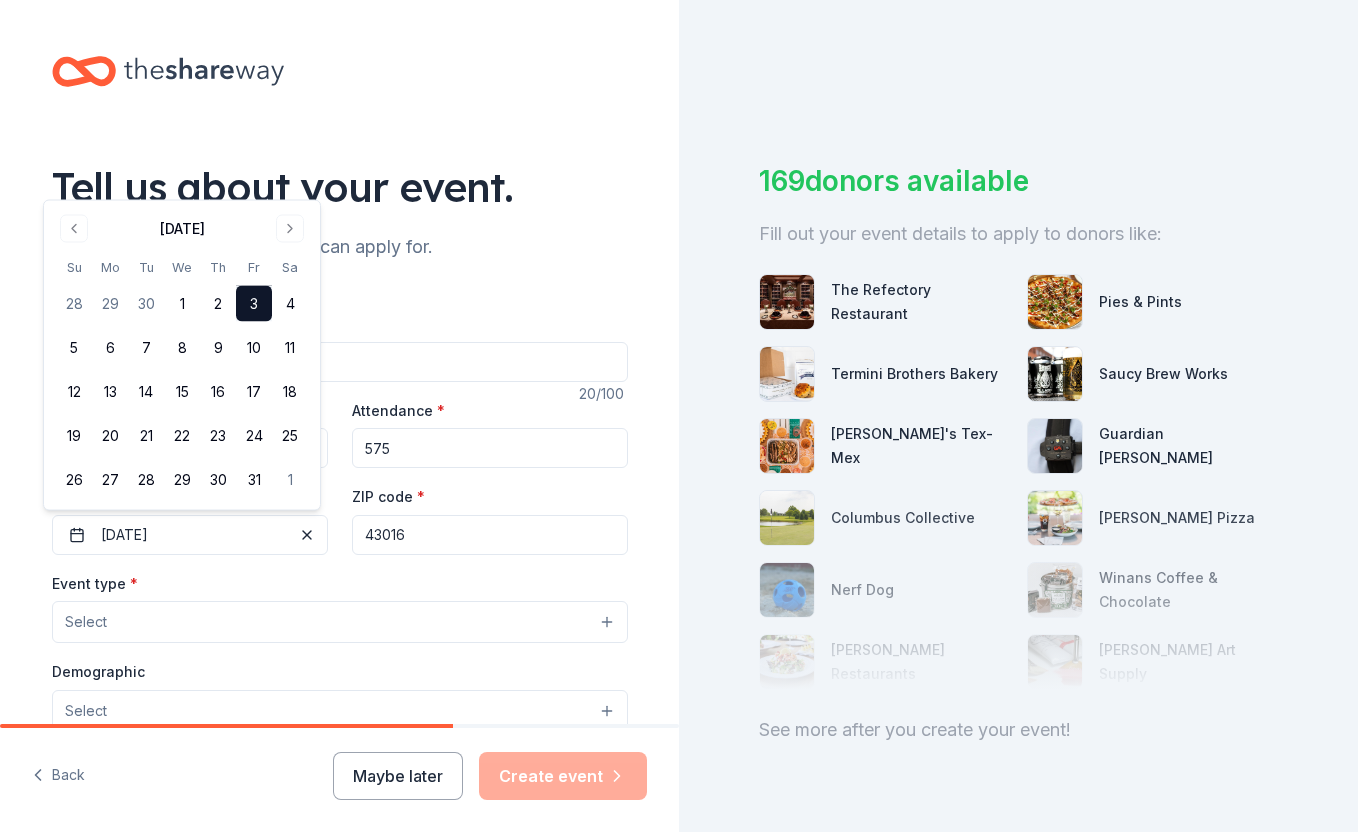 click on "Select" at bounding box center (340, 622) 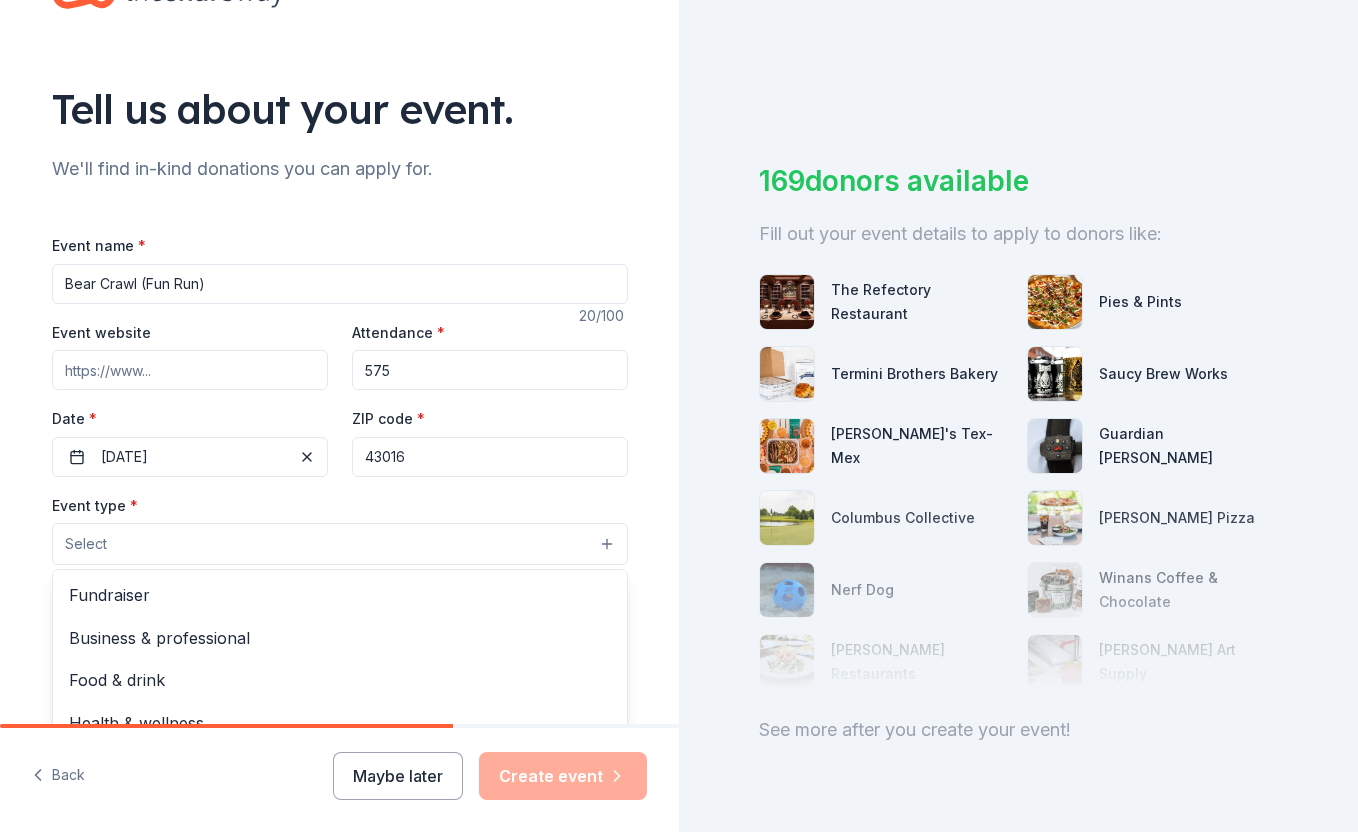 scroll, scrollTop: 83, scrollLeft: 0, axis: vertical 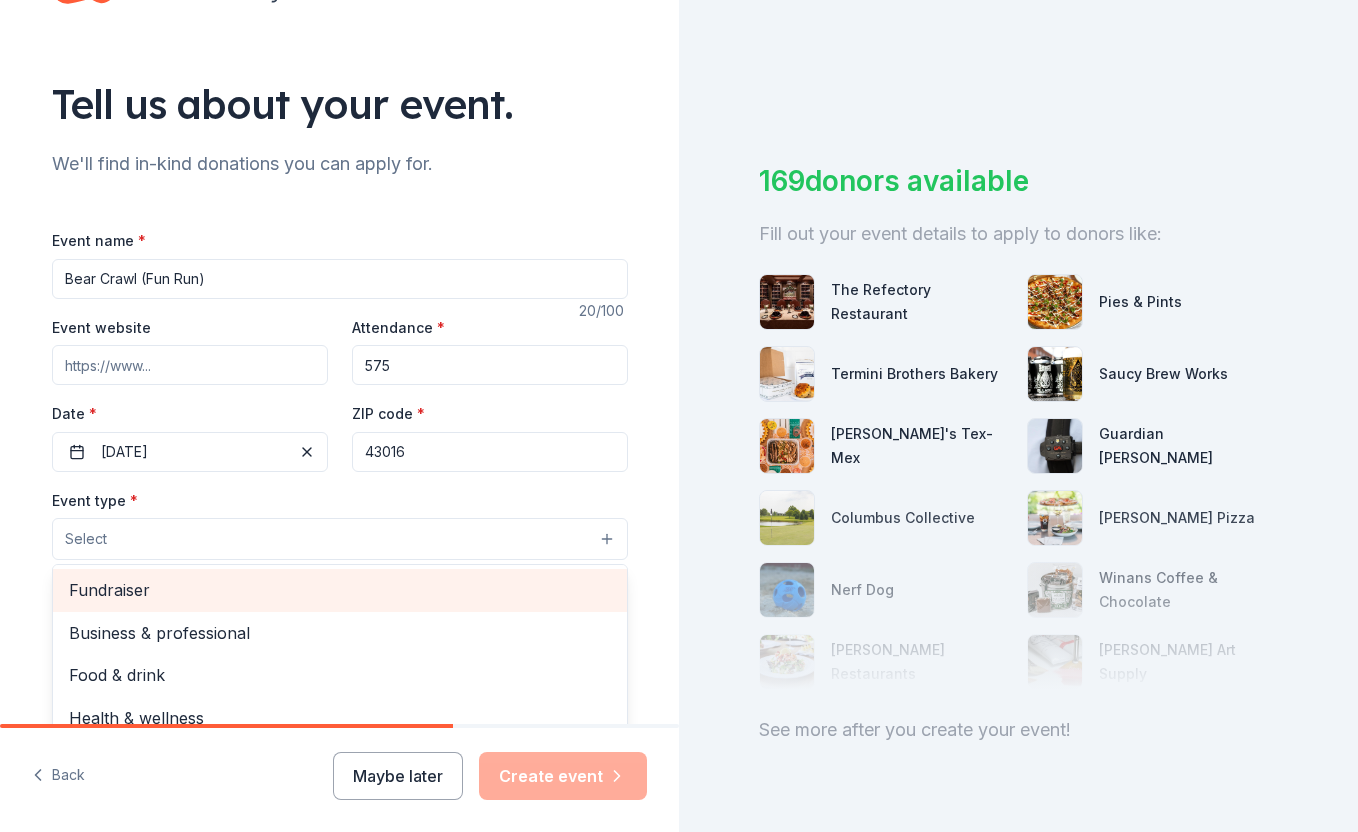 click on "Fundraiser" at bounding box center [340, 590] 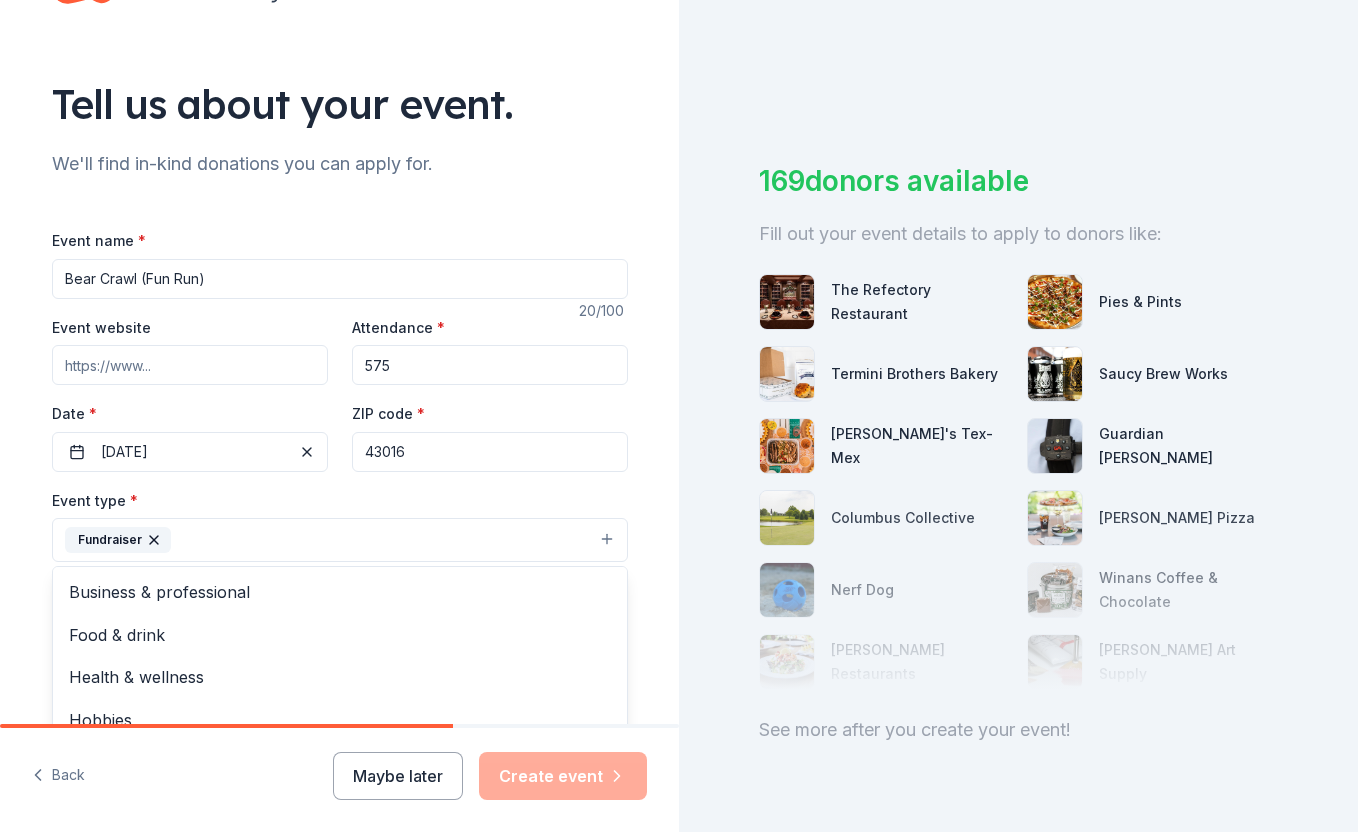 click on "Tell us about your event. We'll find in-kind donations you can apply for. Event name * Bear Crawl (Fun Run) 20 /100 Event website Attendance * 575 Date * 10/03/2025 ZIP code * 43016 Event type * Fundraiser Business & professional Food & drink Health & wellness Hobbies Music Performing & visual arts Demographic Select We use this information to help brands find events with their target demographic to sponsor their products. Mailing address Apt/unit Description What are you looking for? * Auction & raffle Meals Snacks Desserts Alcohol Beverages Send me reminders Email me reminders of donor application deadlines Recurring event" at bounding box center [340, 583] 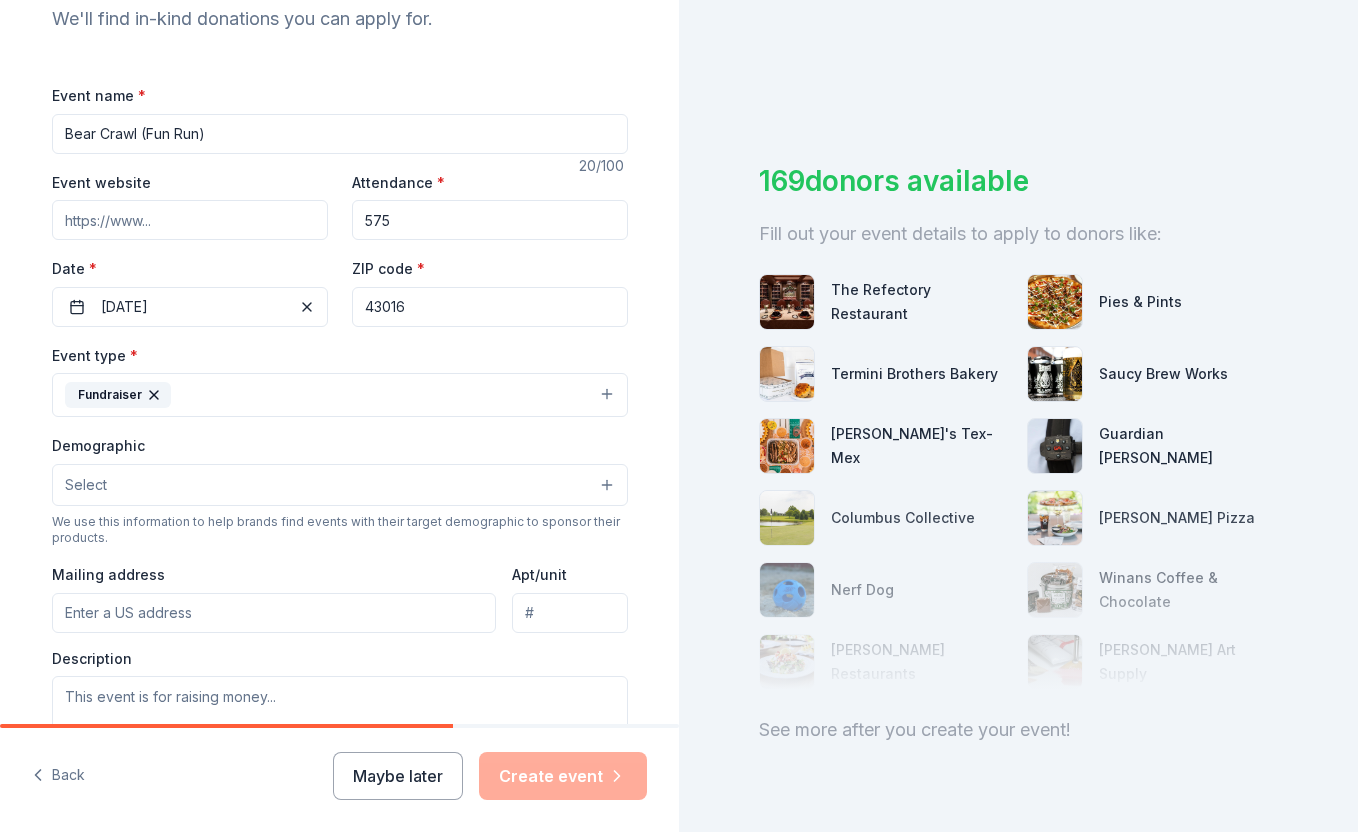 scroll, scrollTop: 367, scrollLeft: 0, axis: vertical 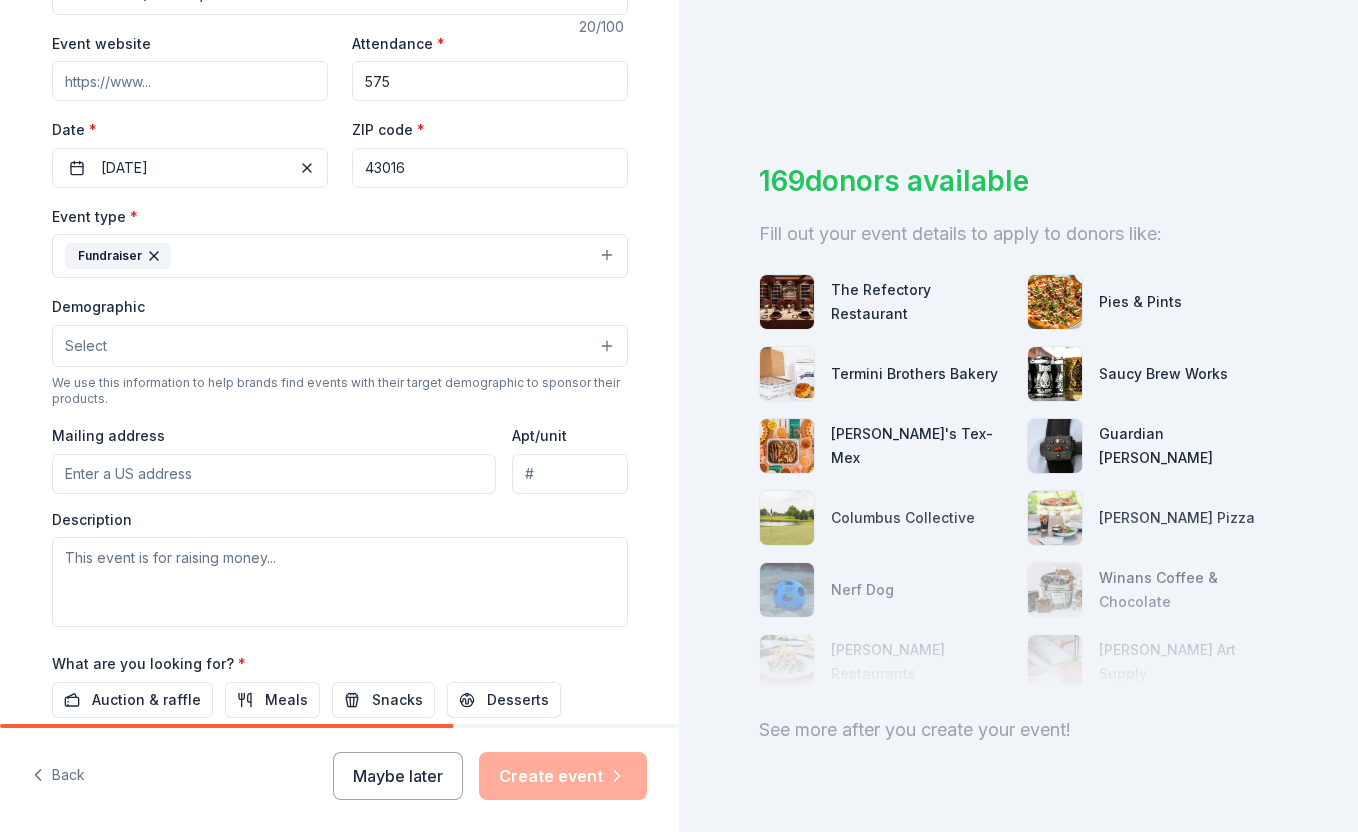 click on "Fundraiser" at bounding box center (340, 256) 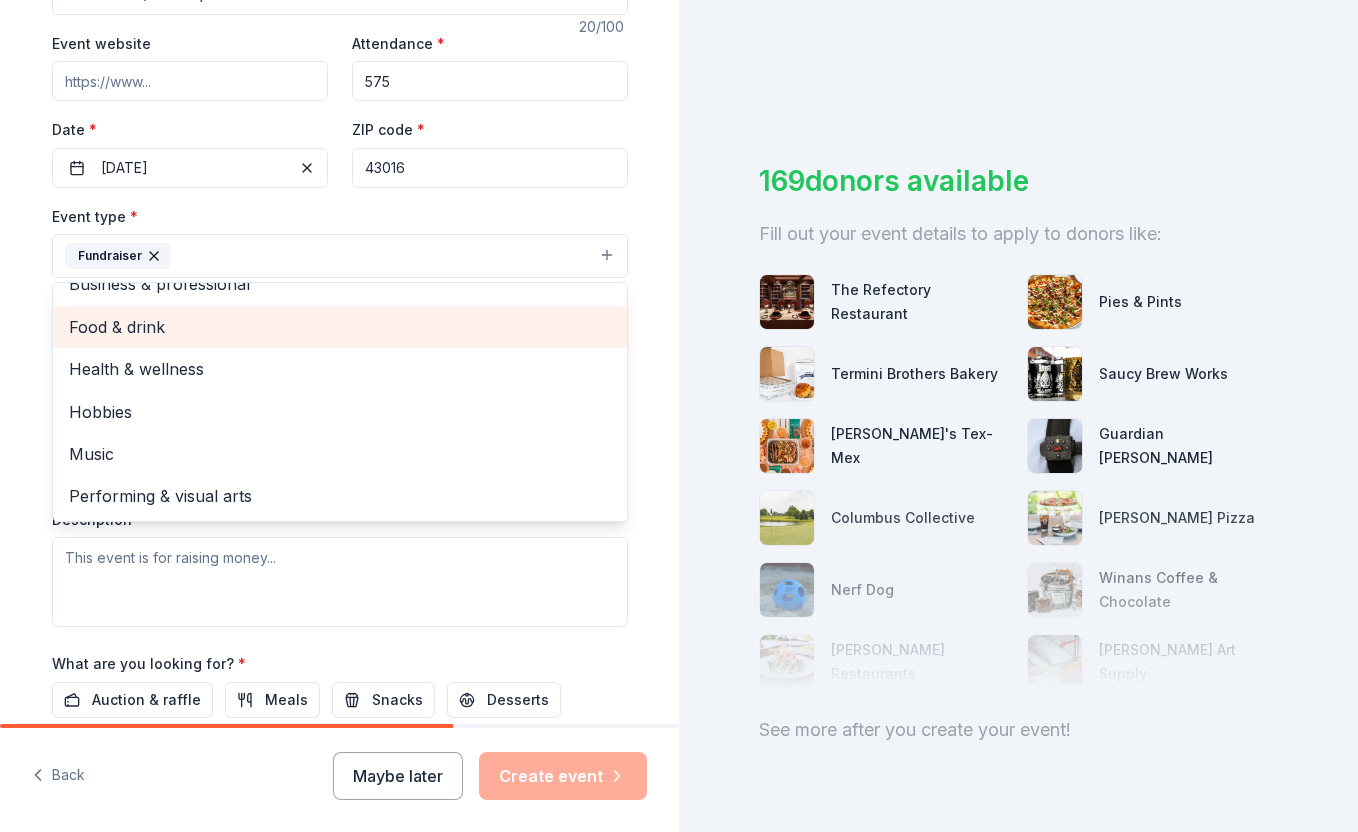 scroll, scrollTop: 0, scrollLeft: 0, axis: both 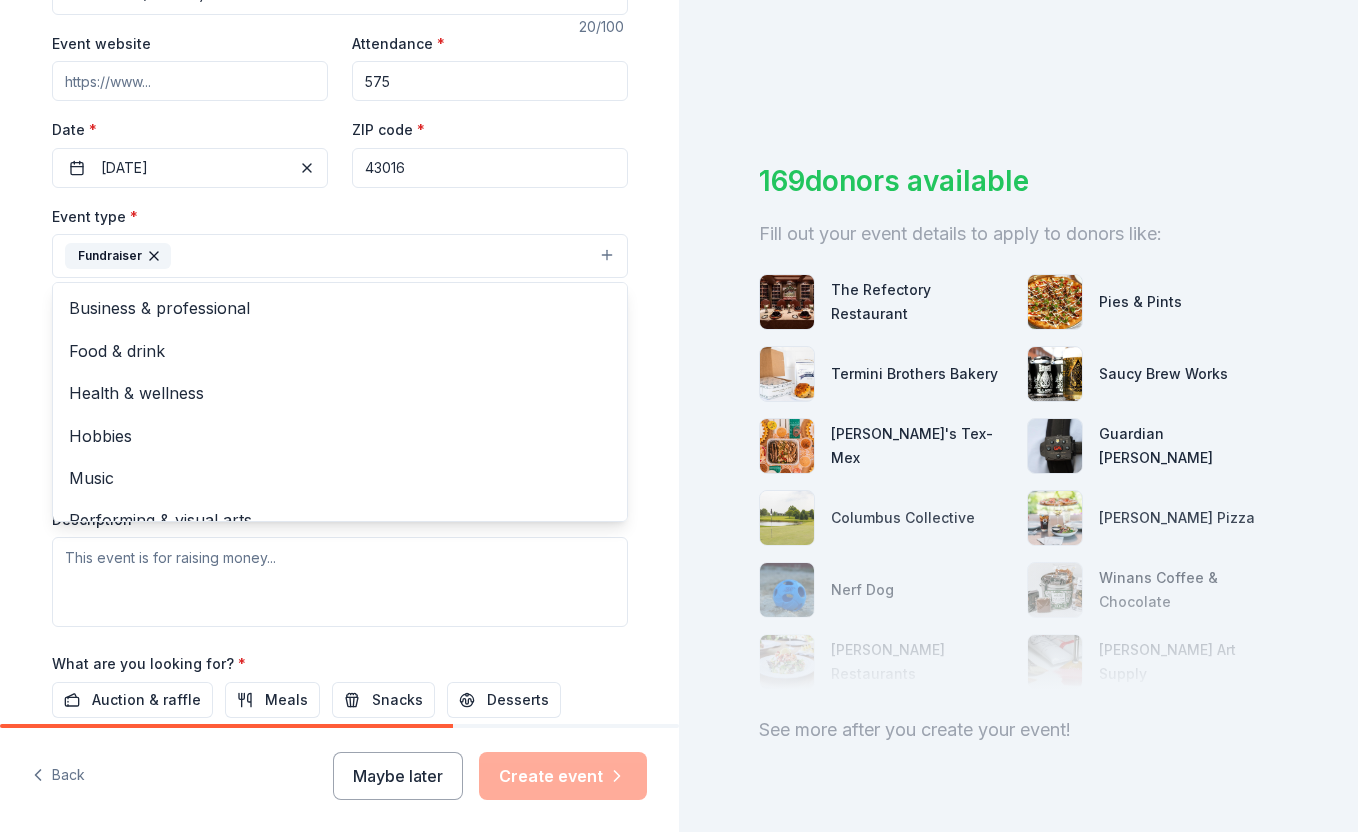 click on "Tell us about your event. We'll find in-kind donations you can apply for. Event name * Bear Crawl (Fun Run) 20 /100 Event website Attendance * 575 Date * 10/03/2025 ZIP code * 43016 Event type * Fundraiser Business & professional Food & drink Health & wellness Hobbies Music Performing & visual arts Demographic Select We use this information to help brands find events with their target demographic to sponsor their products. Mailing address Apt/unit Description What are you looking for? * Auction & raffle Meals Snacks Desserts Alcohol Beverages Send me reminders Email me reminders of donor application deadlines Recurring event" at bounding box center [340, 299] 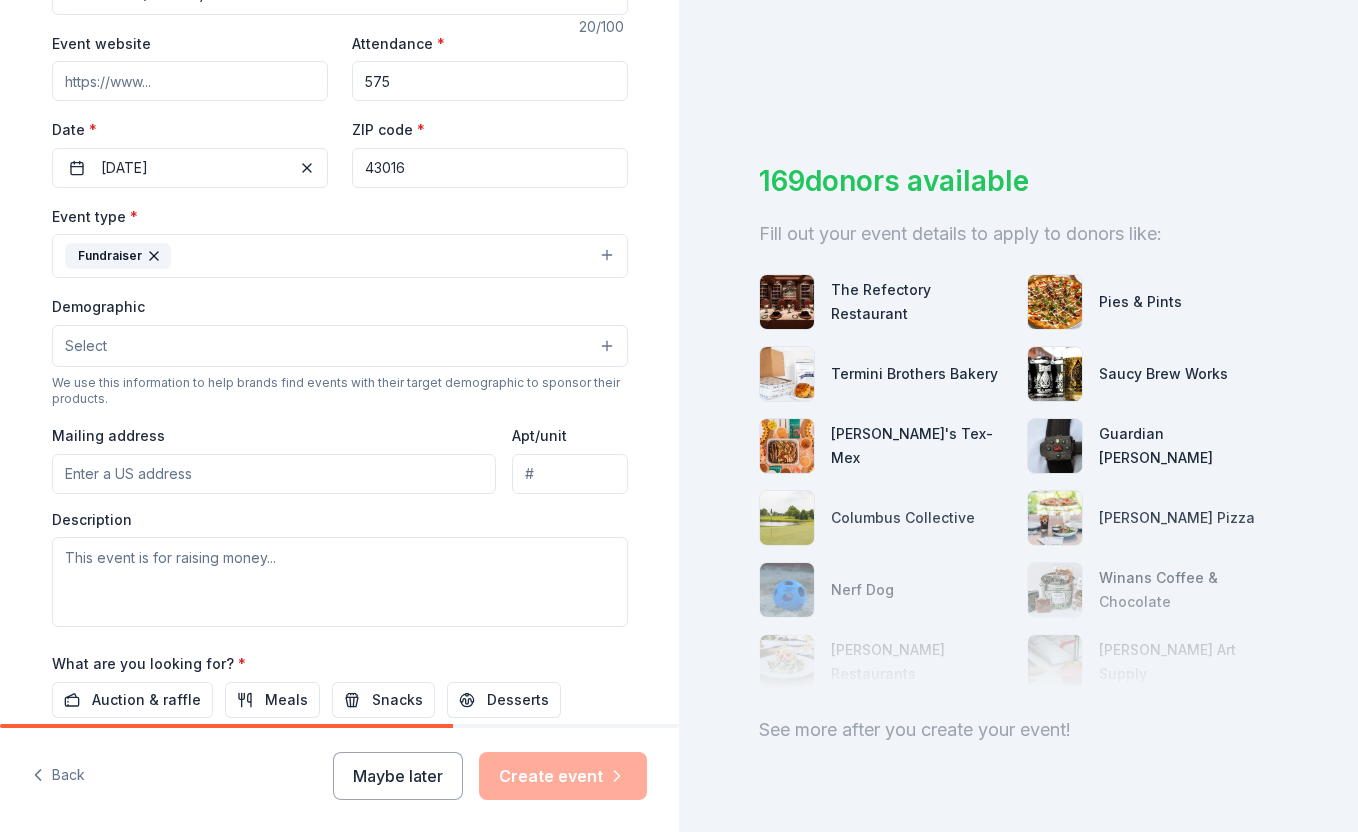 click on "Select" at bounding box center [340, 346] 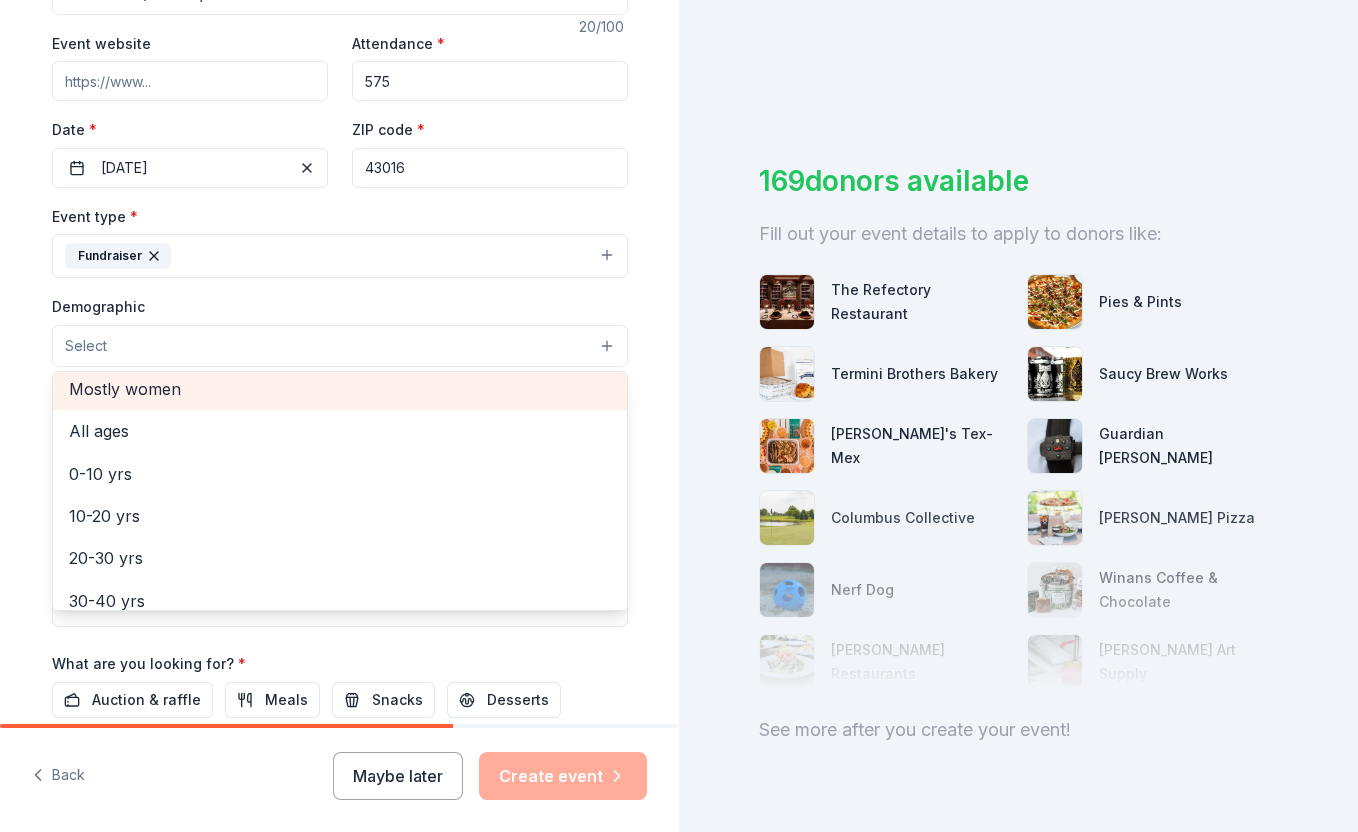 scroll, scrollTop: 104, scrollLeft: 0, axis: vertical 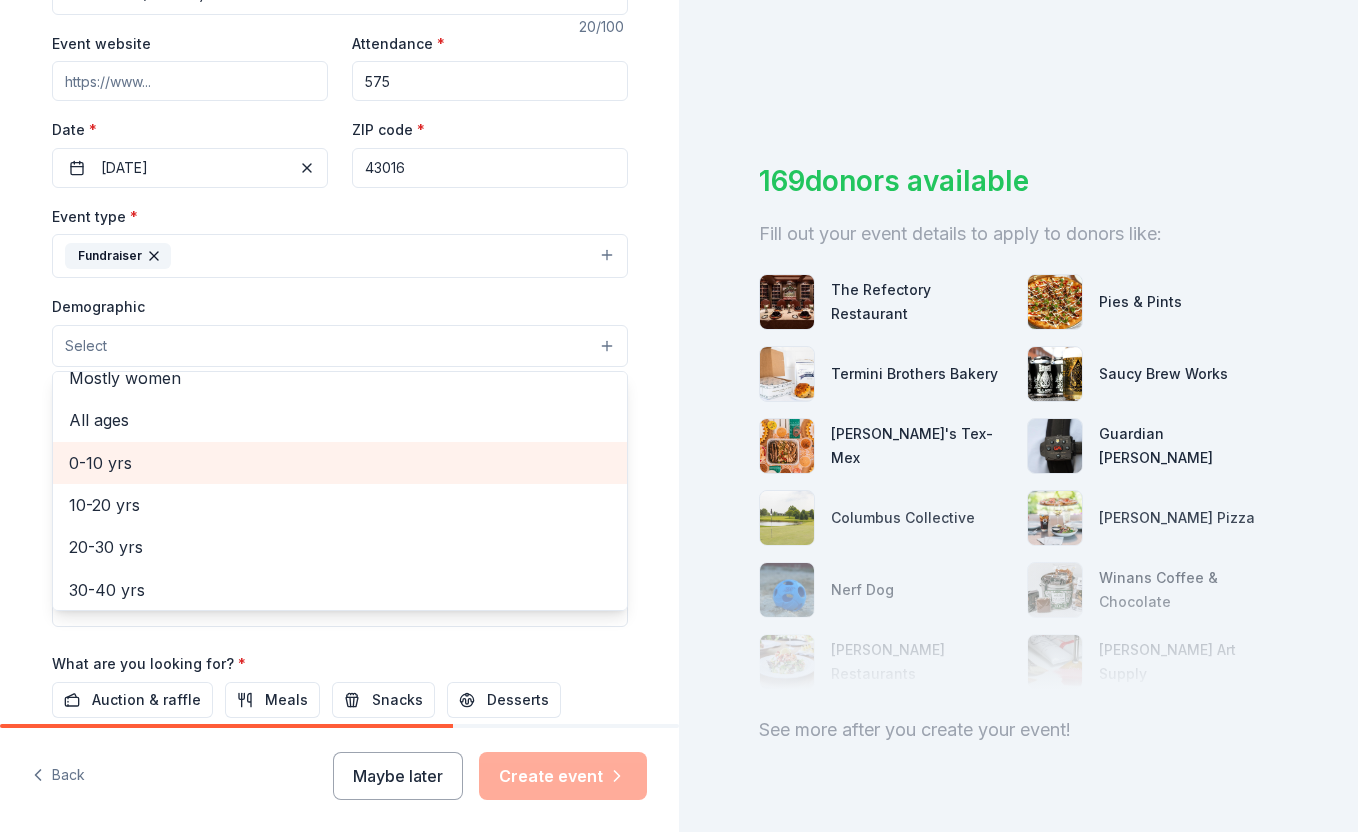 click on "0-10 yrs" at bounding box center [340, 463] 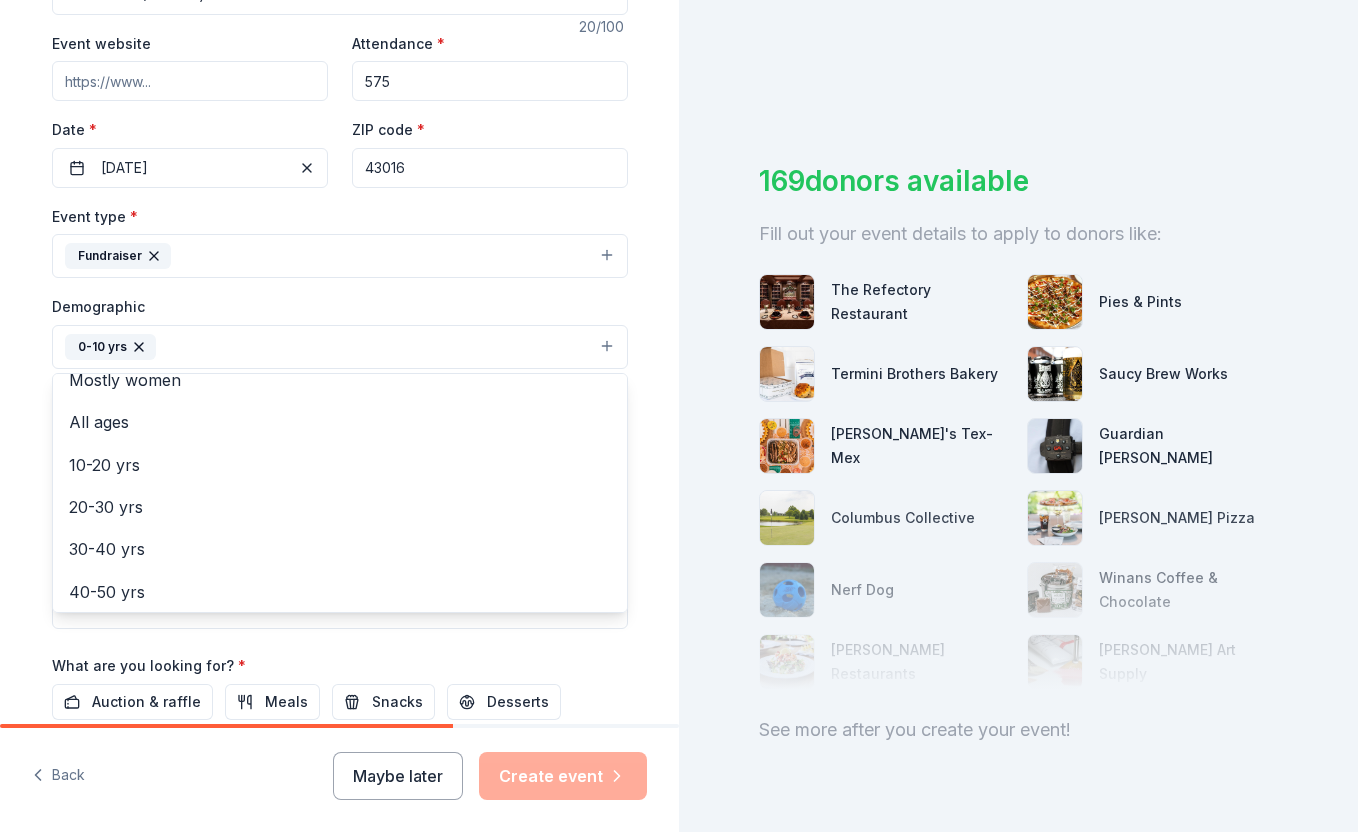 click on "Tell us about your event. We'll find in-kind donations you can apply for. Event name * Bear Crawl (Fun Run) 20 /100 Event website Attendance * 575 Date * 10/03/2025 ZIP code * 43016 Event type * Fundraiser Demographic 0-10 yrs All genders Mostly men Mostly women All ages 10-20 yrs 20-30 yrs 30-40 yrs 40-50 yrs 50-60 yrs 60-70 yrs 70-80 yrs 80+ yrs We use this information to help brands find events with their target demographic to sponsor their products. Mailing address Apt/unit Description What are you looking for? * Auction & raffle Meals Snacks Desserts Alcohol Beverages Send me reminders Email me reminders of donor application deadlines Recurring event" at bounding box center [340, 300] 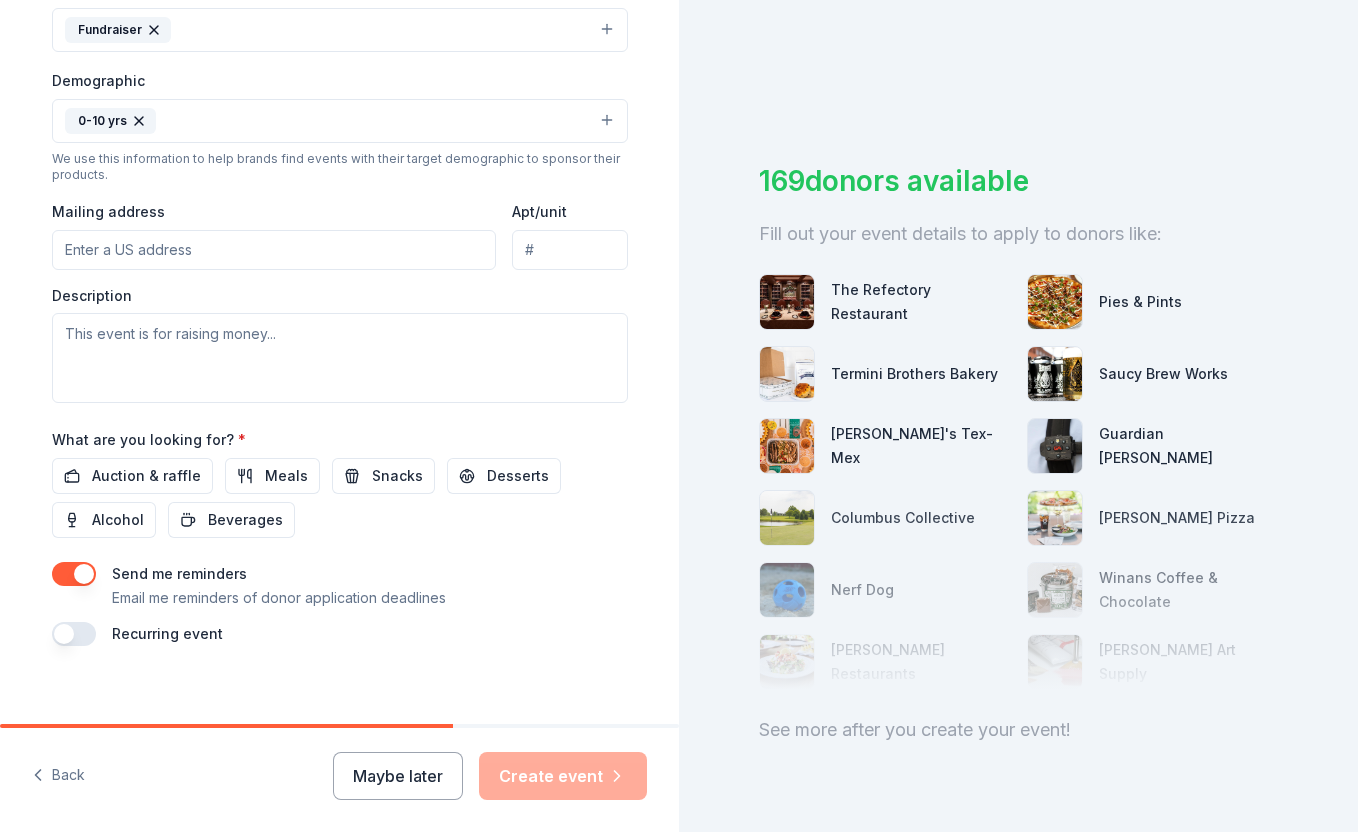scroll, scrollTop: 611, scrollLeft: 0, axis: vertical 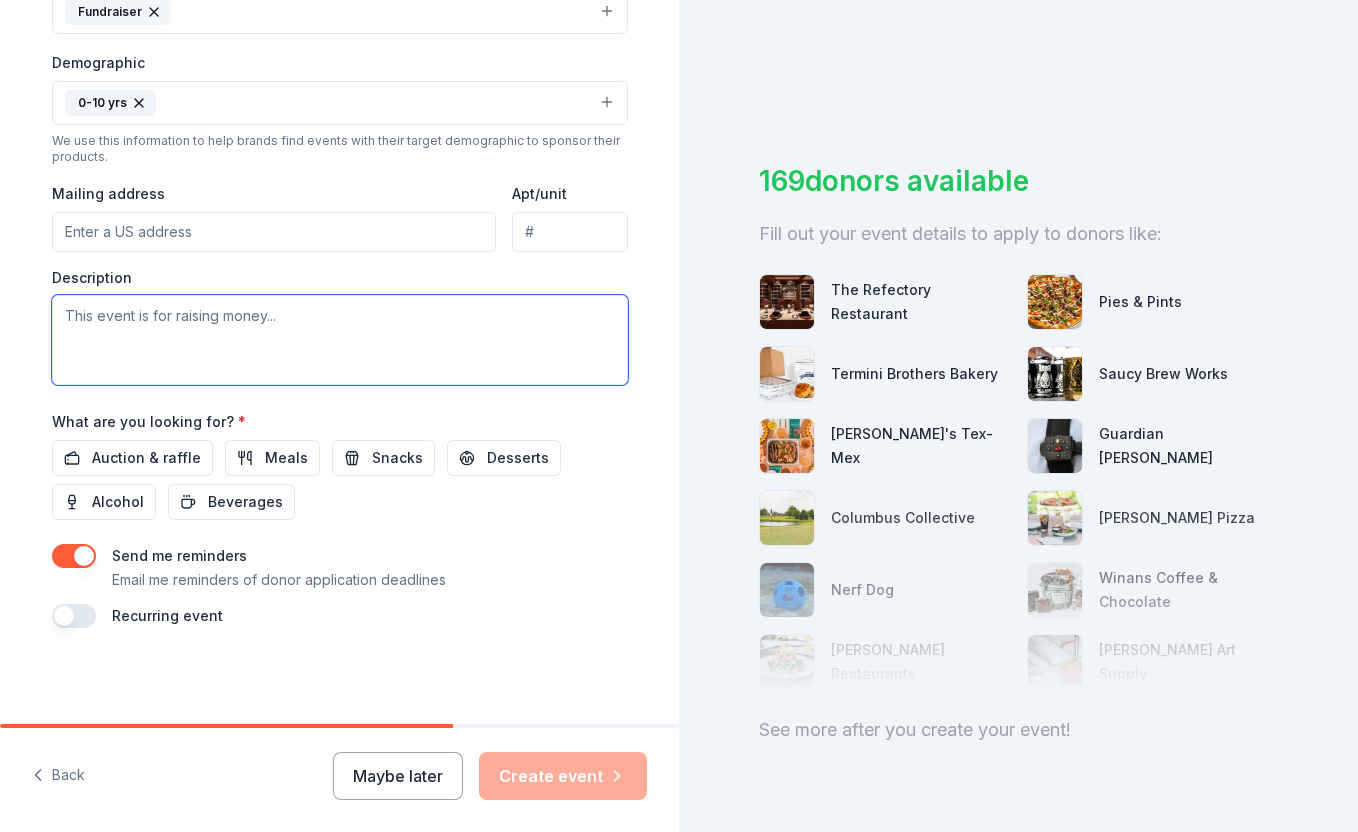 click at bounding box center (340, 340) 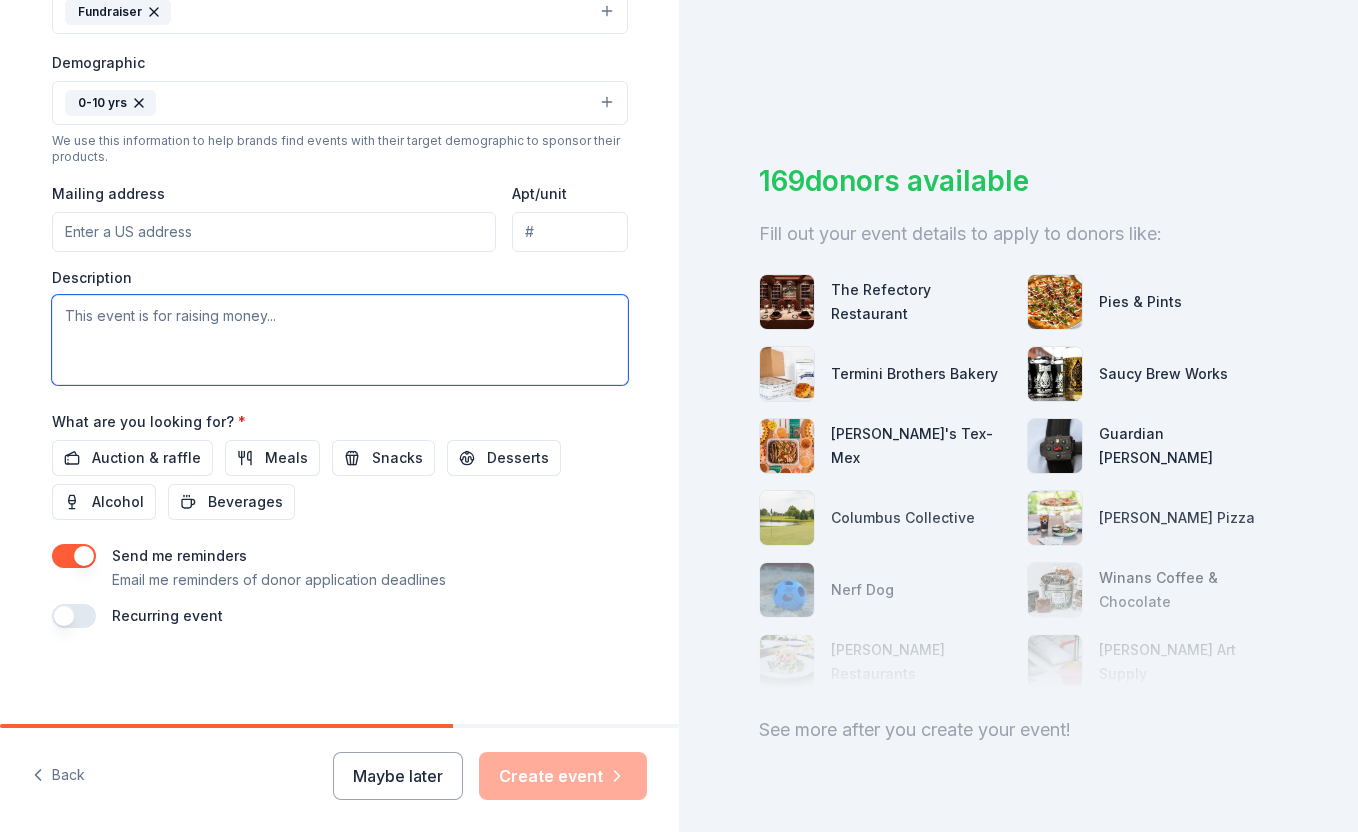 paste on "The Bear Crawl is Bishop Elementary’s inaugural annual fundraiser, launching this fall at Dublin City Schools’ newest elementary. Students collect donations from family and friends, then participate in a school-wide event featuring a modified fun-run and inclusive activity stations that showcase our core values — community, friendship, and respect. Raffle prizes, awarded at various fundraising levels, add to the excitement, and we would be thrilled to include Urban Air passes as potential prizes." 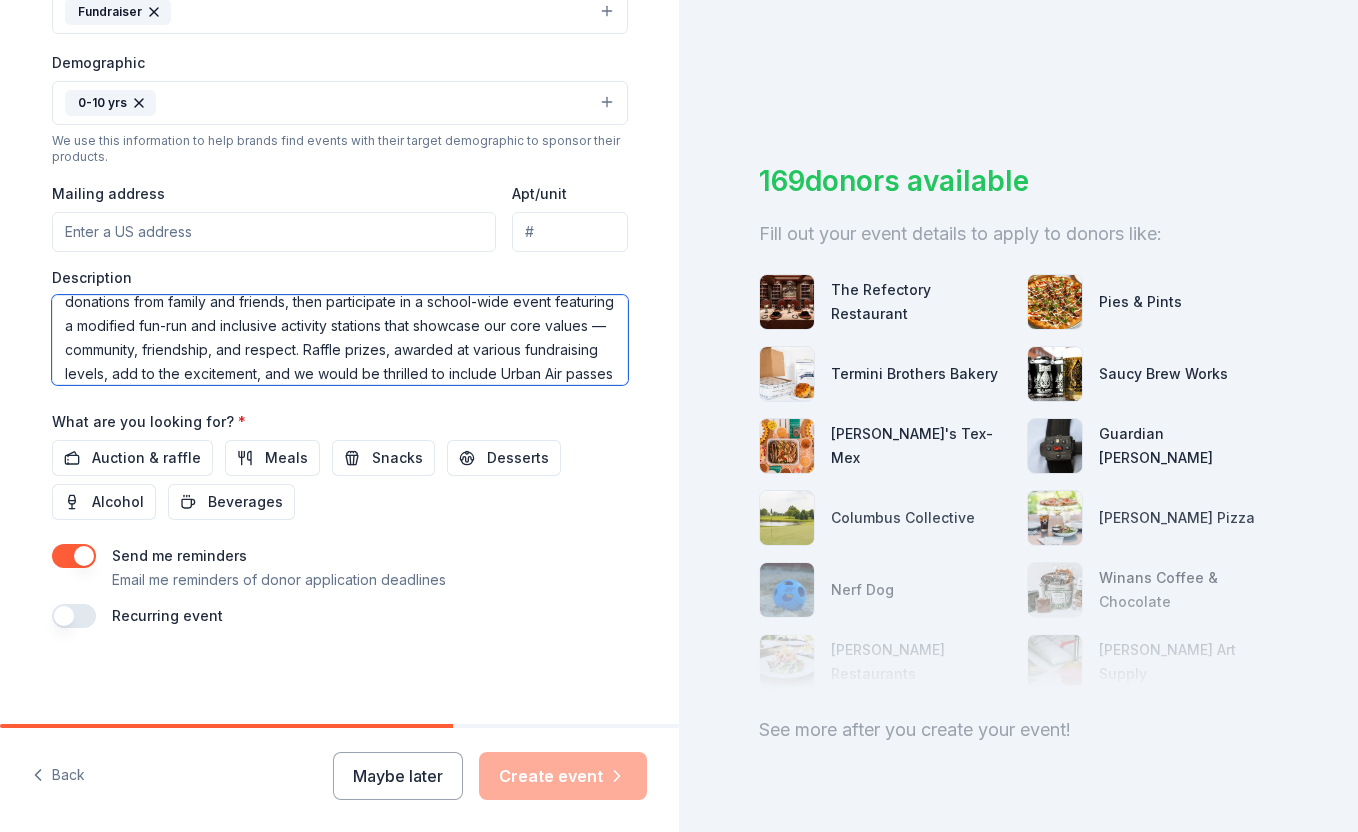 scroll, scrollTop: 67, scrollLeft: 0, axis: vertical 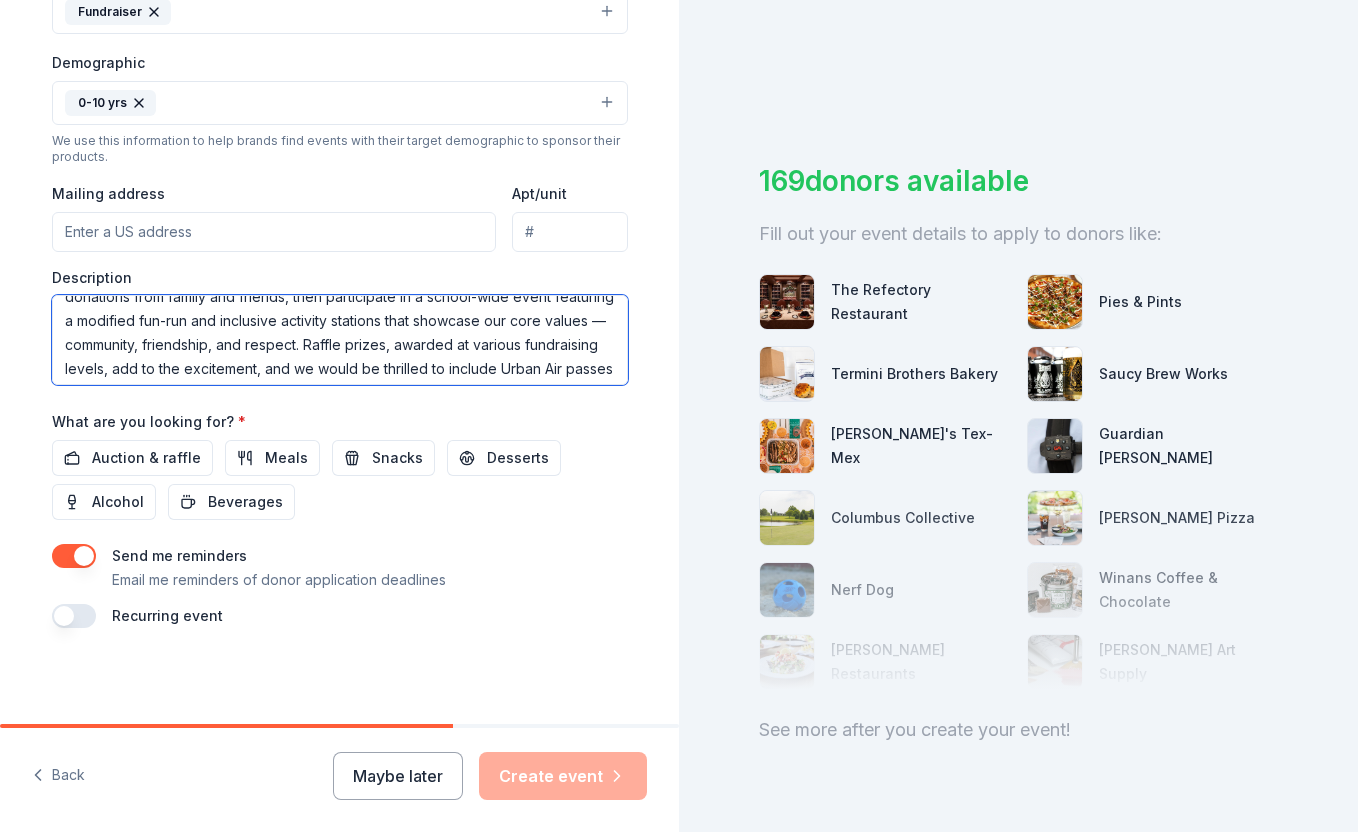 click on "The Bear Crawl is Bishop Elementary’s inaugural annual fundraiser, launching this fall at Dublin City Schools’ newest elementary. Students collect donations from family and friends, then participate in a school-wide event featuring a modified fun-run and inclusive activity stations that showcase our core values — community, friendship, and respect. Raffle prizes, awarded at various fundraising levels, add to the excitement, and we would be thrilled to include Urban Air passes as potential prizes." at bounding box center [340, 340] 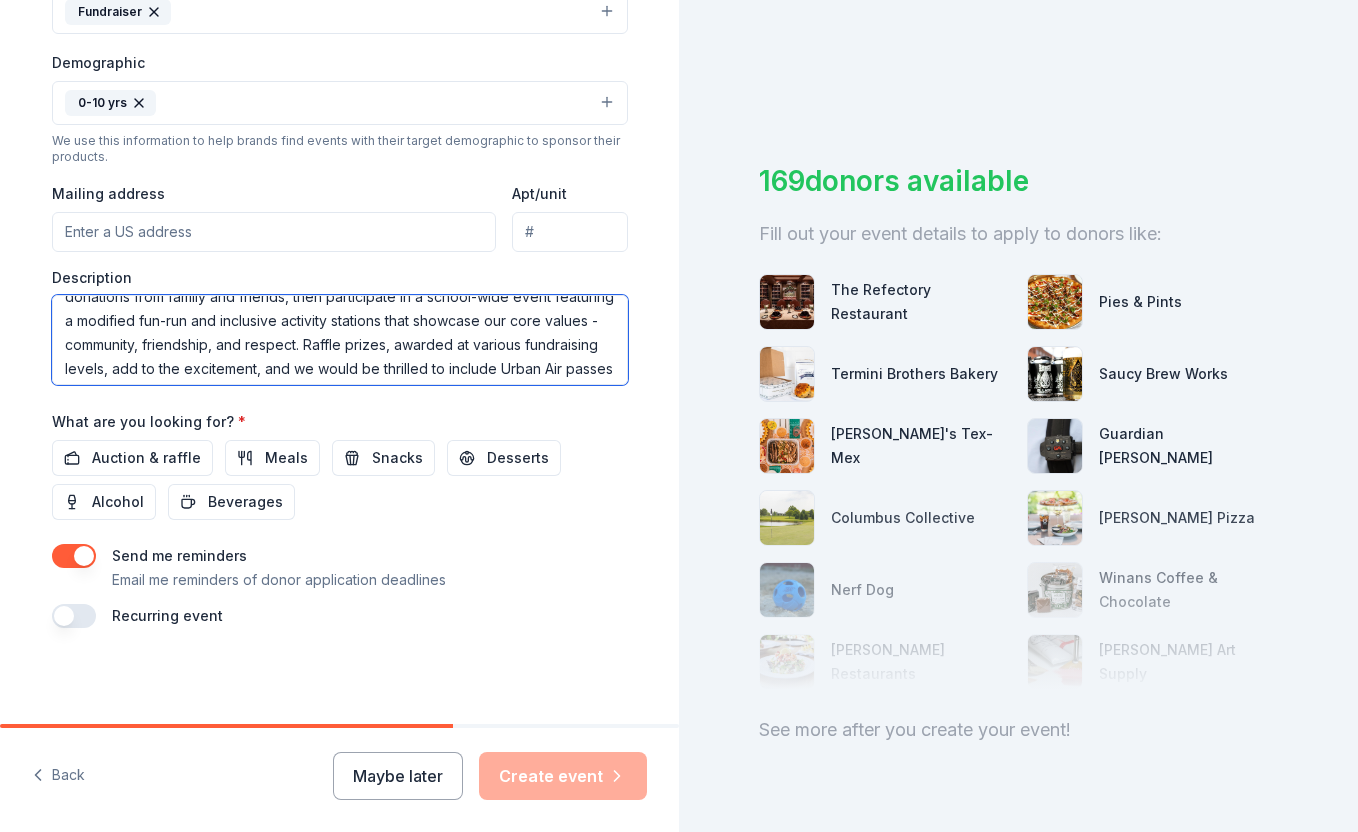 click on "The Bear Crawl is Bishop Elementary’s inaugural annual fundraiser, launching this fall at Dublin City Schools’ newest elementary. Students collect donations from family and friends, then participate in a school-wide event featuring a modified fun-run and inclusive activity stations that showcase our core values - community, friendship, and respect. Raffle prizes, awarded at various fundraising levels, add to the excitement, and we would be thrilled to include Urban Air passes as potential prizes." at bounding box center (340, 340) 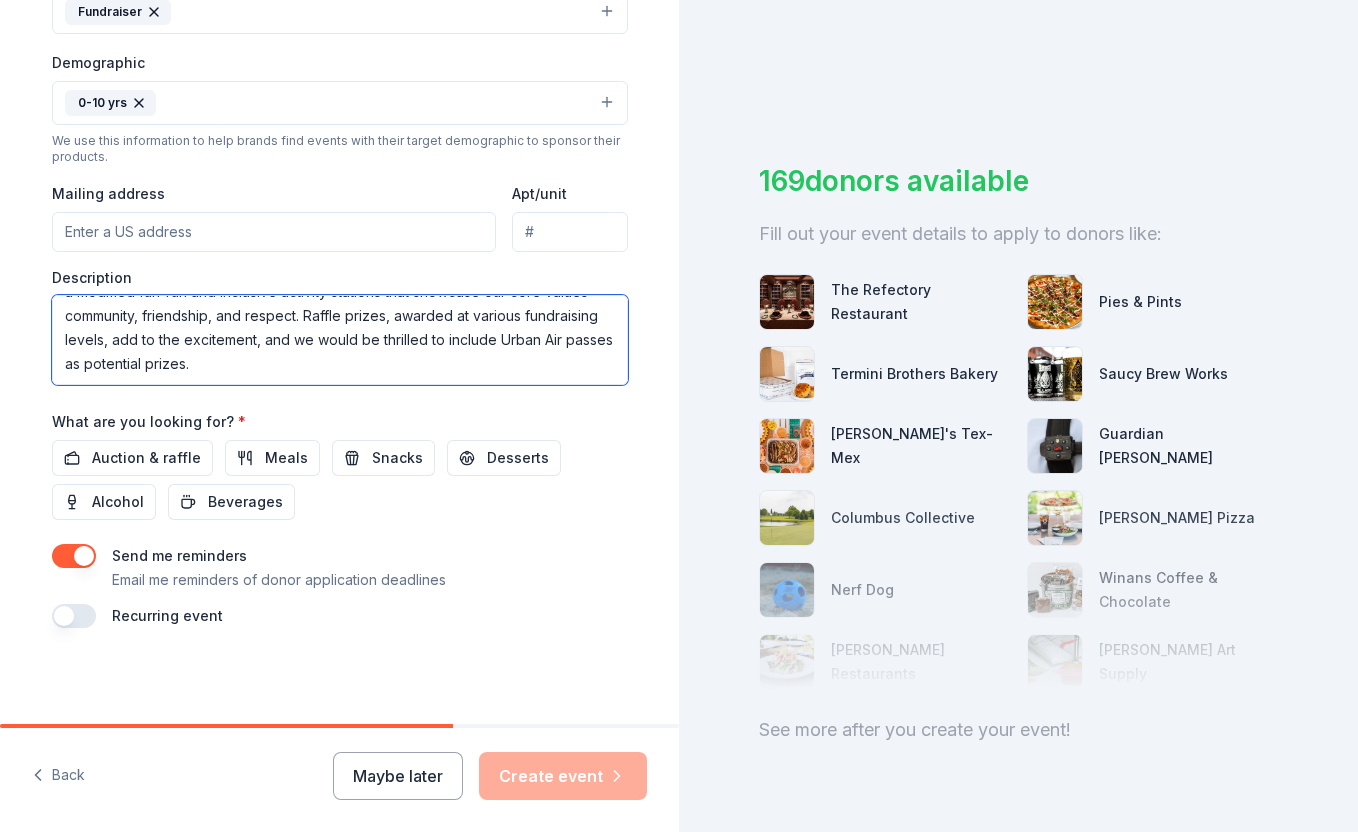 click on "The Bear Crawl is Bishop Elementary’s inaugural annual fundraiser, launching this fall at Dublin City Schools’ newest elementary. Students collect donations from family and friends, then participate in a school-wide event featuring a modified fun-run and inclusive activity stations that showcase our core values - community, friendship, and respect. Raffle prizes, awarded at various fundraising levels, add to the excitement, and we would be thrilled to include Urban Air passes as potential prizes." at bounding box center (340, 340) 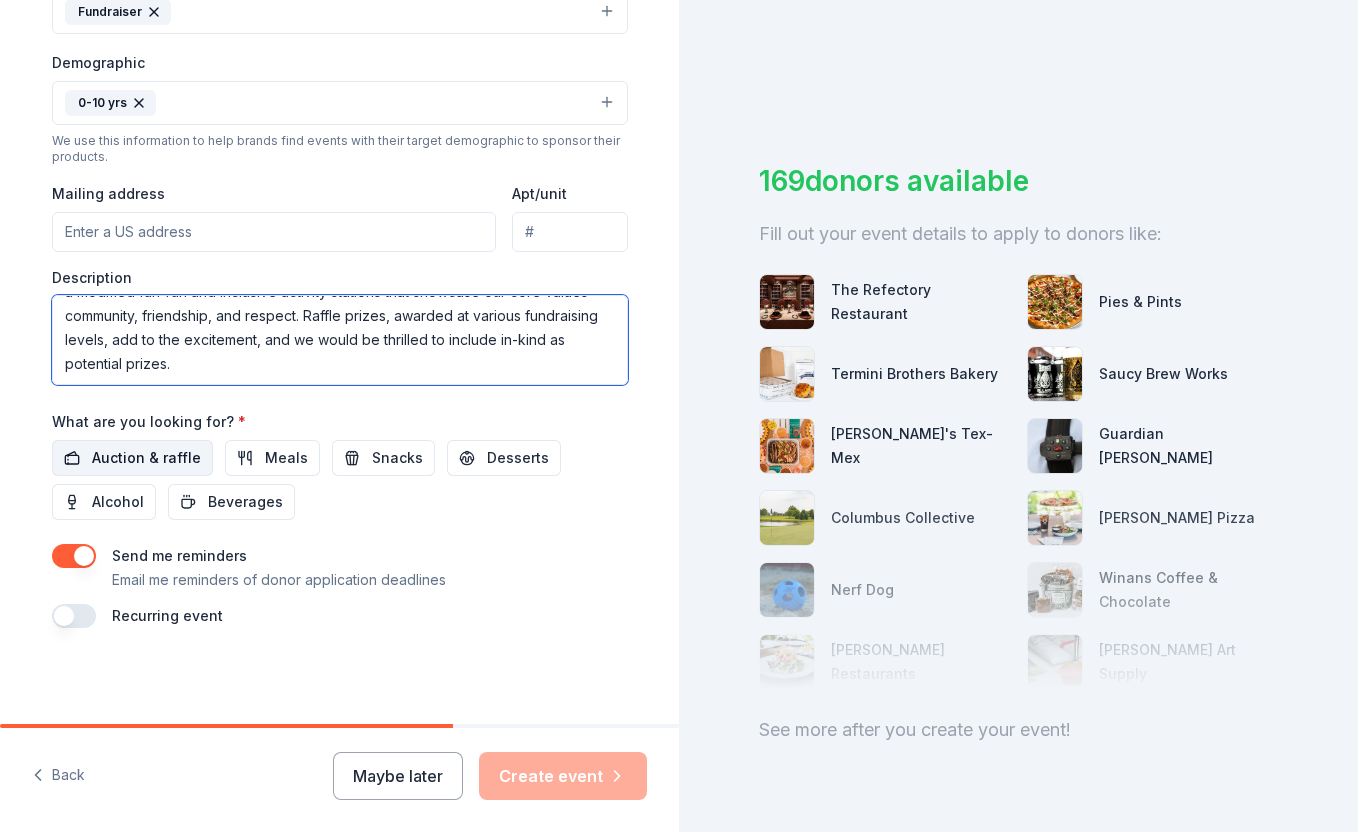 type on "The Bear Crawl is Bishop Elementary’s inaugural annual fundraiser, launching this fall at Dublin City Schools’ newest elementary. Students collect donations from family and friends, then participate in a school-wide event featuring a modified fun-run and inclusive activity stations that showcase our core values - community, friendship, and respect. Raffle prizes, awarded at various fundraising levels, add to the excitement, and we would be thrilled to include in-kind as potential prizes." 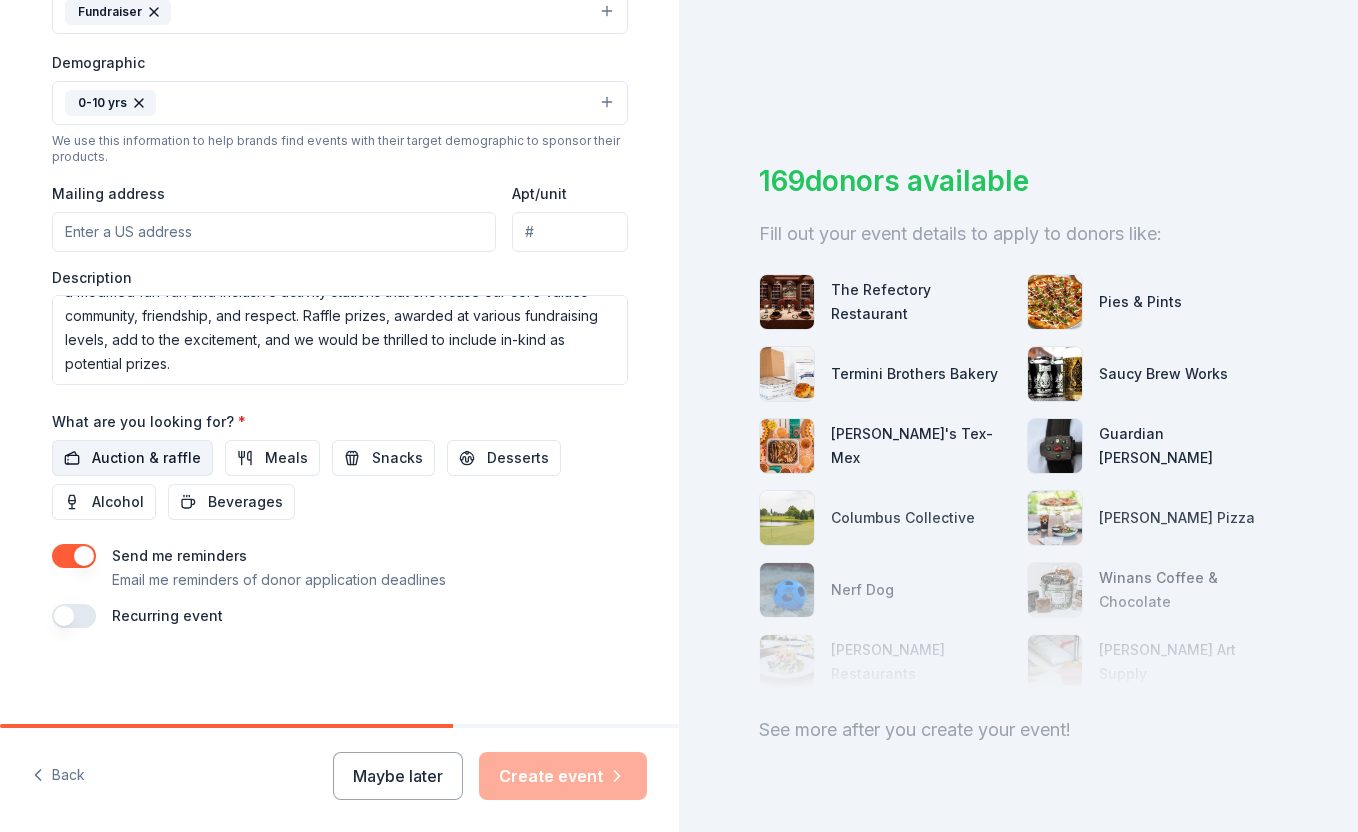 click on "Auction & raffle" at bounding box center (146, 458) 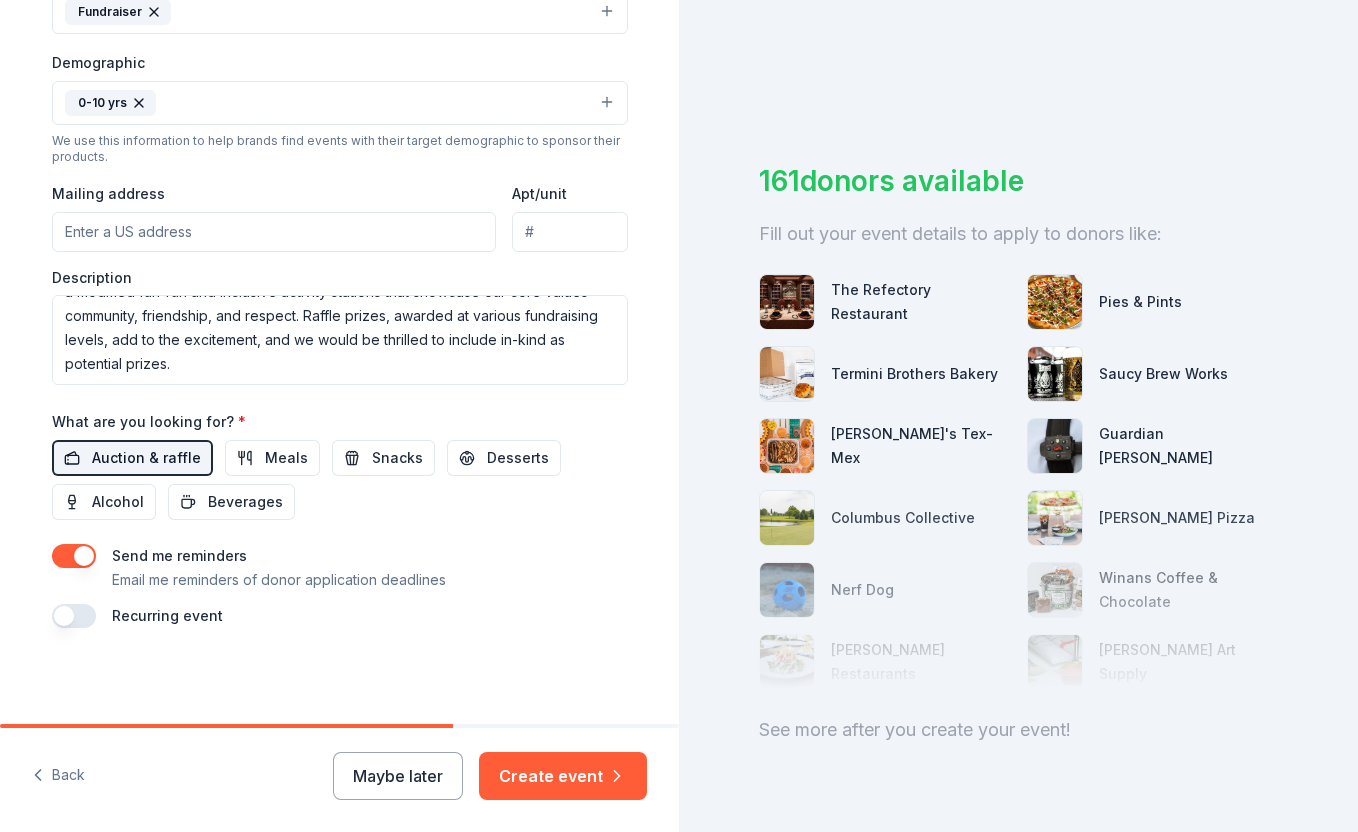 click on "Auction & raffle" at bounding box center (132, 458) 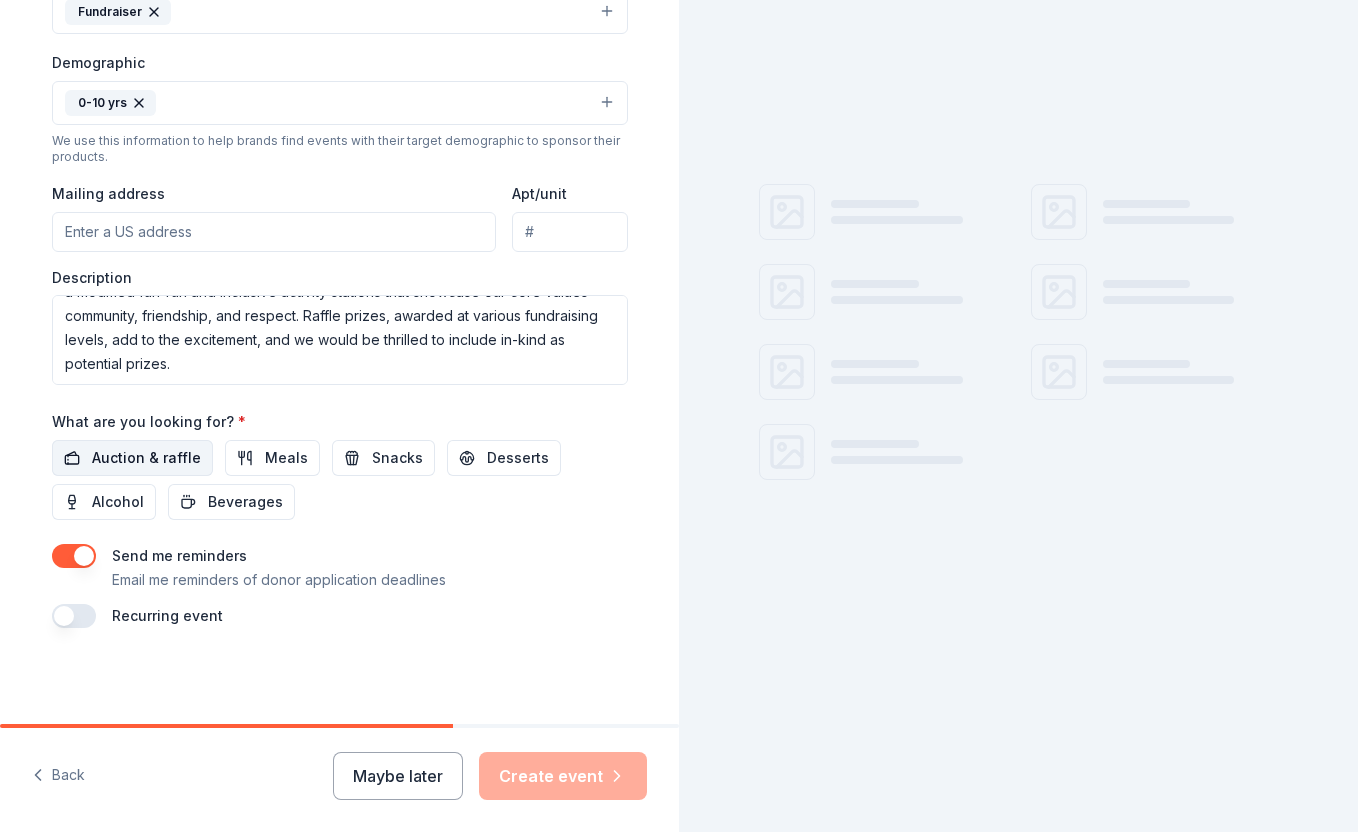 click on "Auction & raffle" at bounding box center (132, 458) 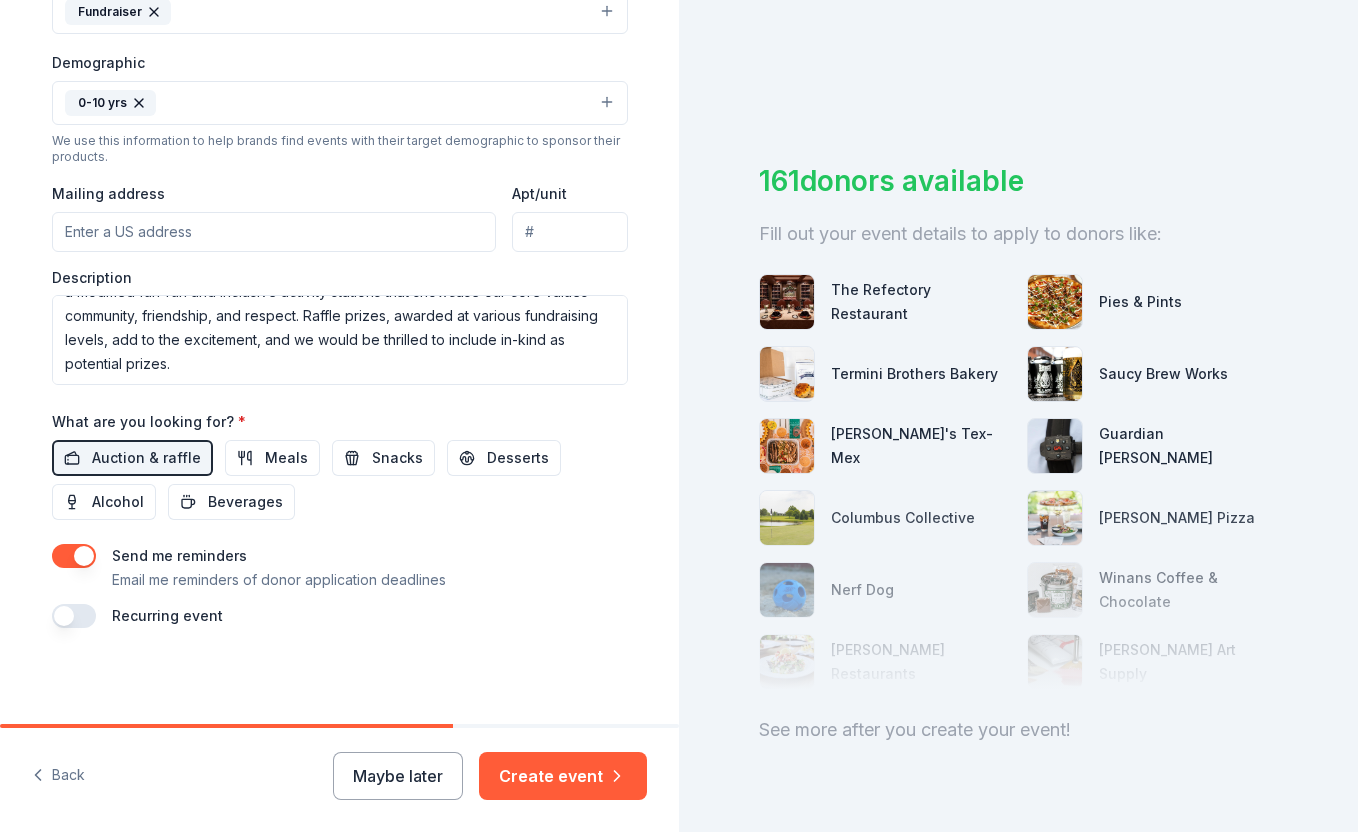 click at bounding box center (74, 616) 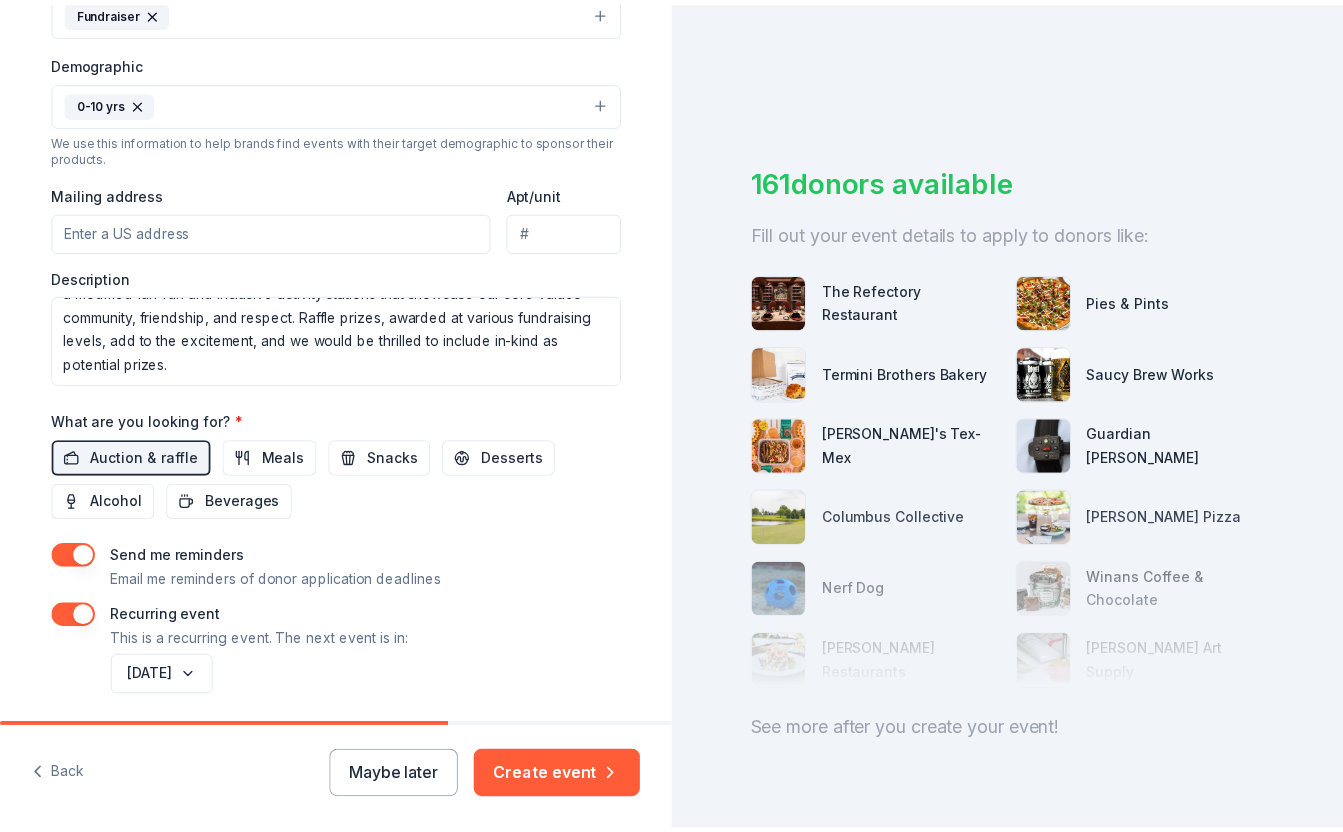 scroll, scrollTop: 683, scrollLeft: 0, axis: vertical 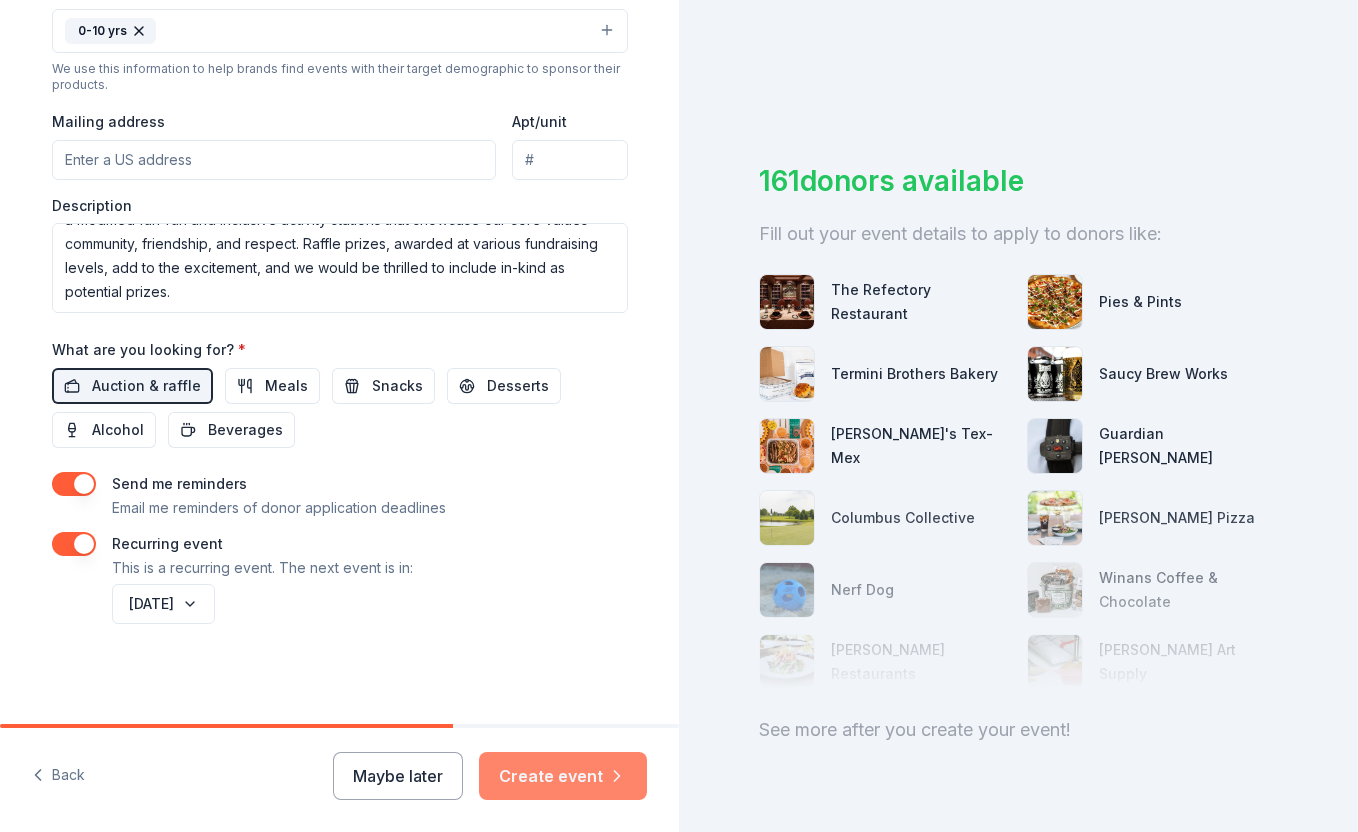 click on "Create event" at bounding box center [563, 776] 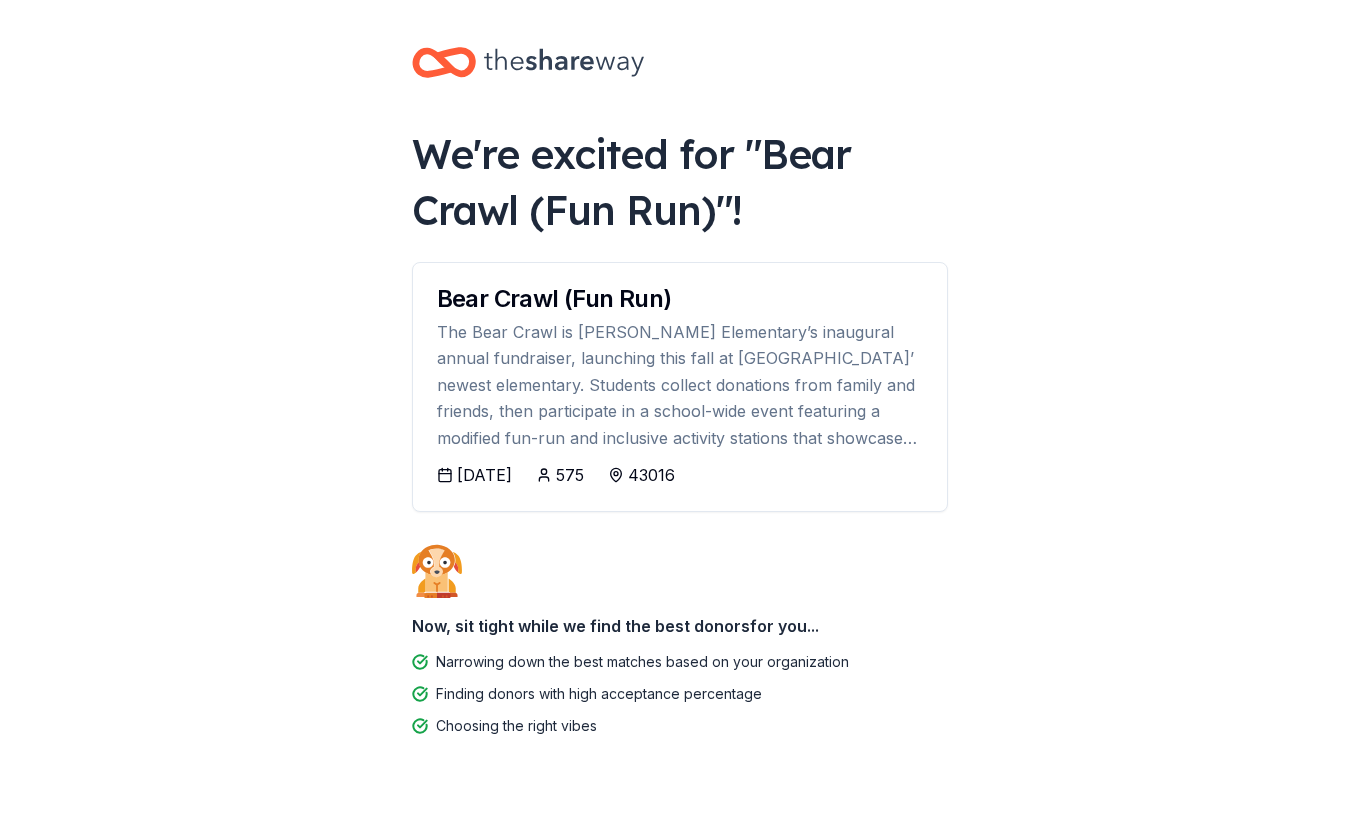 scroll, scrollTop: 0, scrollLeft: 0, axis: both 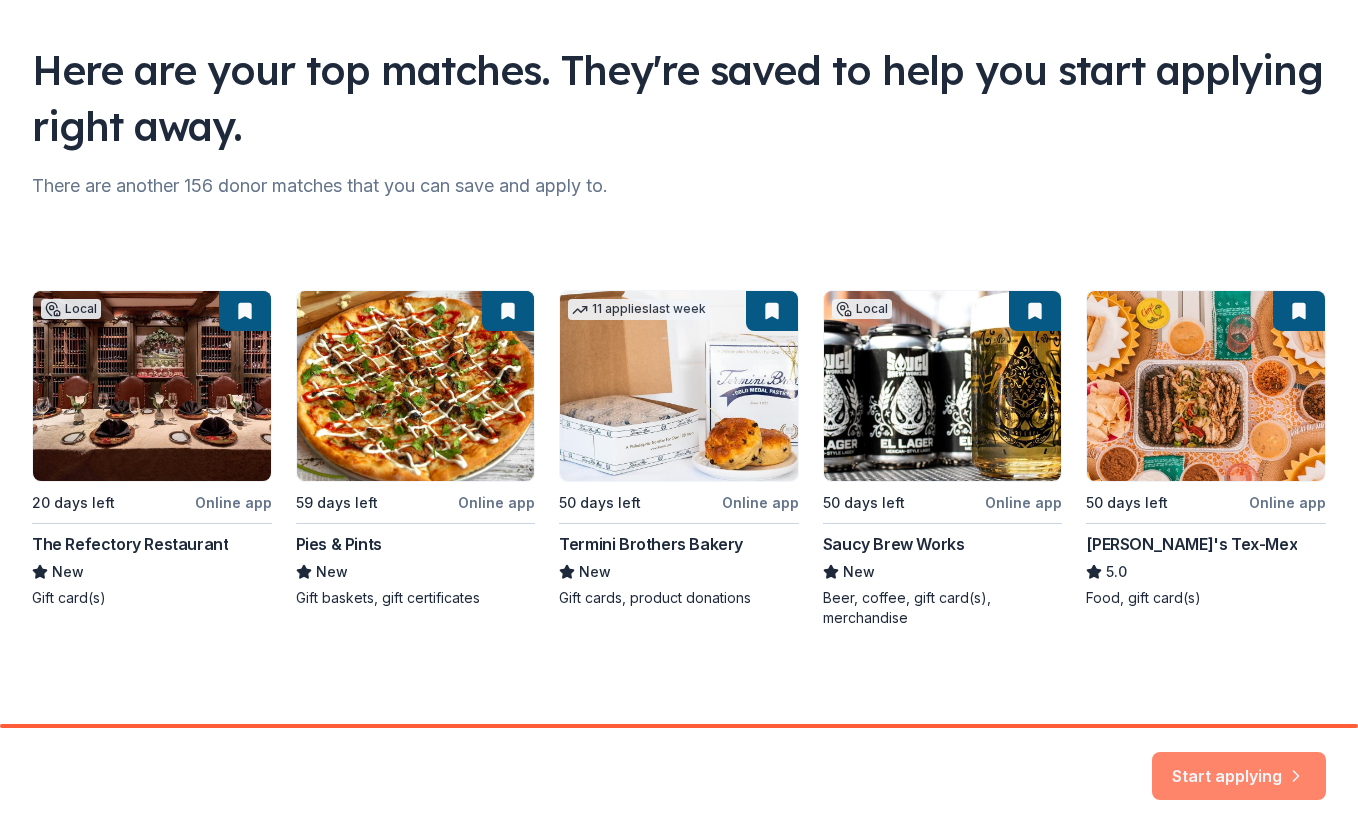 click on "Start applying" at bounding box center [1239, 764] 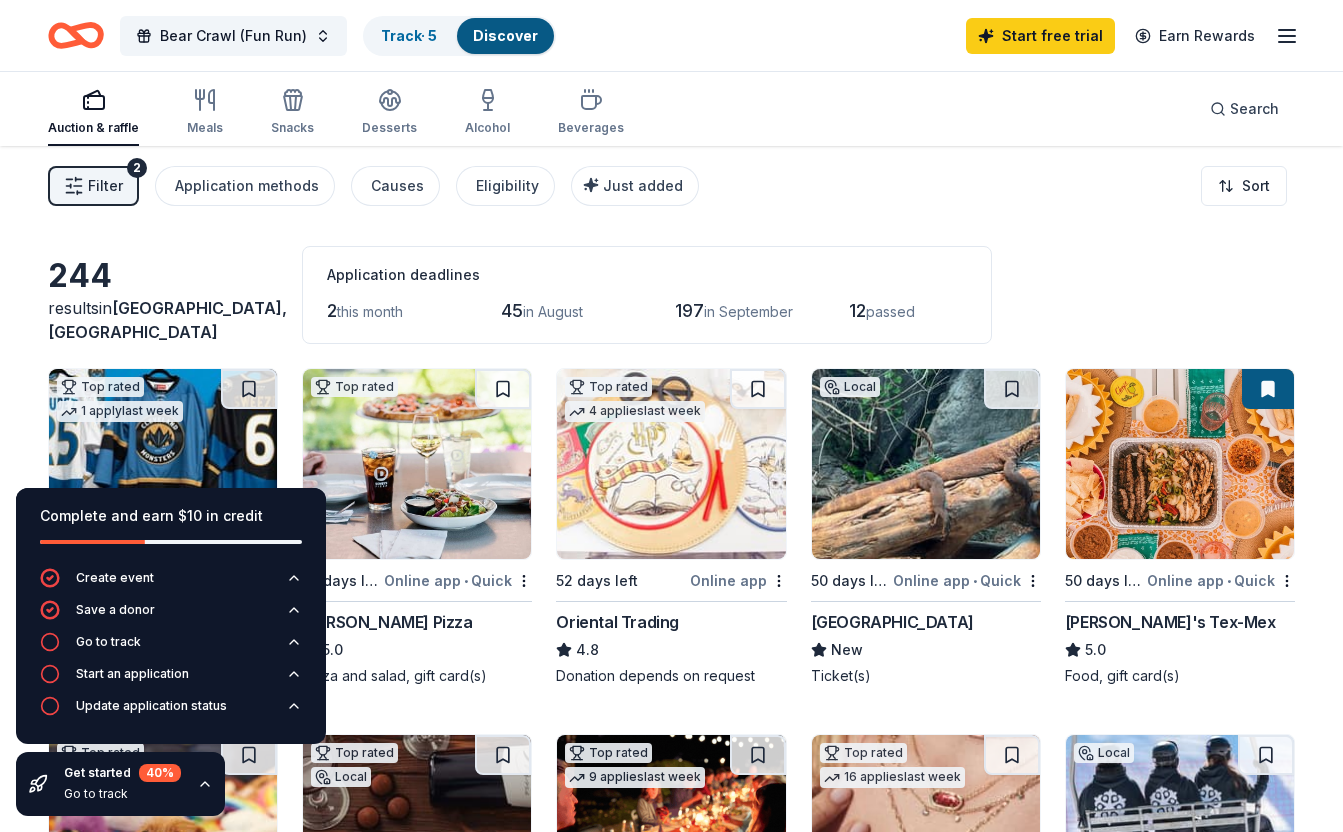 click 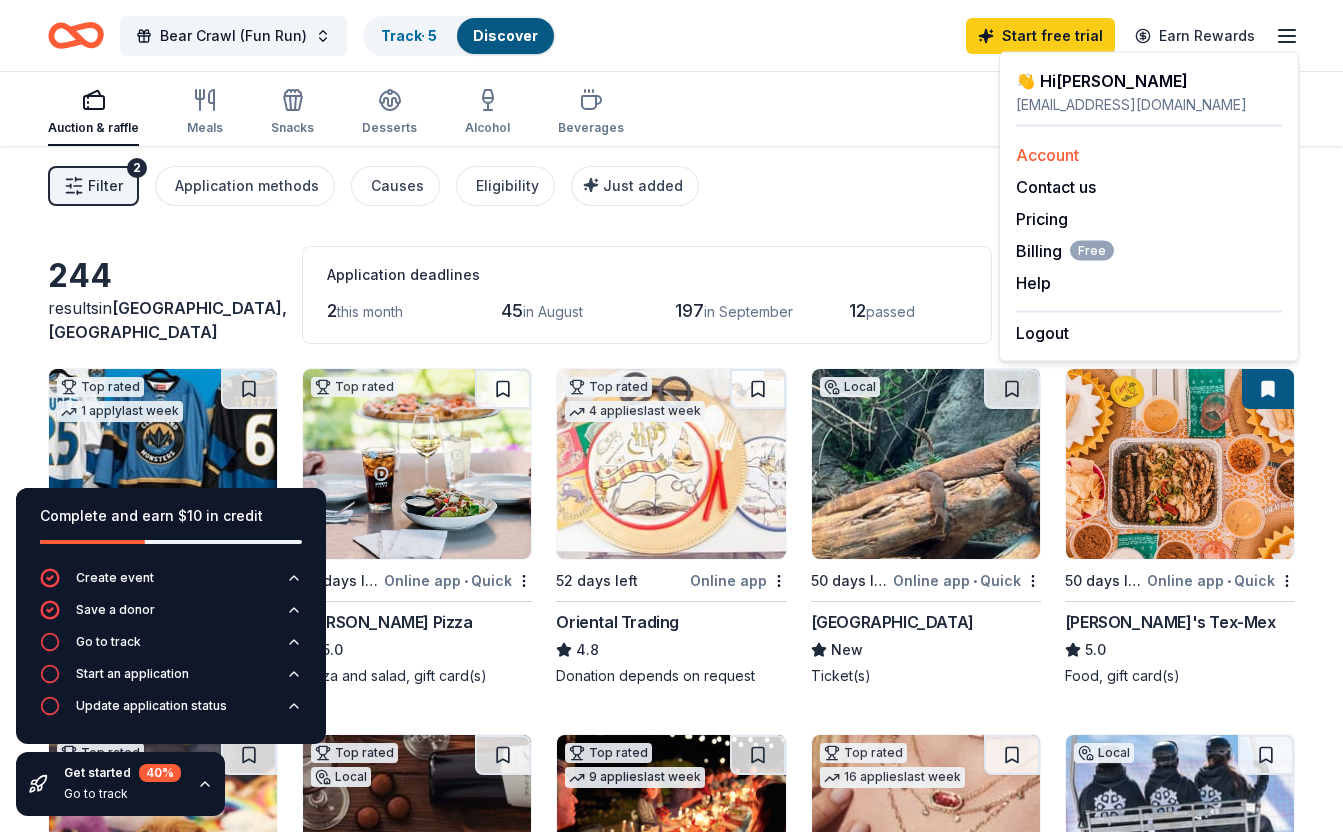 click on "Account" at bounding box center (1047, 155) 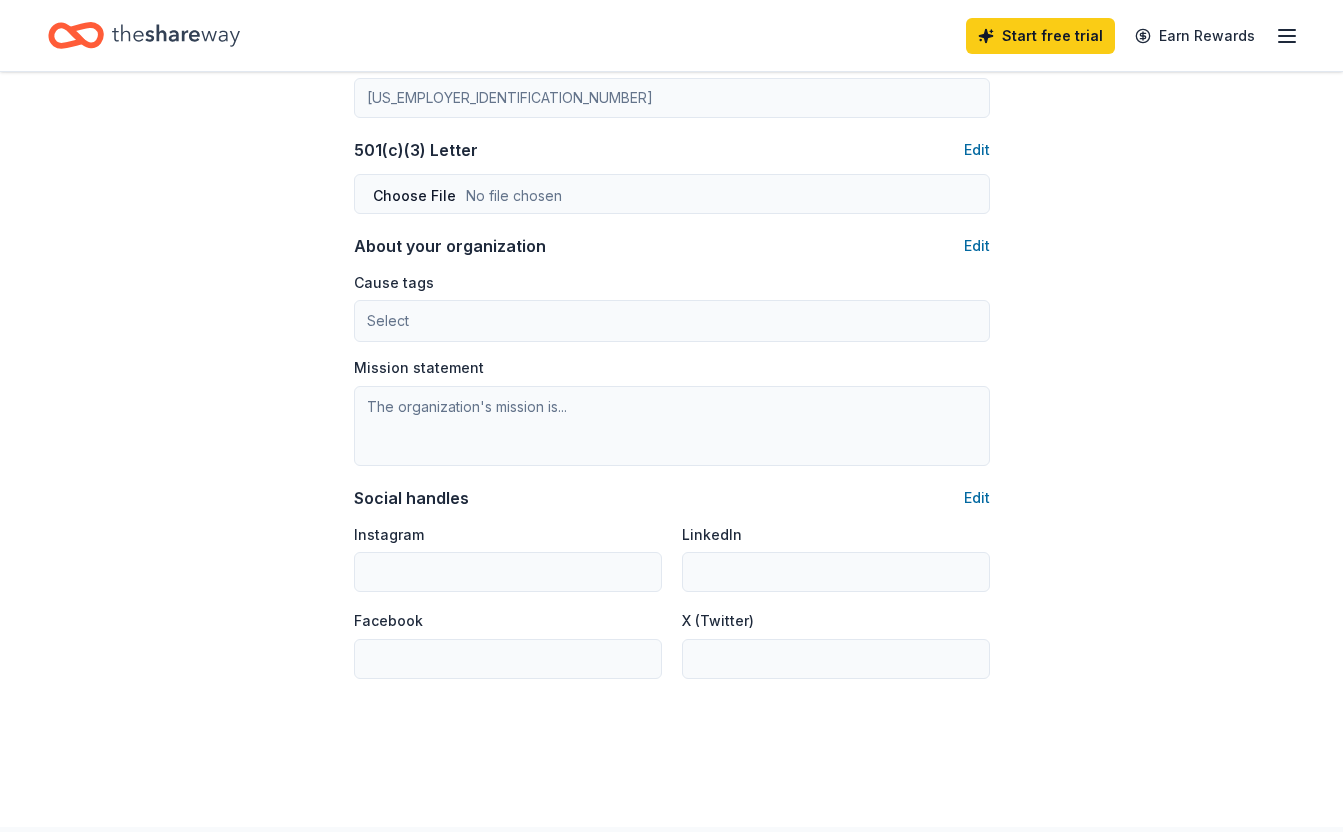 scroll, scrollTop: 1169, scrollLeft: 0, axis: vertical 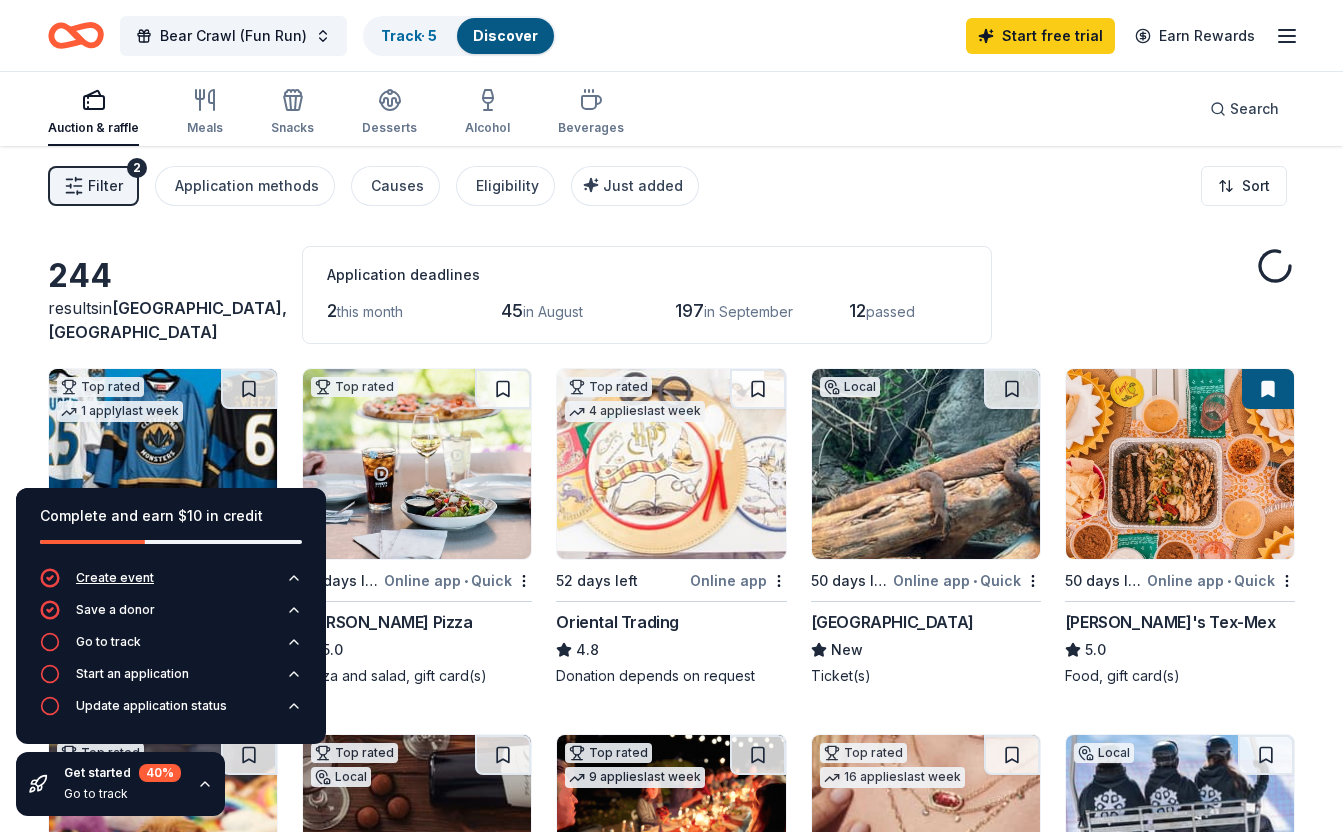 click 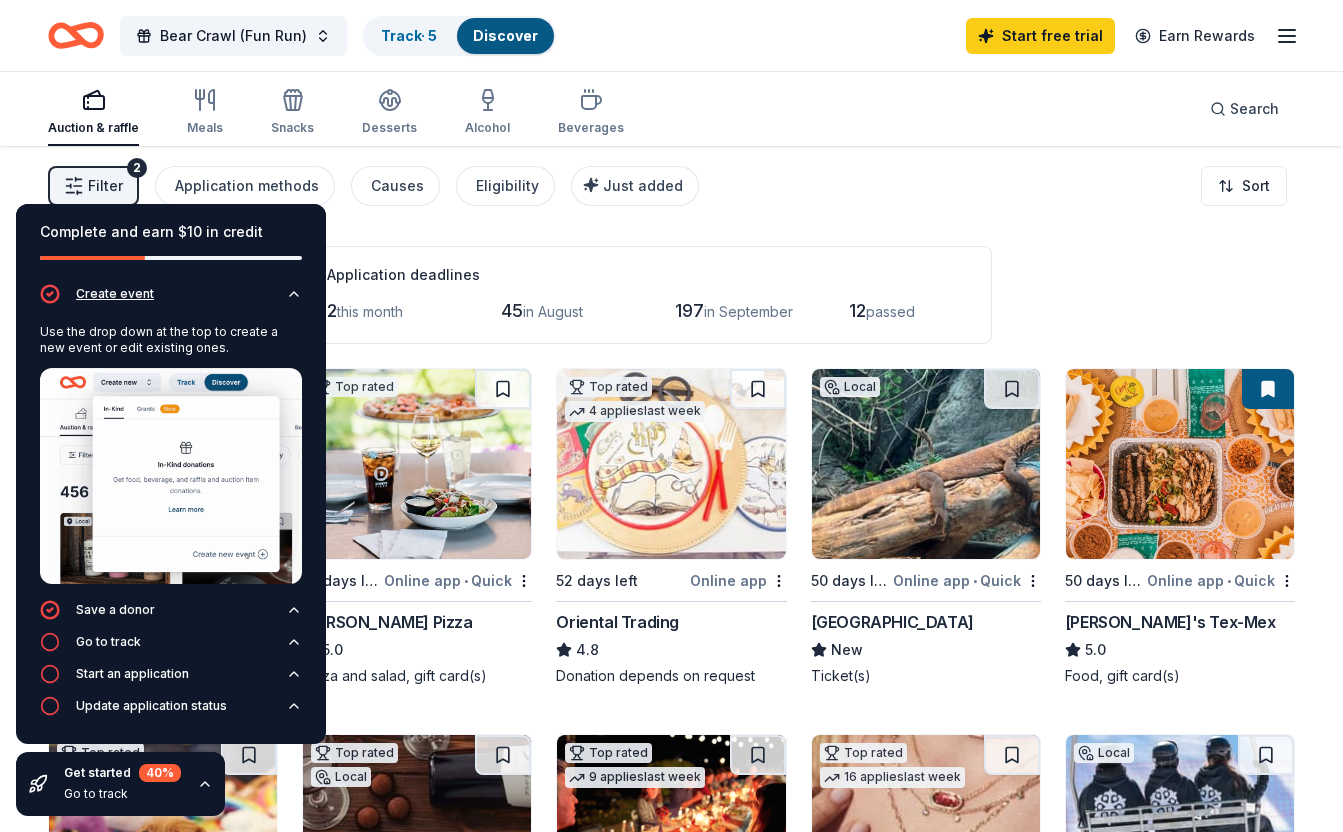 click on "Create event" at bounding box center (115, 294) 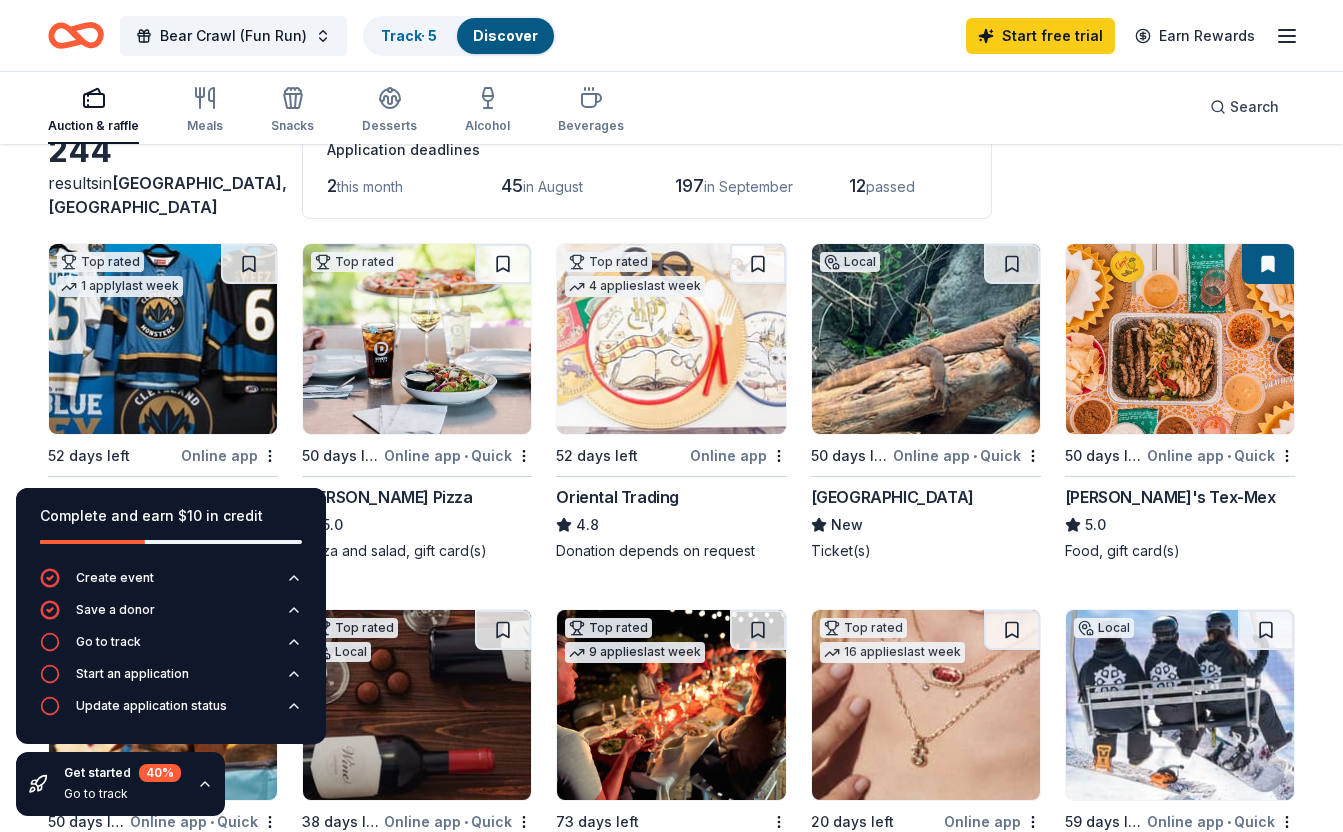 scroll, scrollTop: 95, scrollLeft: 0, axis: vertical 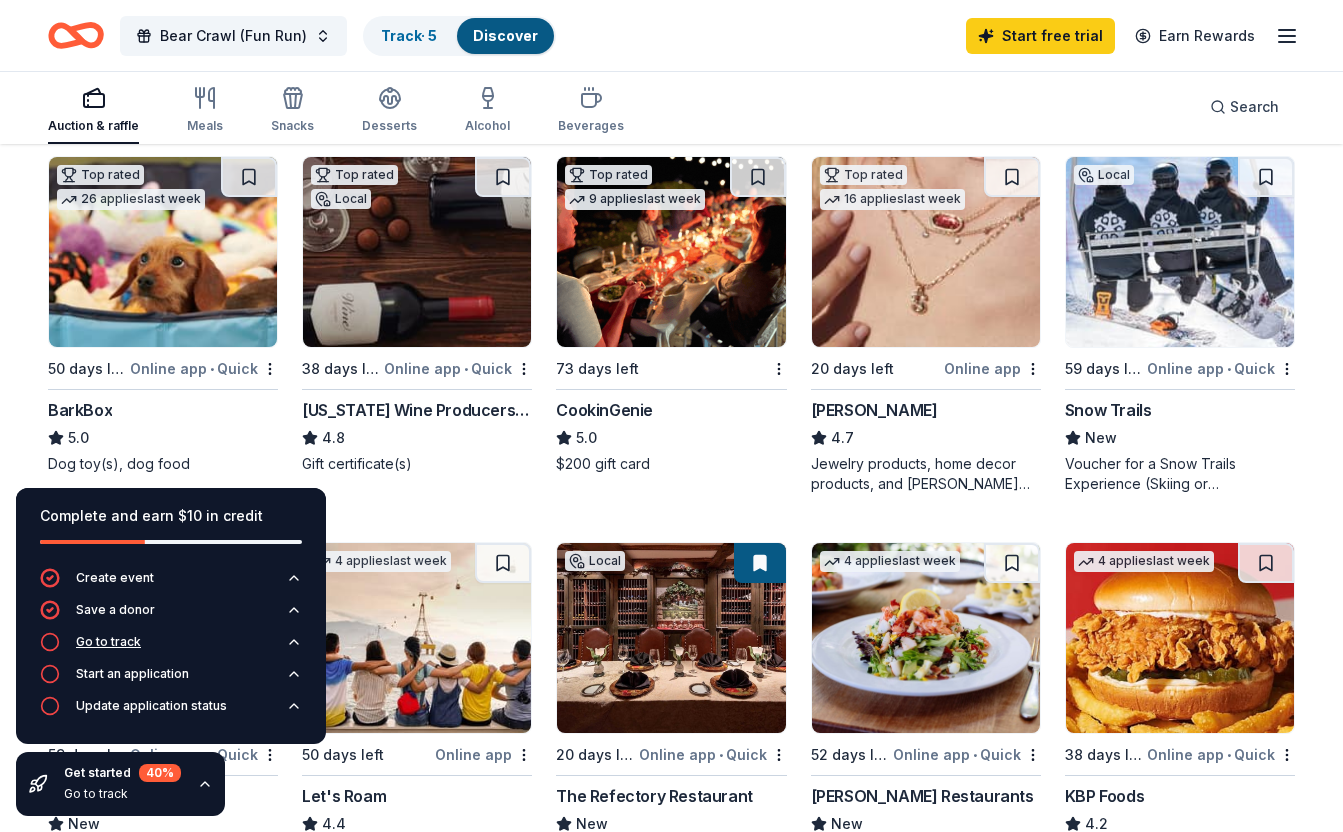click 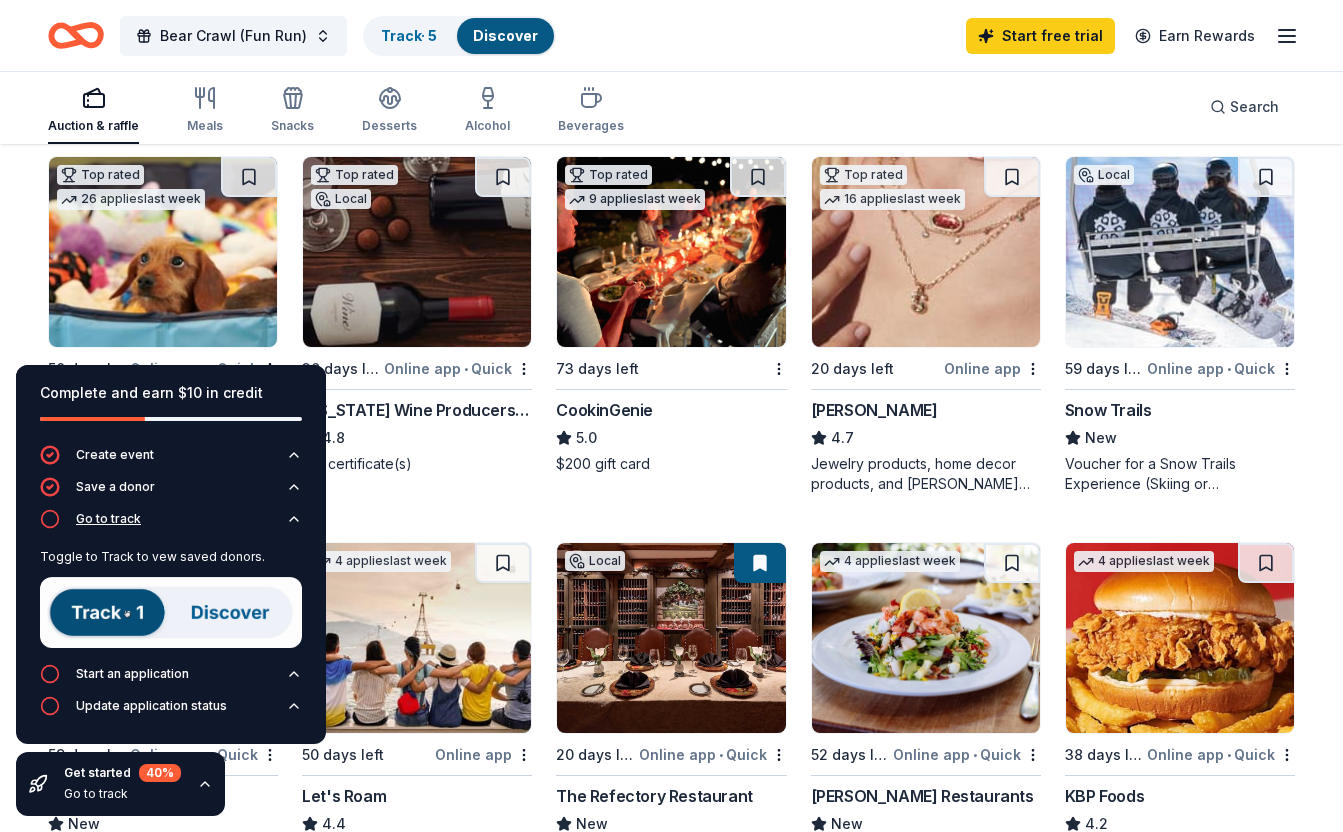 click 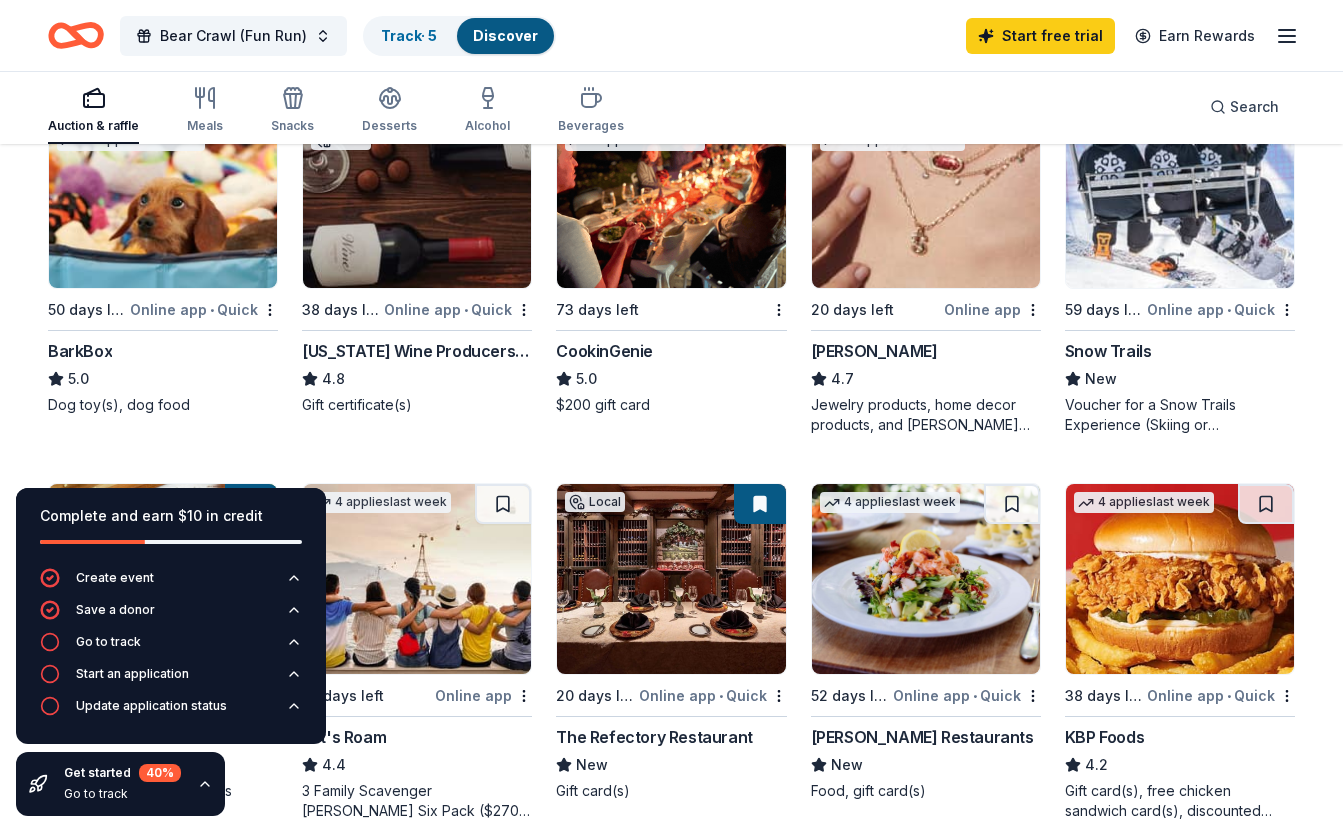 scroll, scrollTop: 639, scrollLeft: 0, axis: vertical 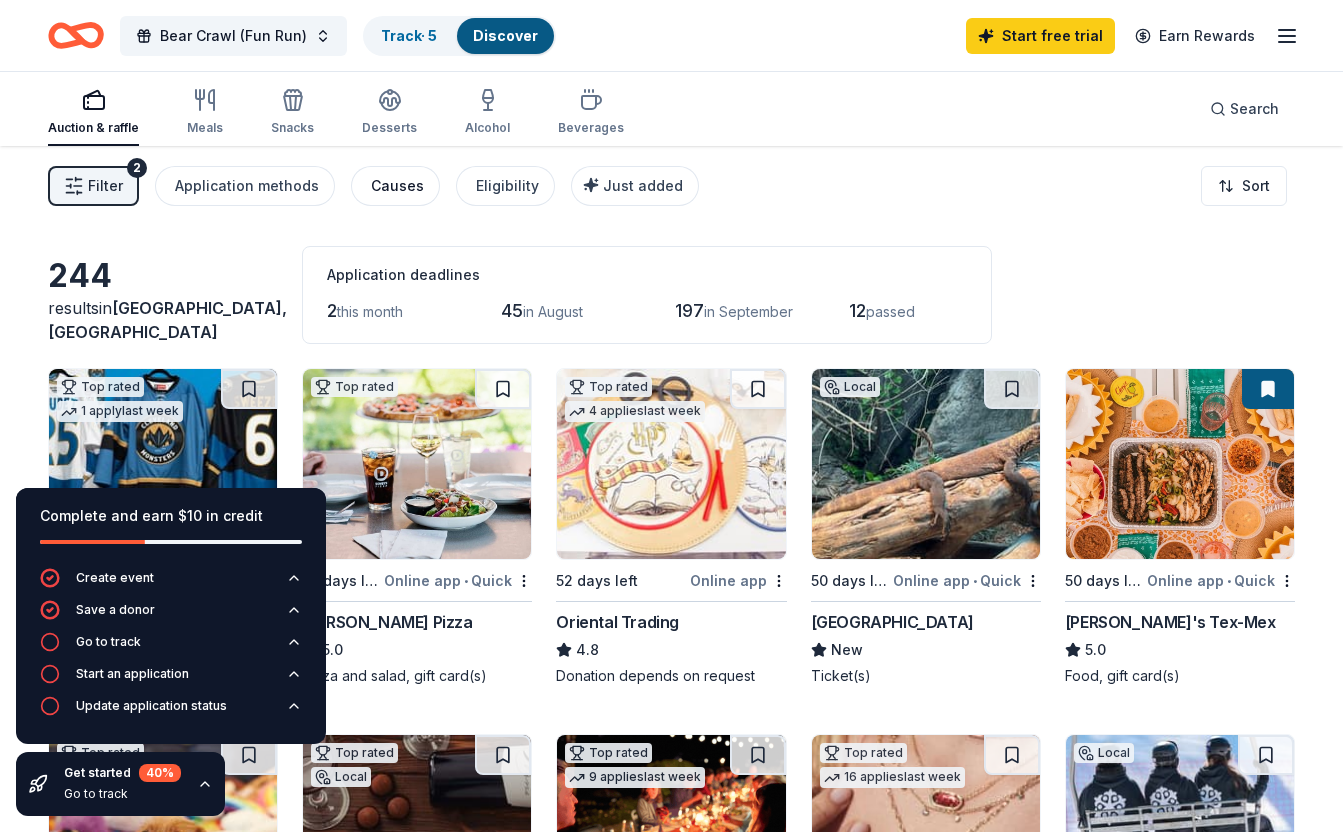 click on "Causes" at bounding box center [397, 186] 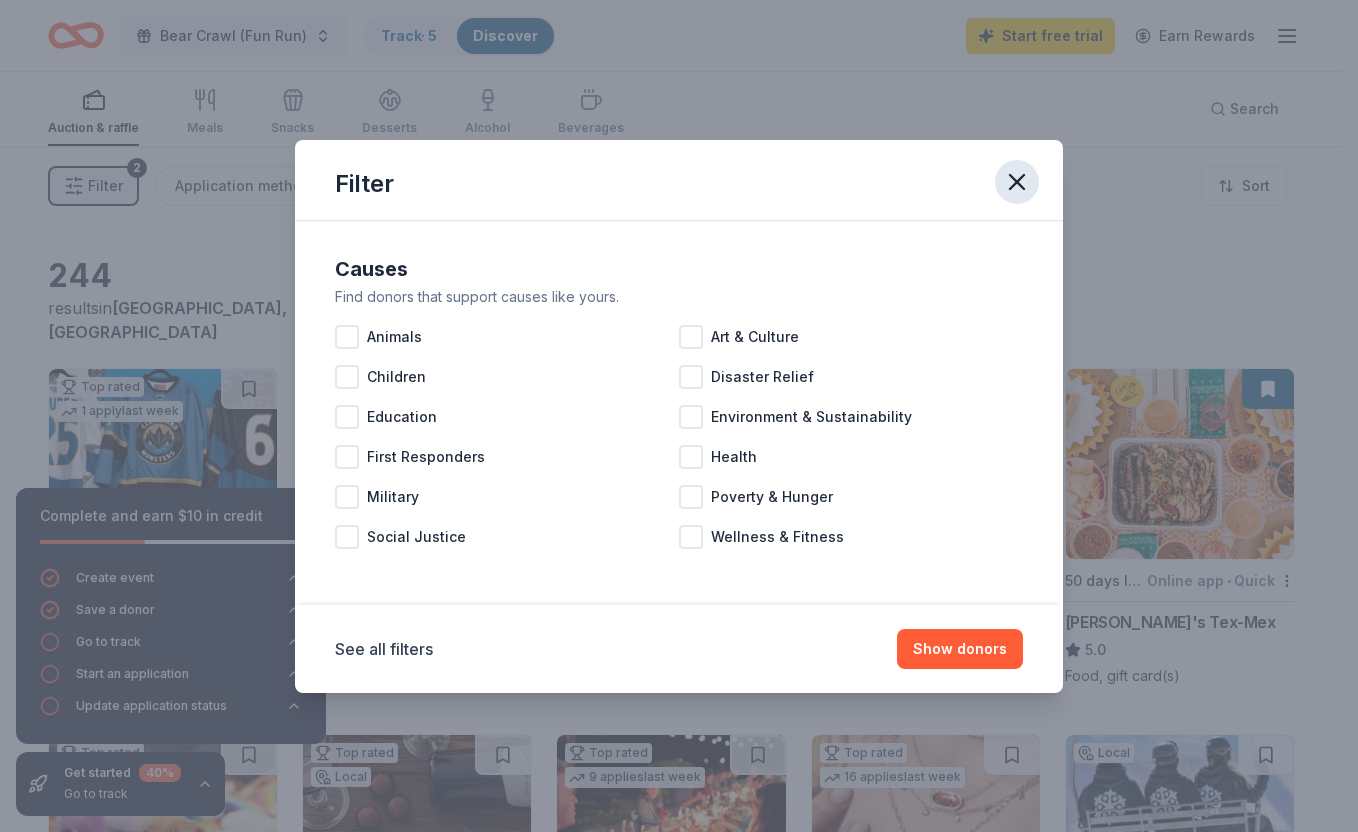 click 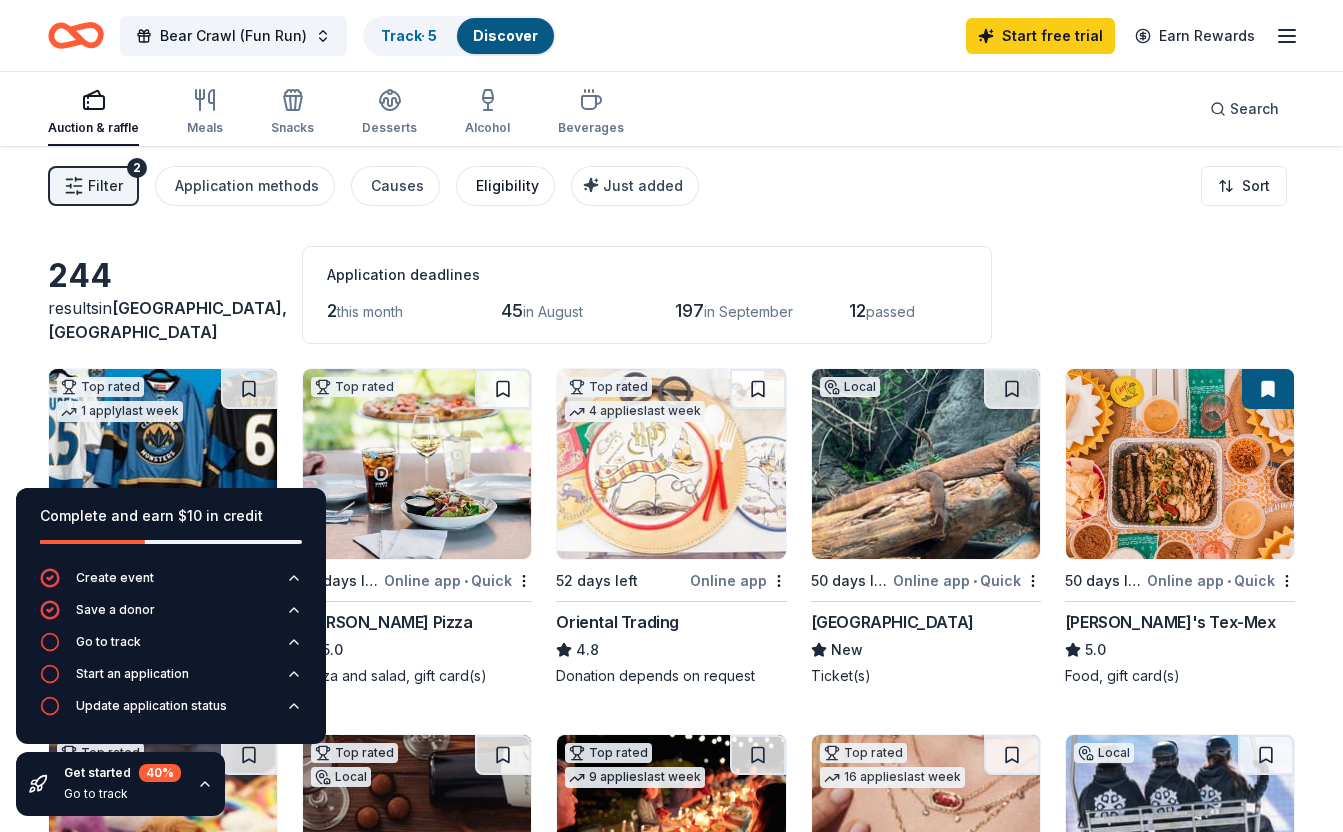 click on "Eligibility" at bounding box center (507, 186) 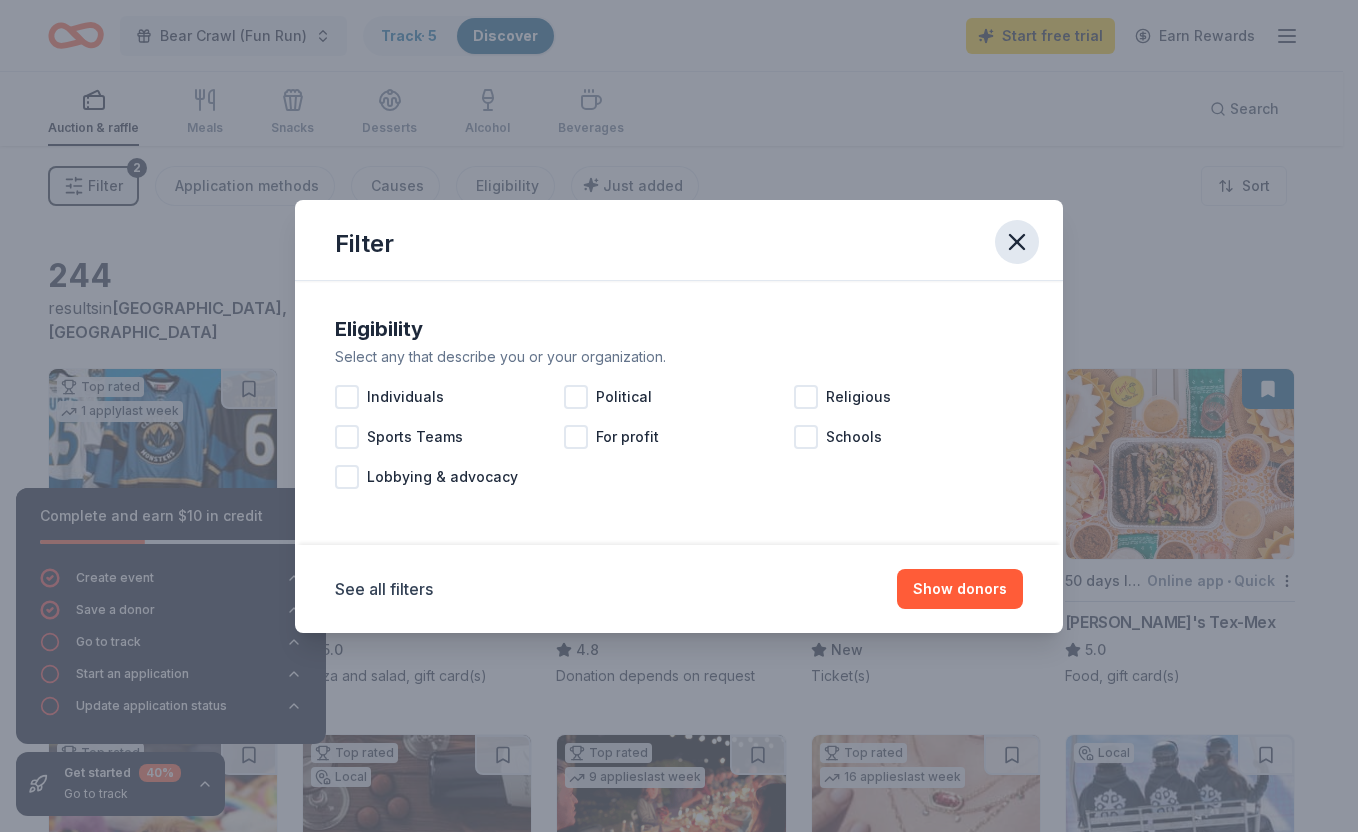 click 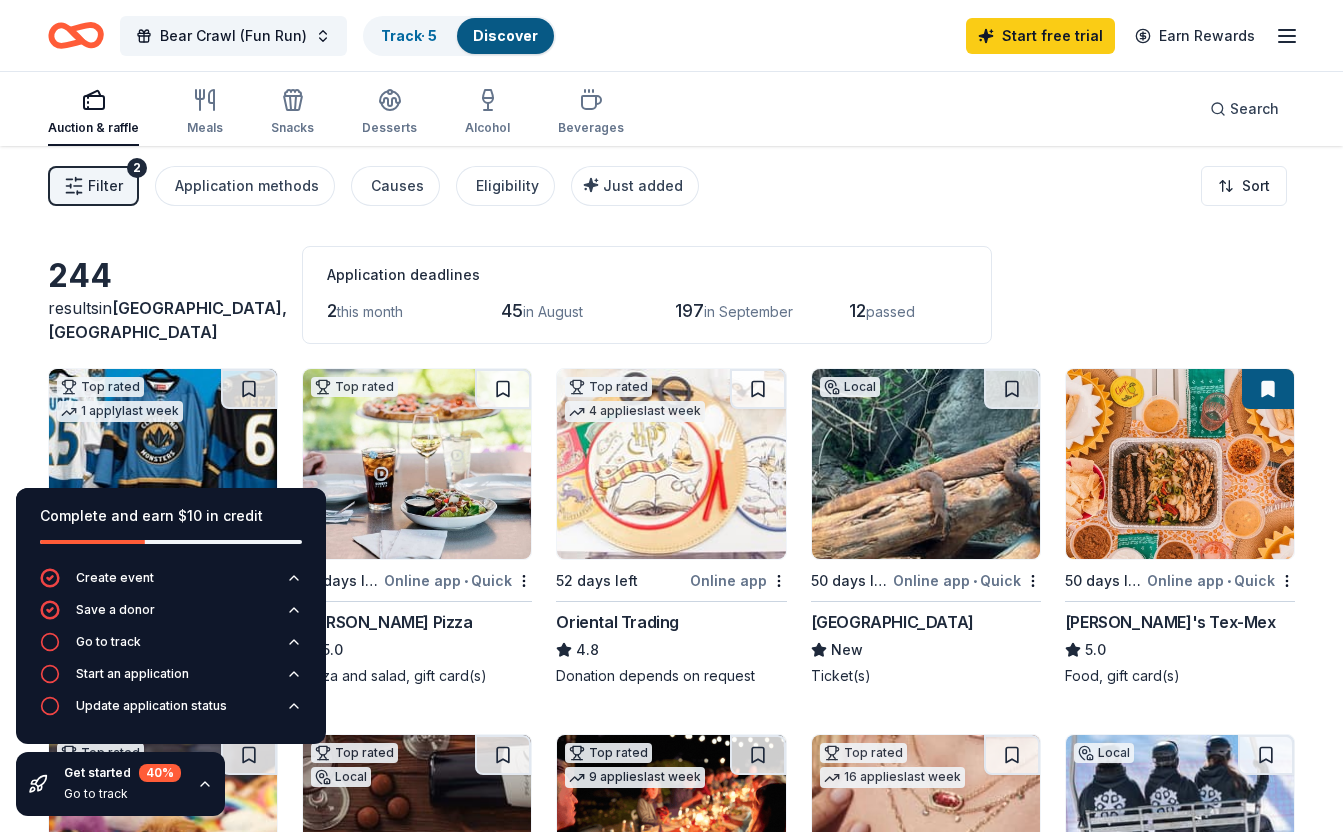 click on "Filter 2" at bounding box center (93, 186) 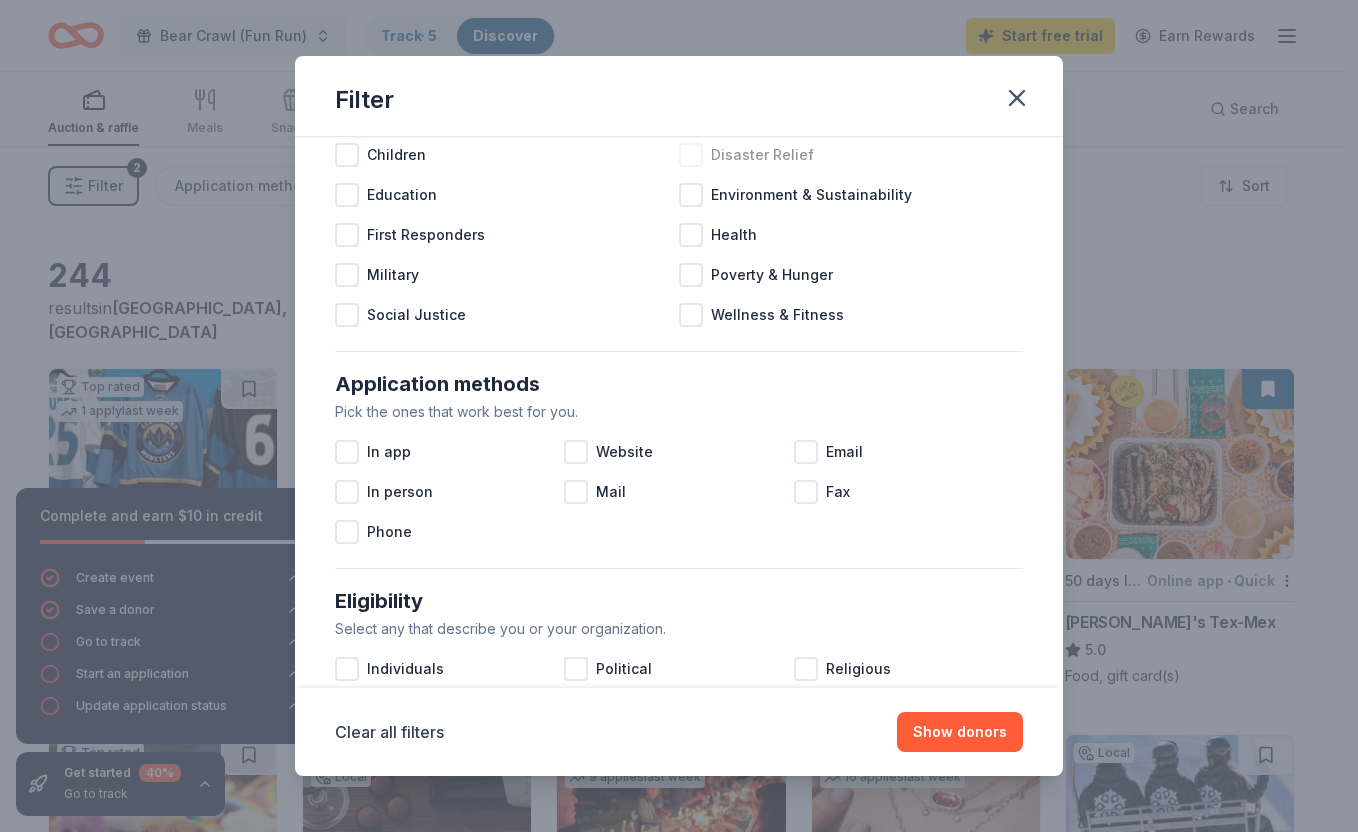 scroll, scrollTop: 0, scrollLeft: 0, axis: both 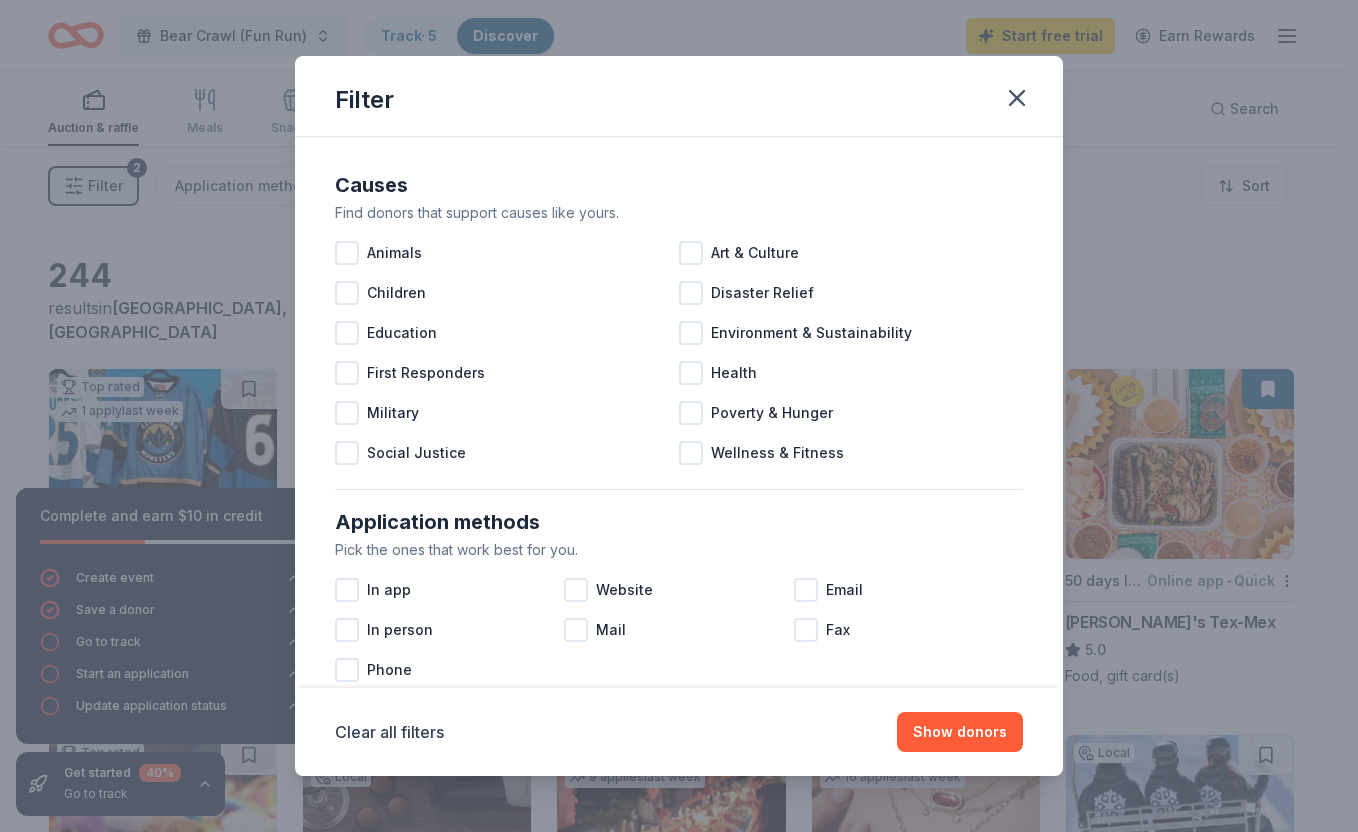 click 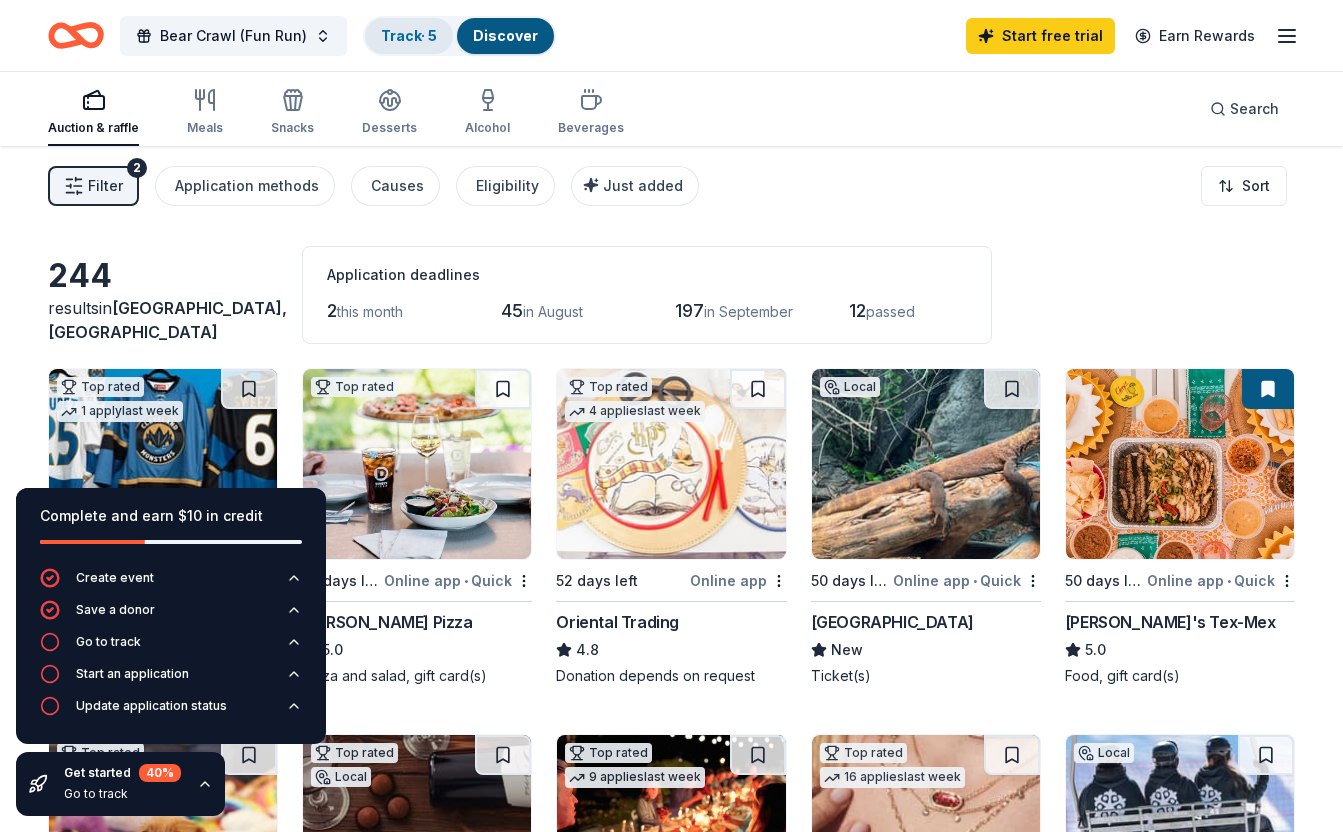 click on "Bear Crawl (Fun Run)" at bounding box center (233, 36) 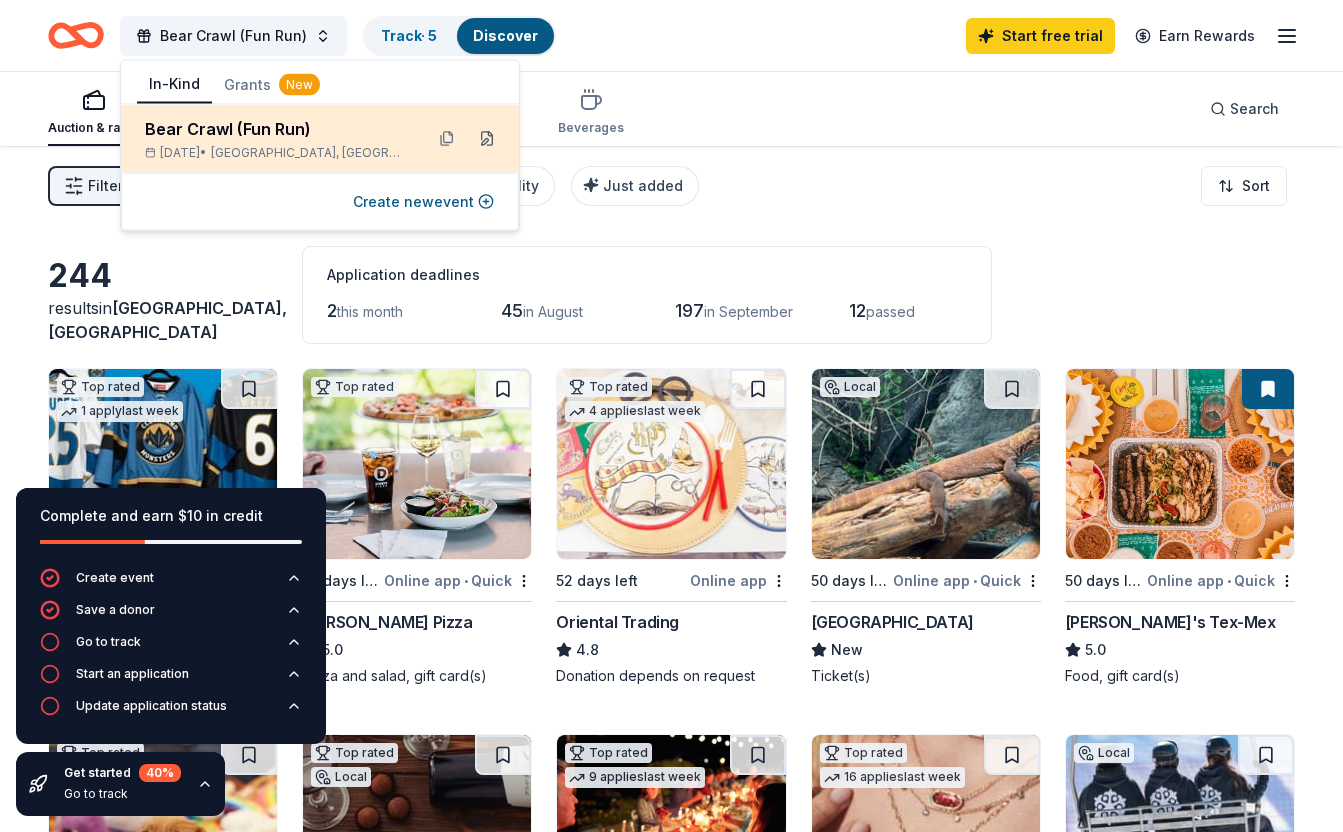 click at bounding box center (487, 139) 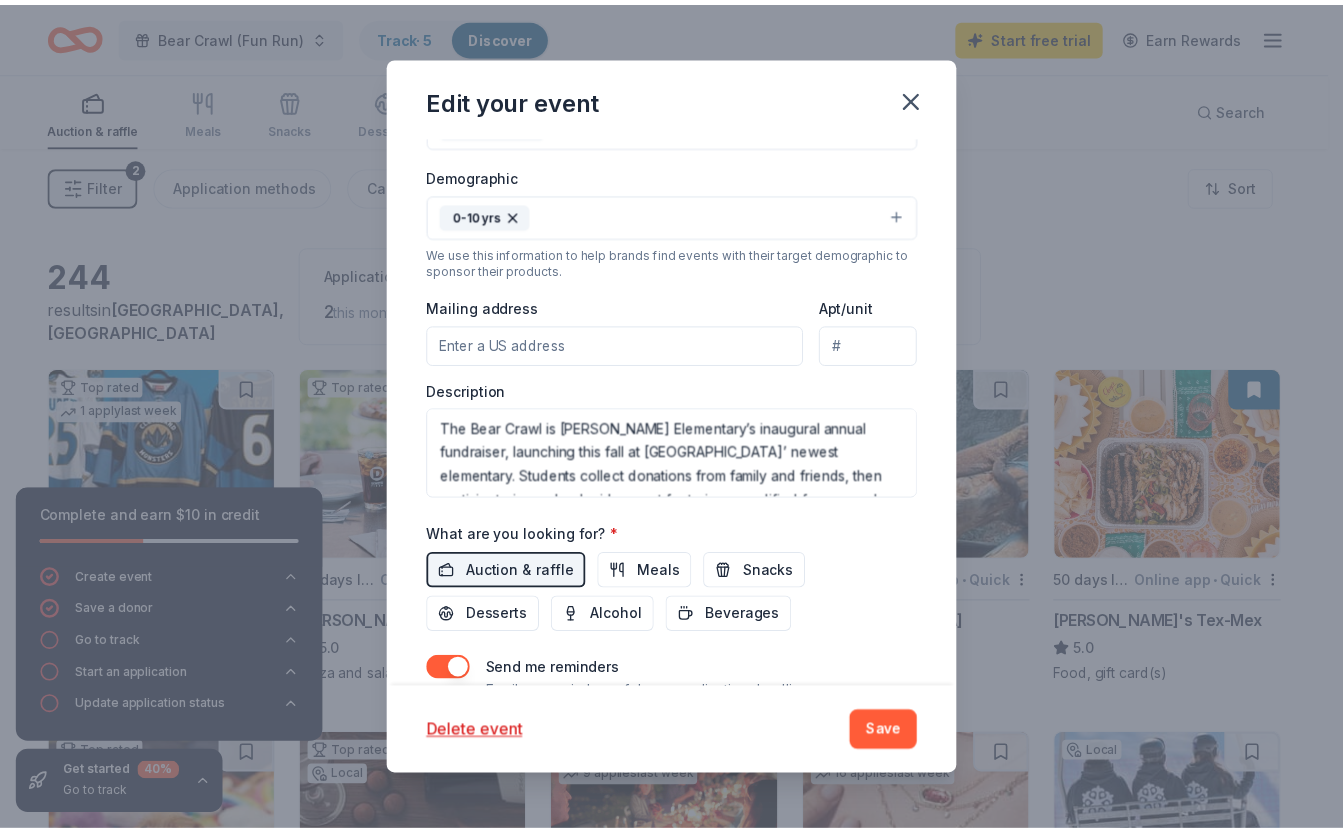 scroll, scrollTop: 604, scrollLeft: 0, axis: vertical 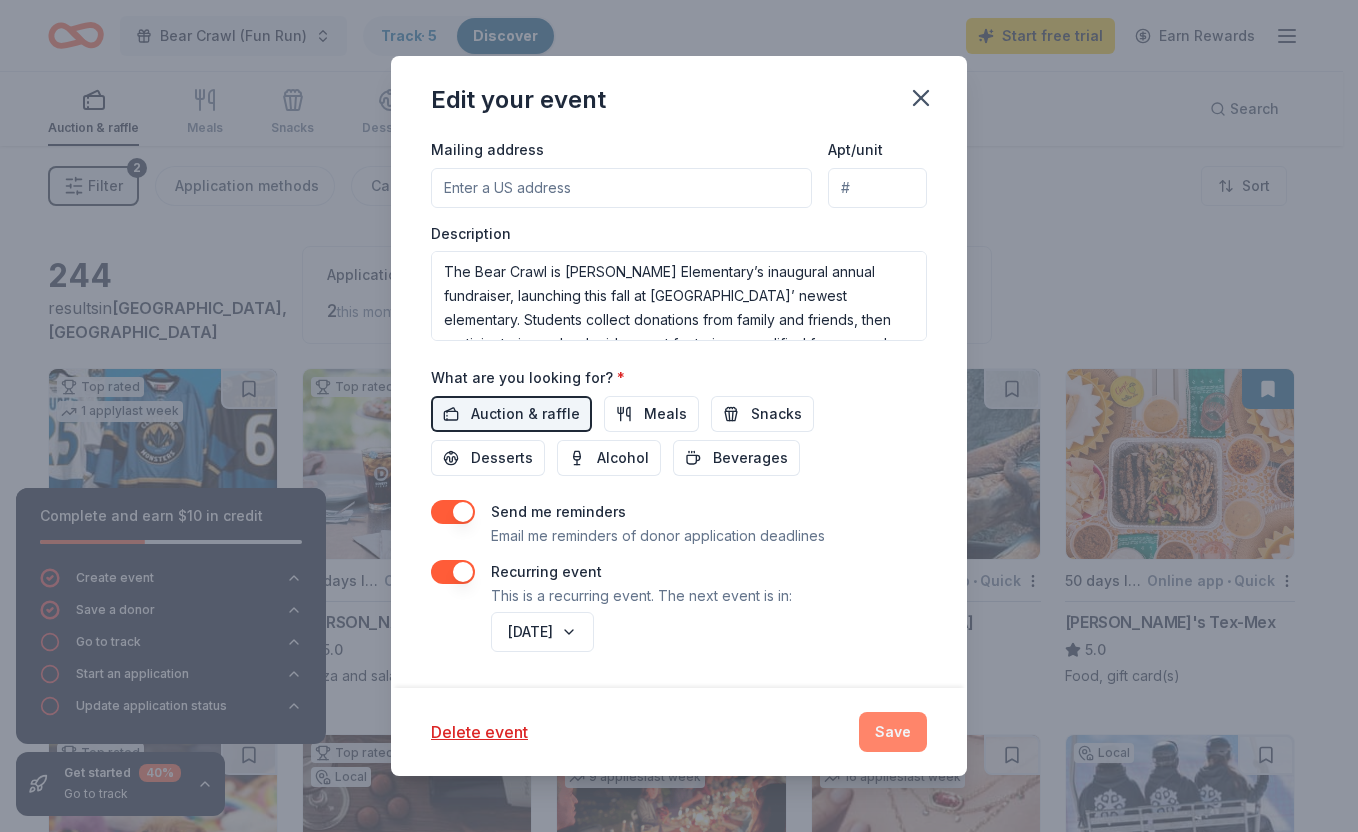 click on "Save" at bounding box center (893, 732) 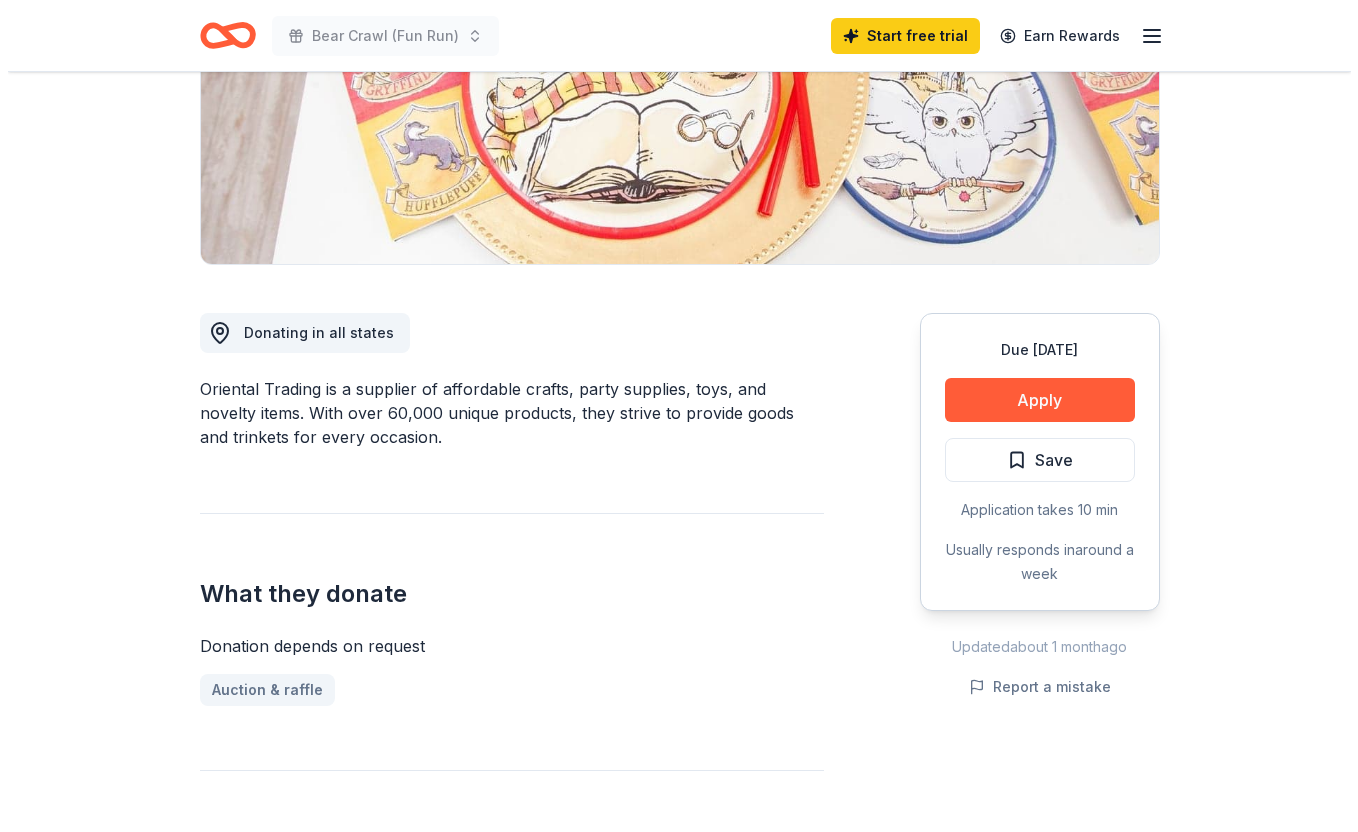 scroll, scrollTop: 260, scrollLeft: 0, axis: vertical 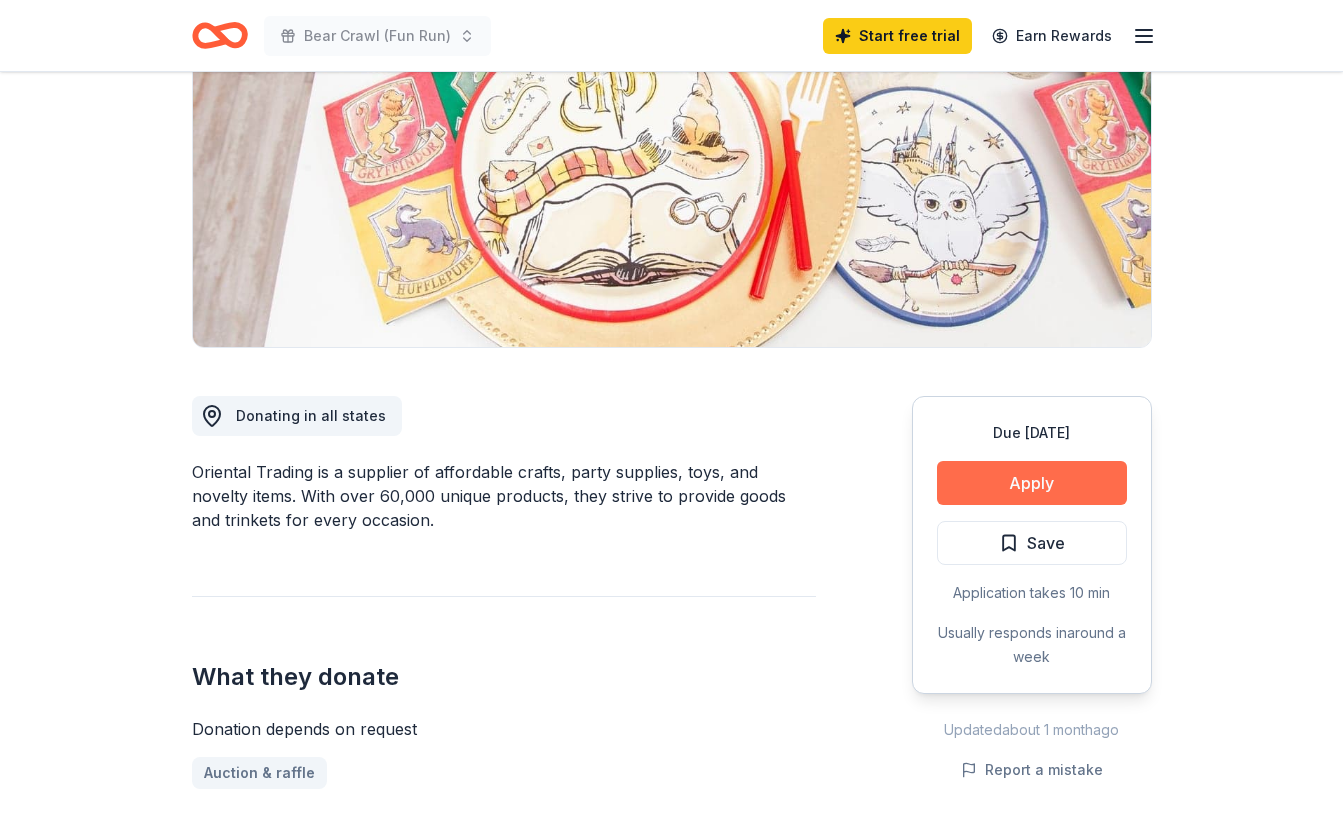 click on "Apply" at bounding box center (1032, 483) 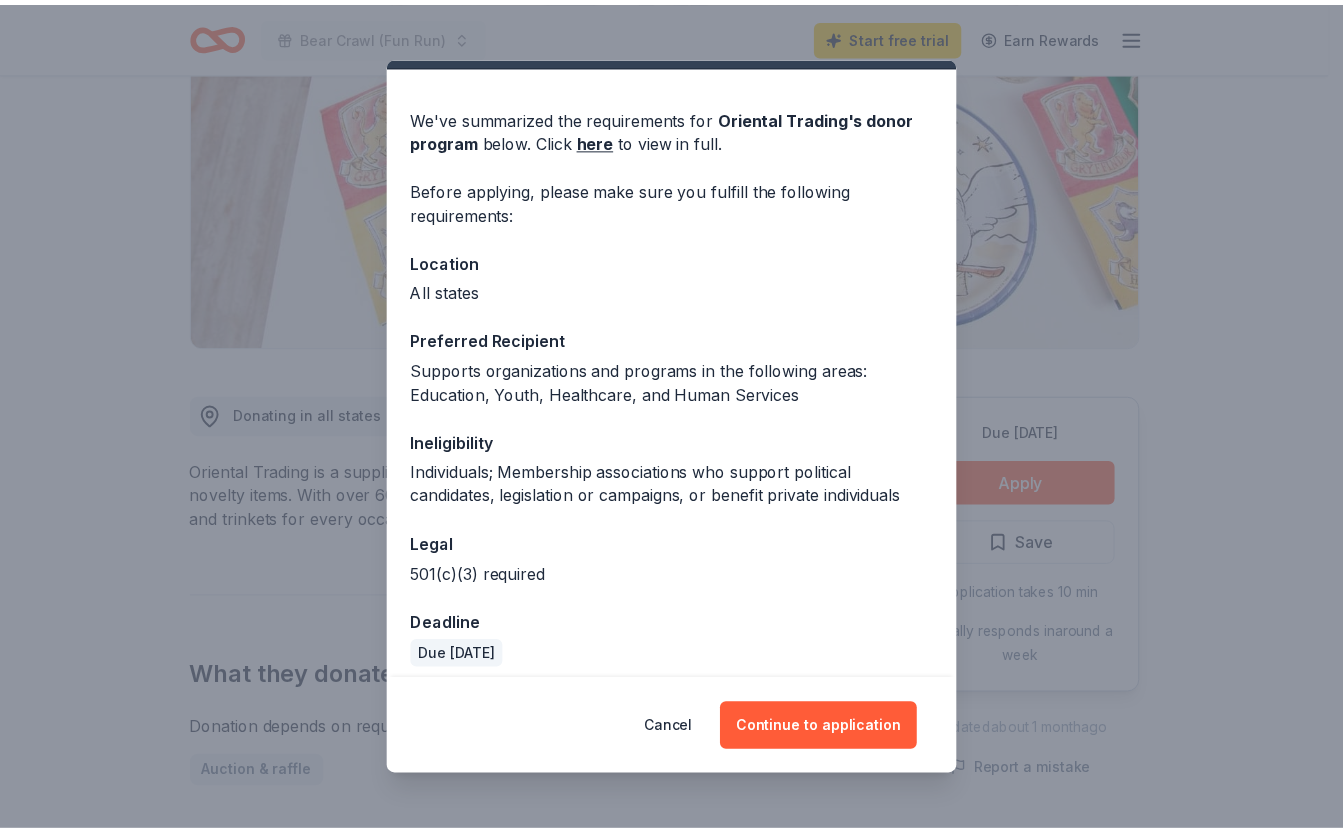 scroll, scrollTop: 0, scrollLeft: 0, axis: both 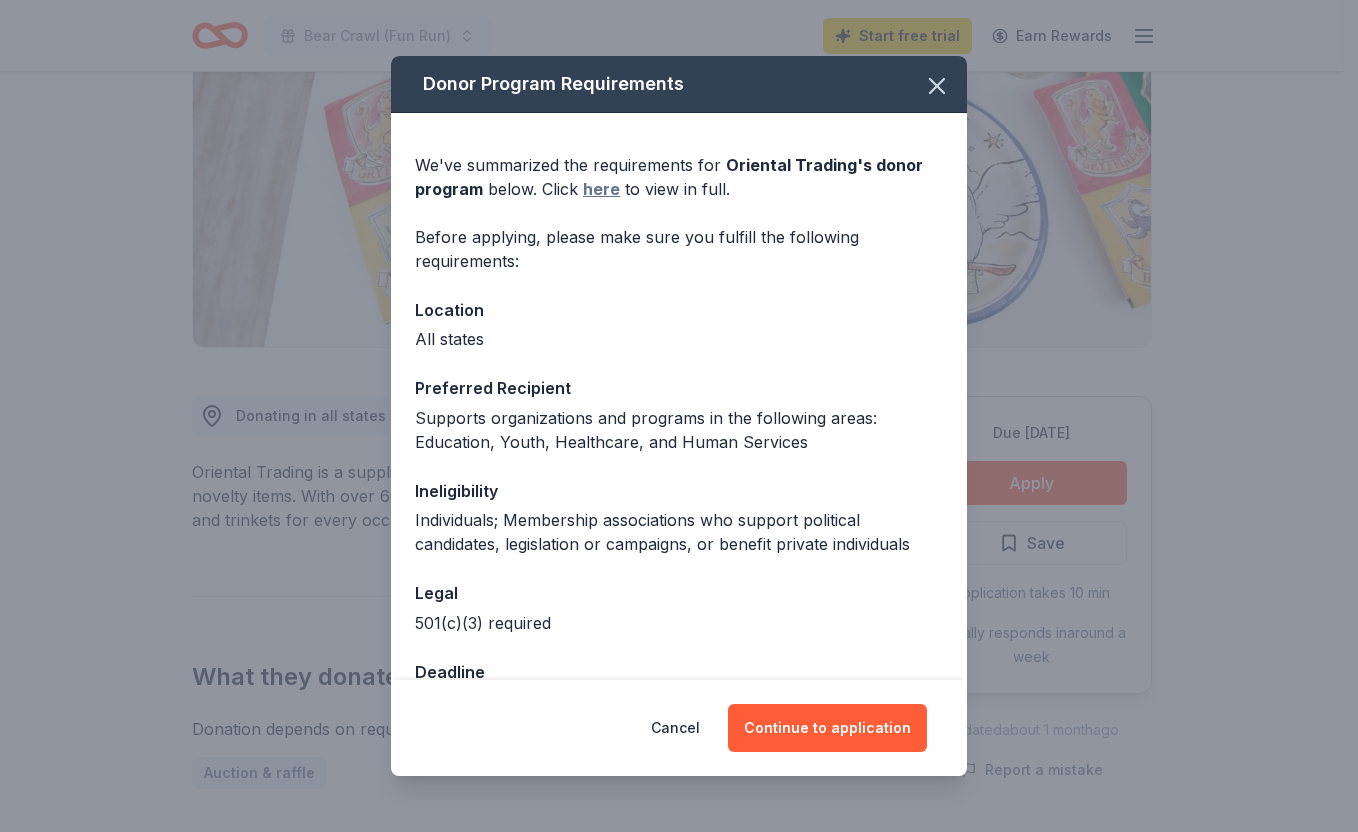 click on "here" at bounding box center (601, 189) 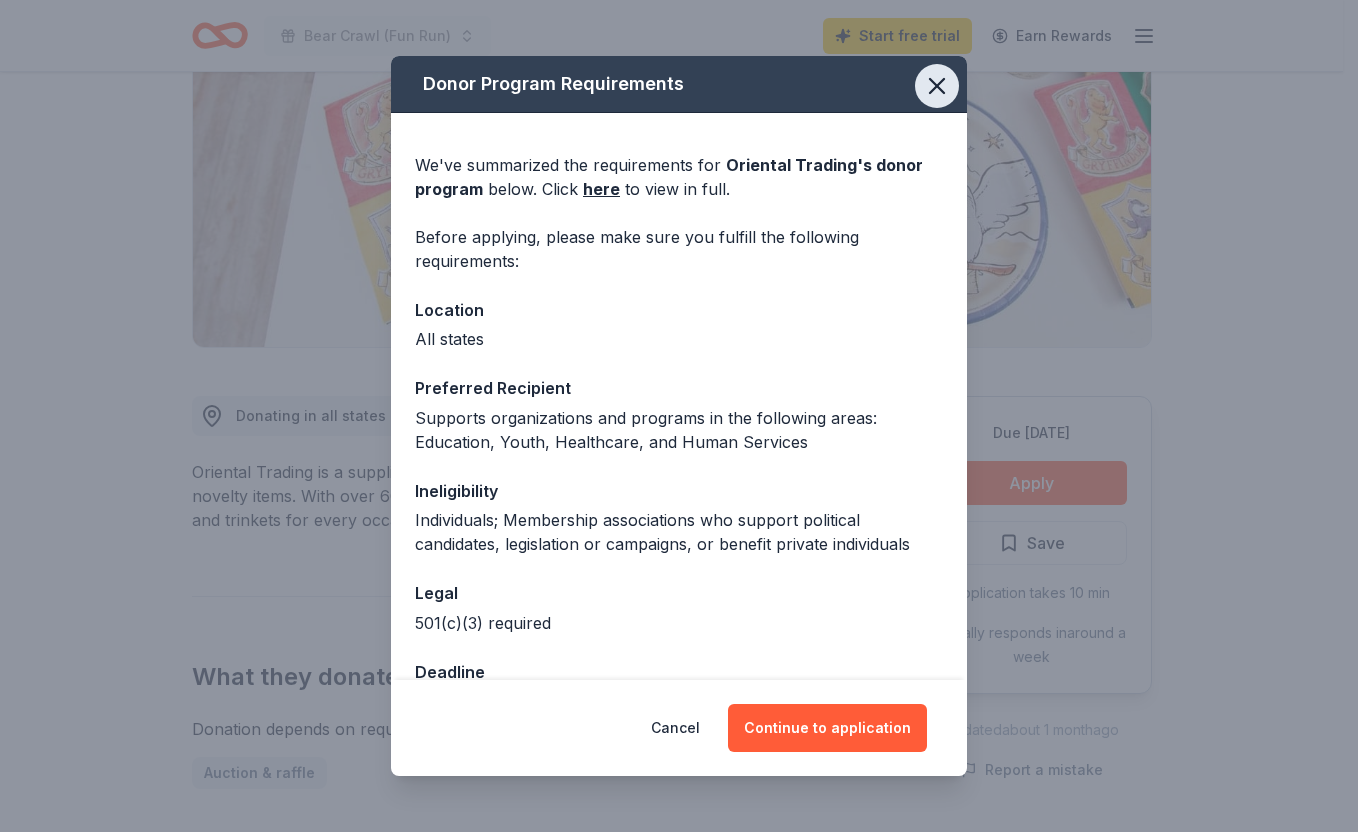 click 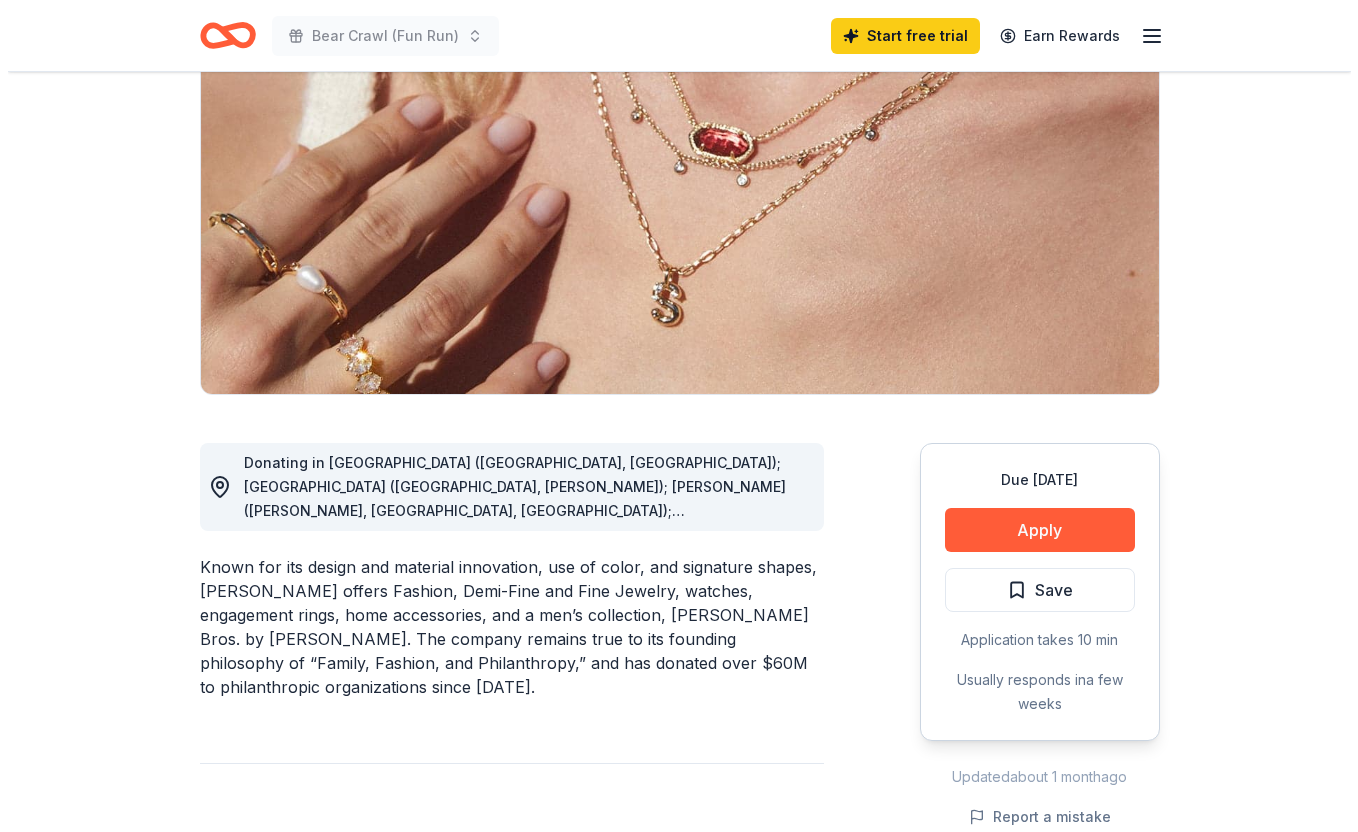 scroll, scrollTop: 322, scrollLeft: 0, axis: vertical 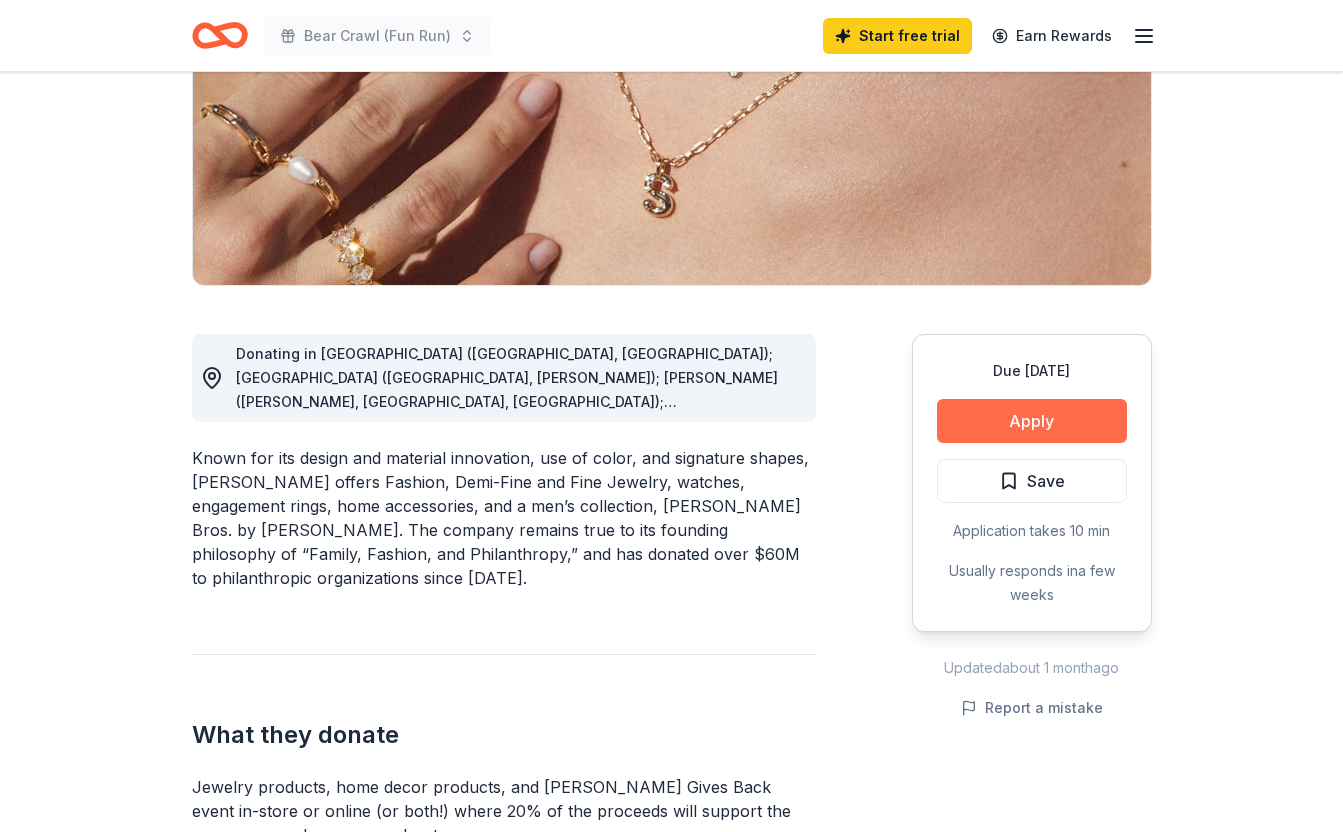 click on "Apply" at bounding box center (1032, 421) 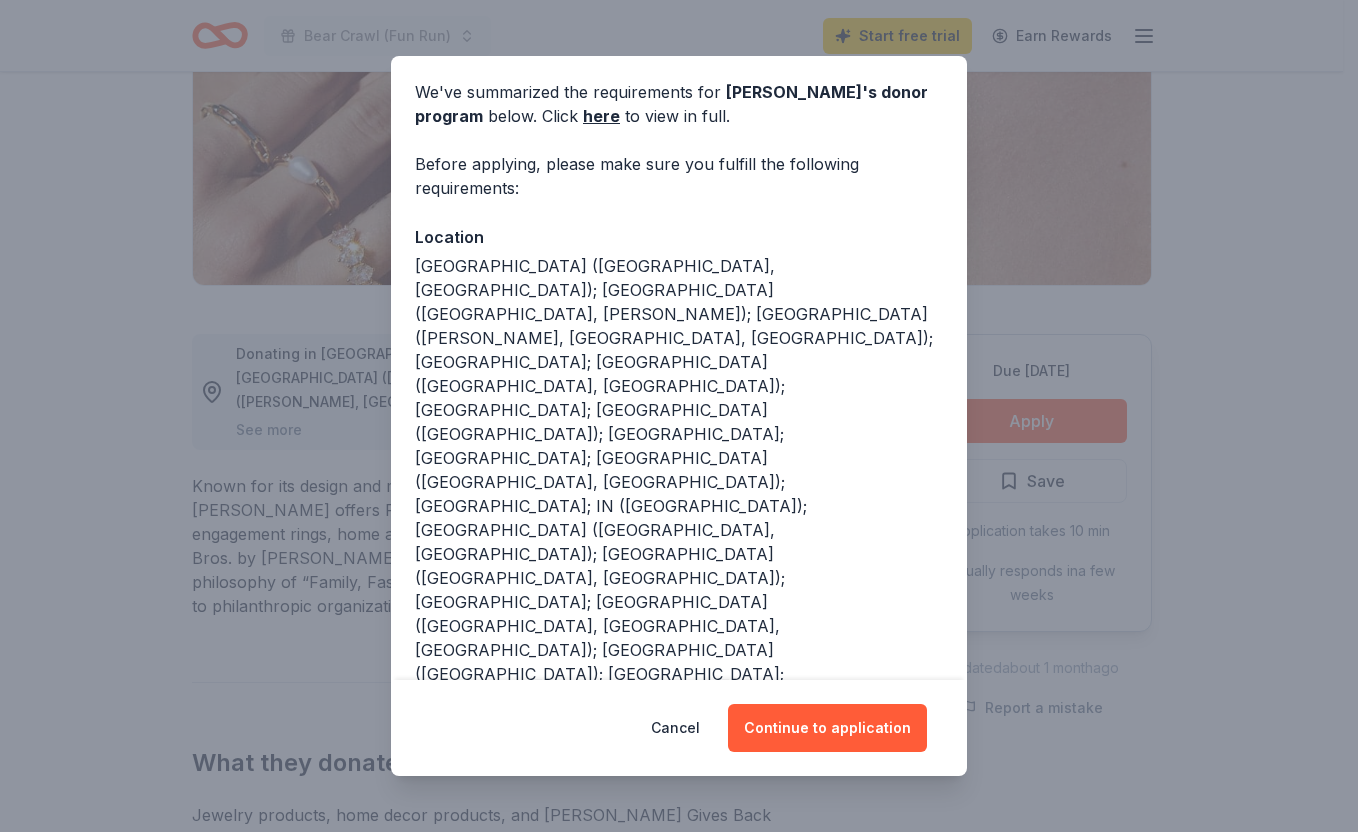 scroll, scrollTop: 154, scrollLeft: 0, axis: vertical 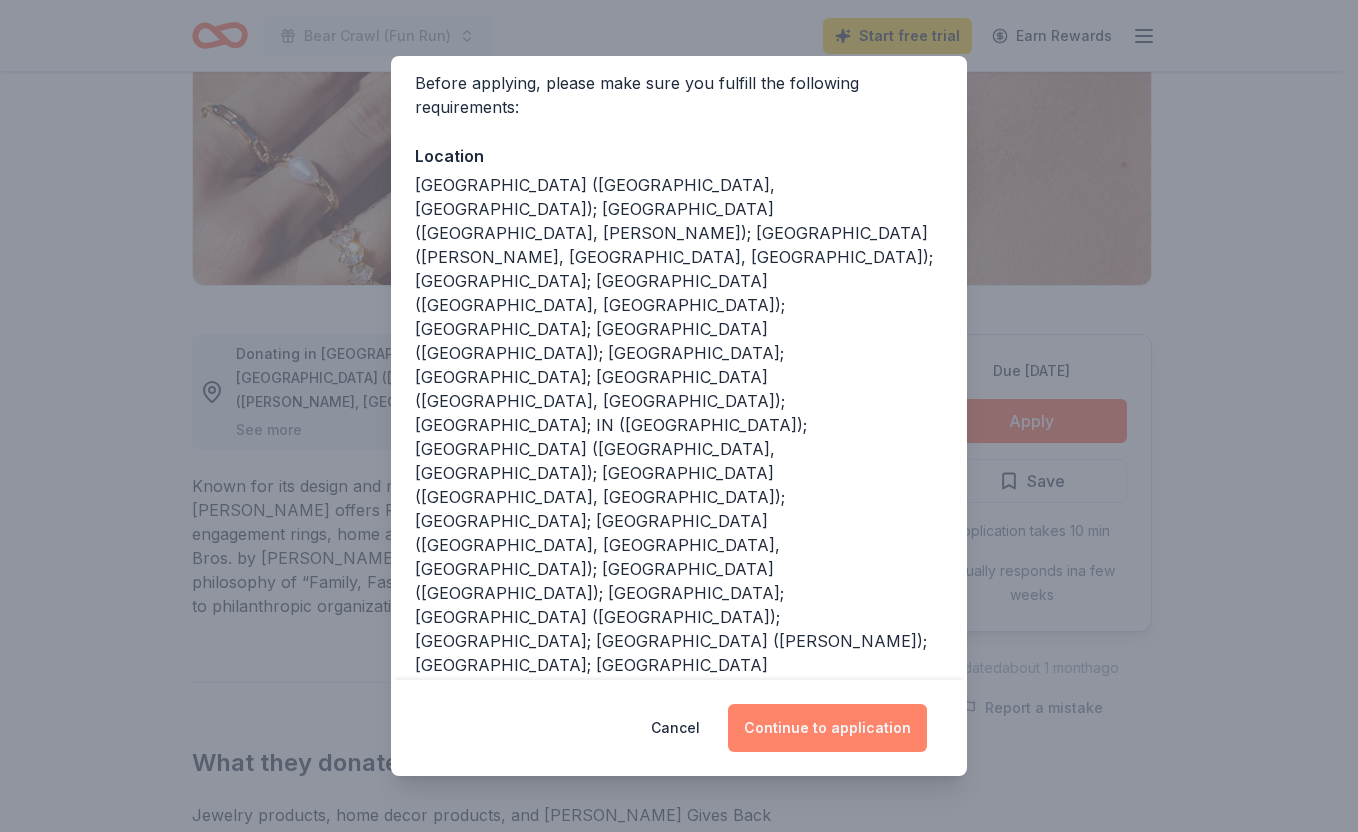 click on "Continue to application" at bounding box center [827, 728] 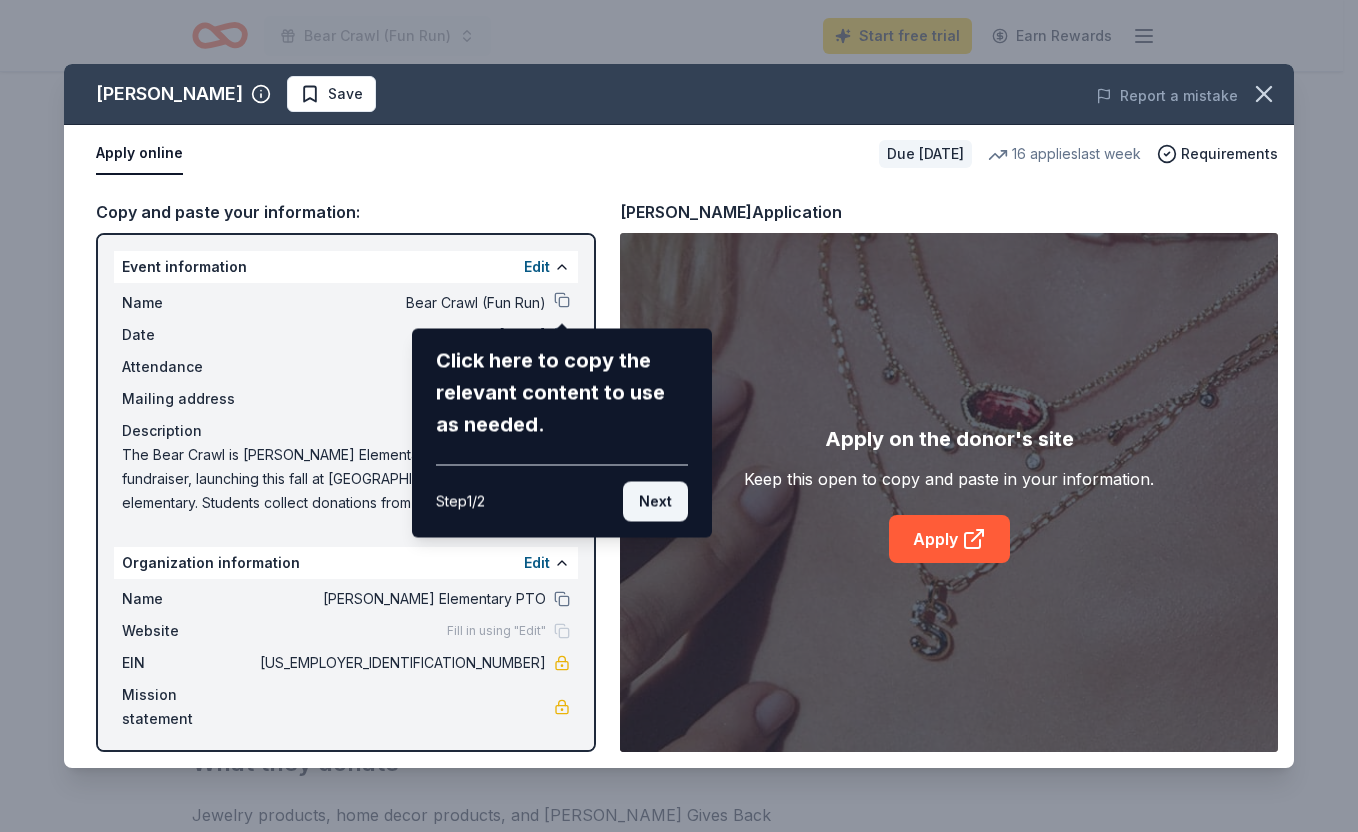 click on "Next" at bounding box center [655, 502] 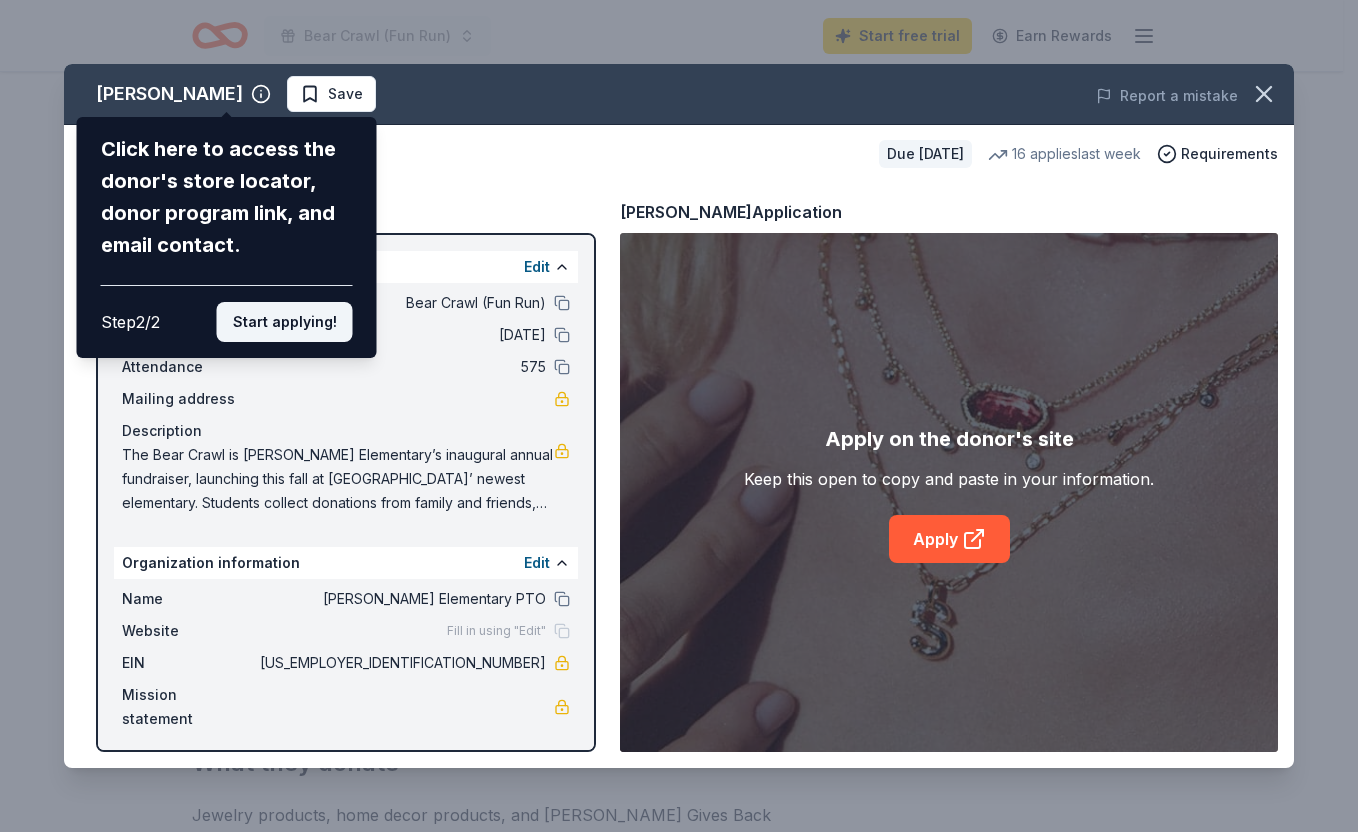 click on "Start applying!" at bounding box center [285, 322] 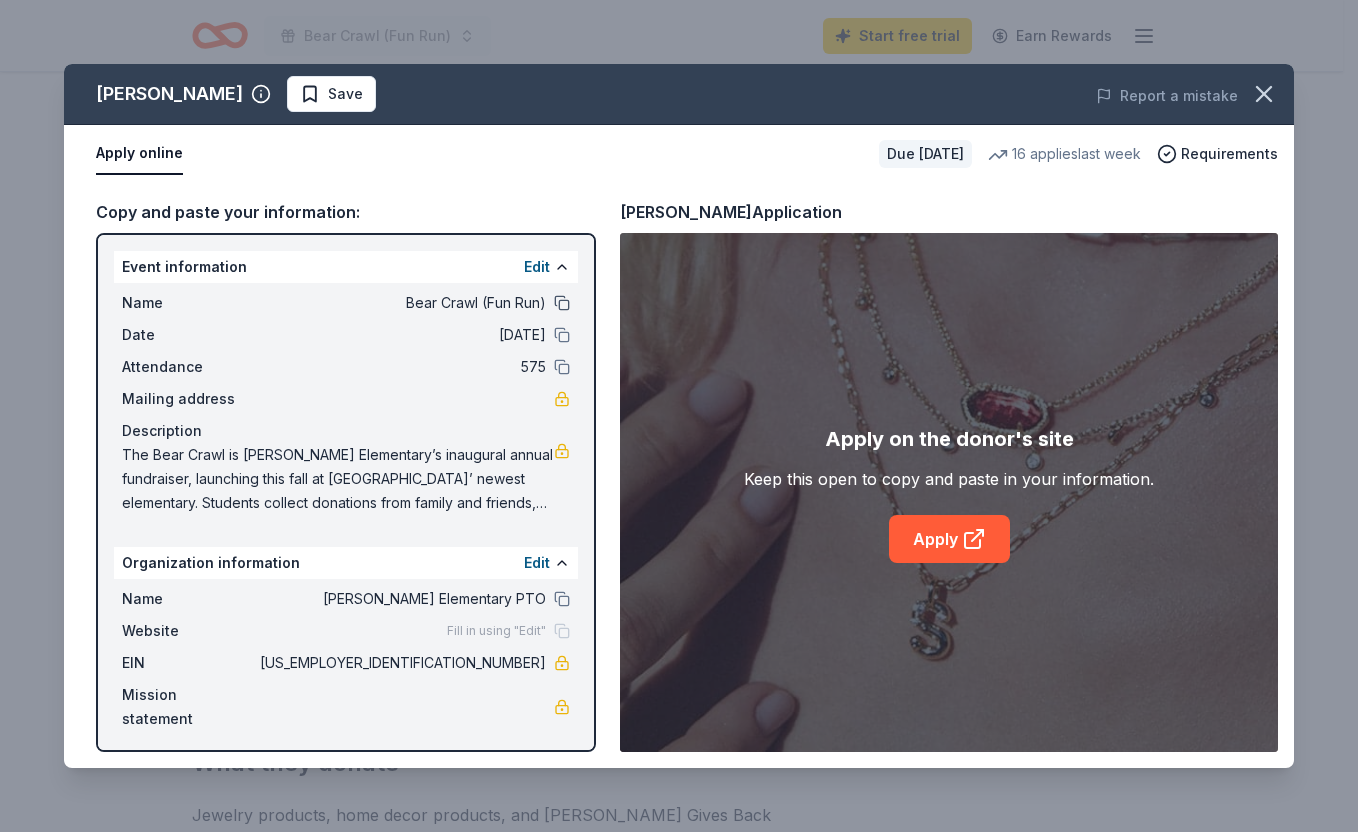 click at bounding box center (562, 303) 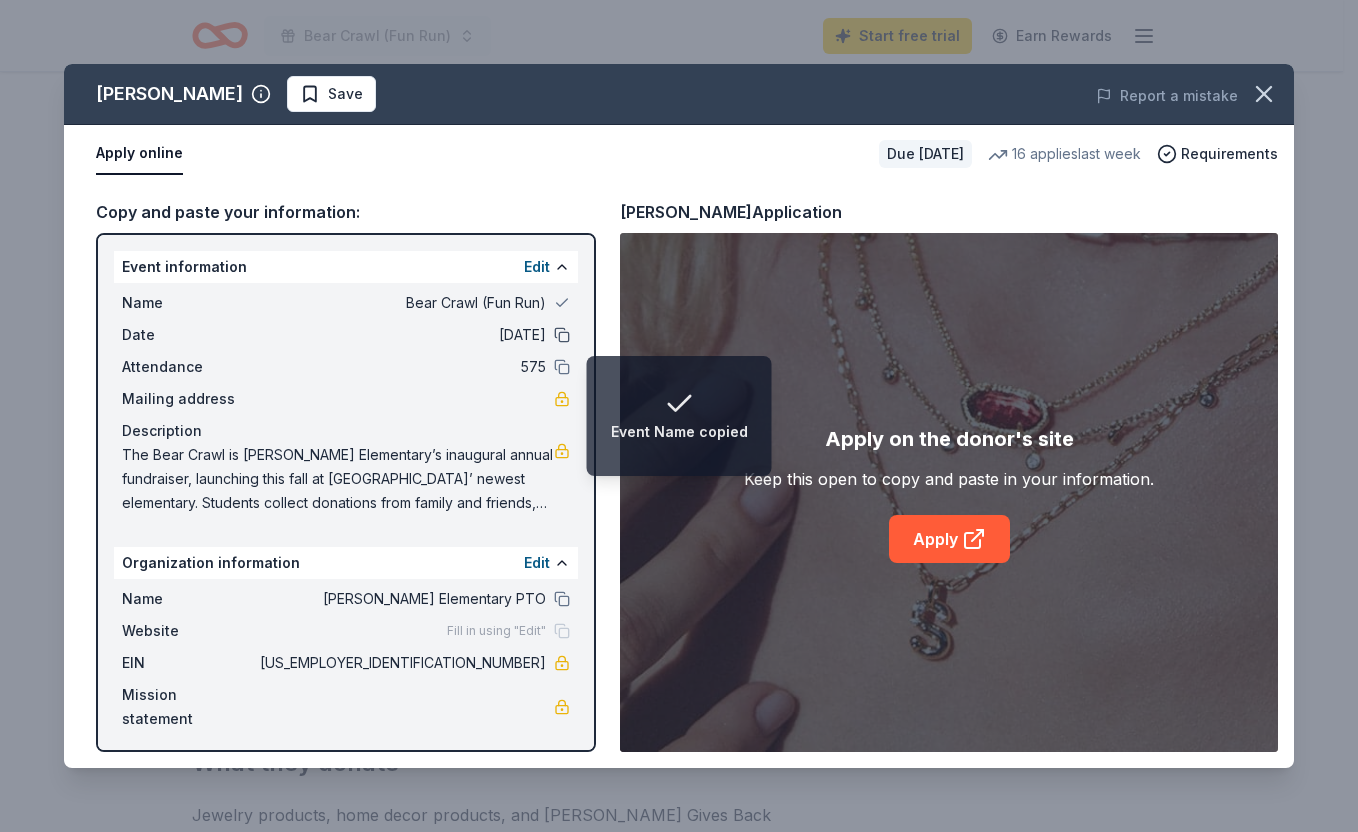 click at bounding box center (562, 335) 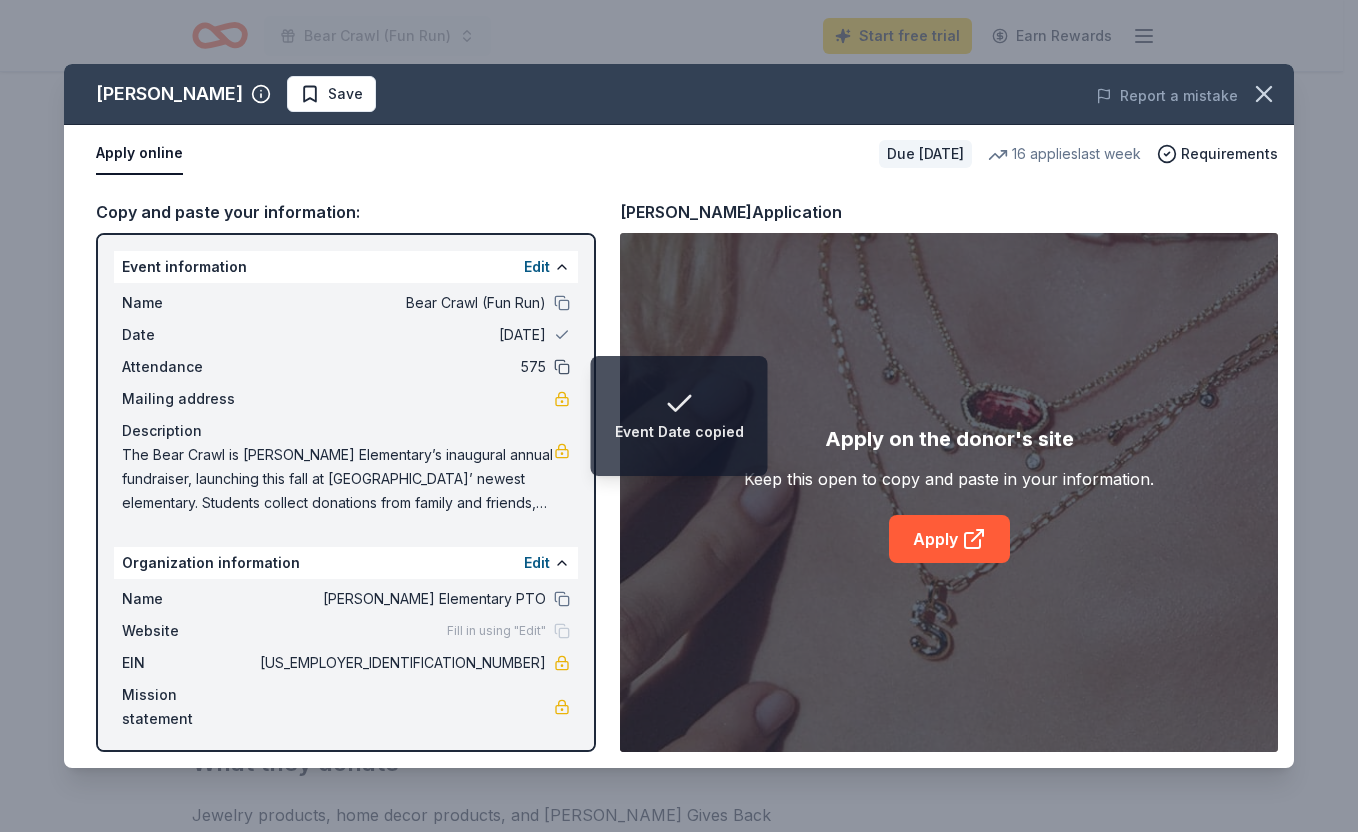 click at bounding box center [562, 367] 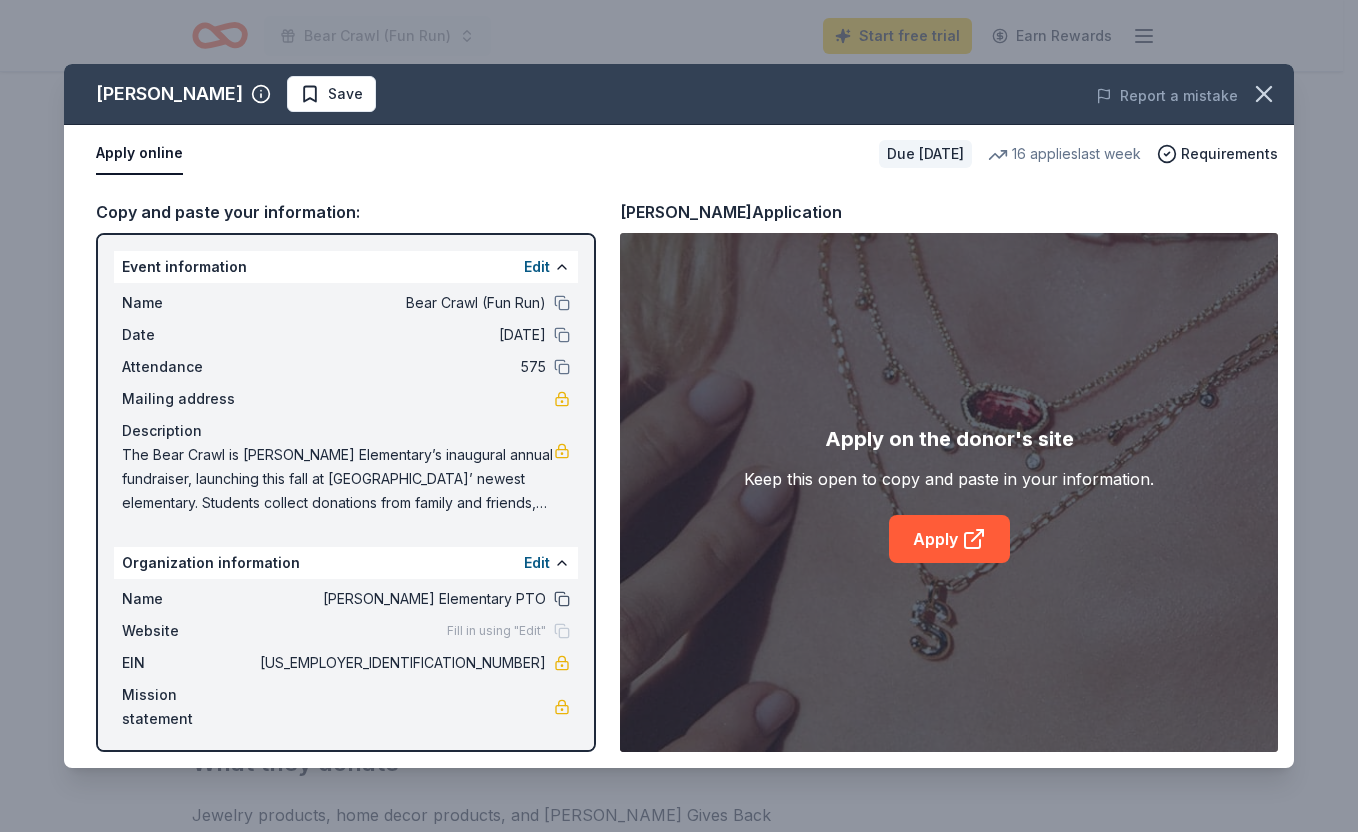 click at bounding box center [562, 599] 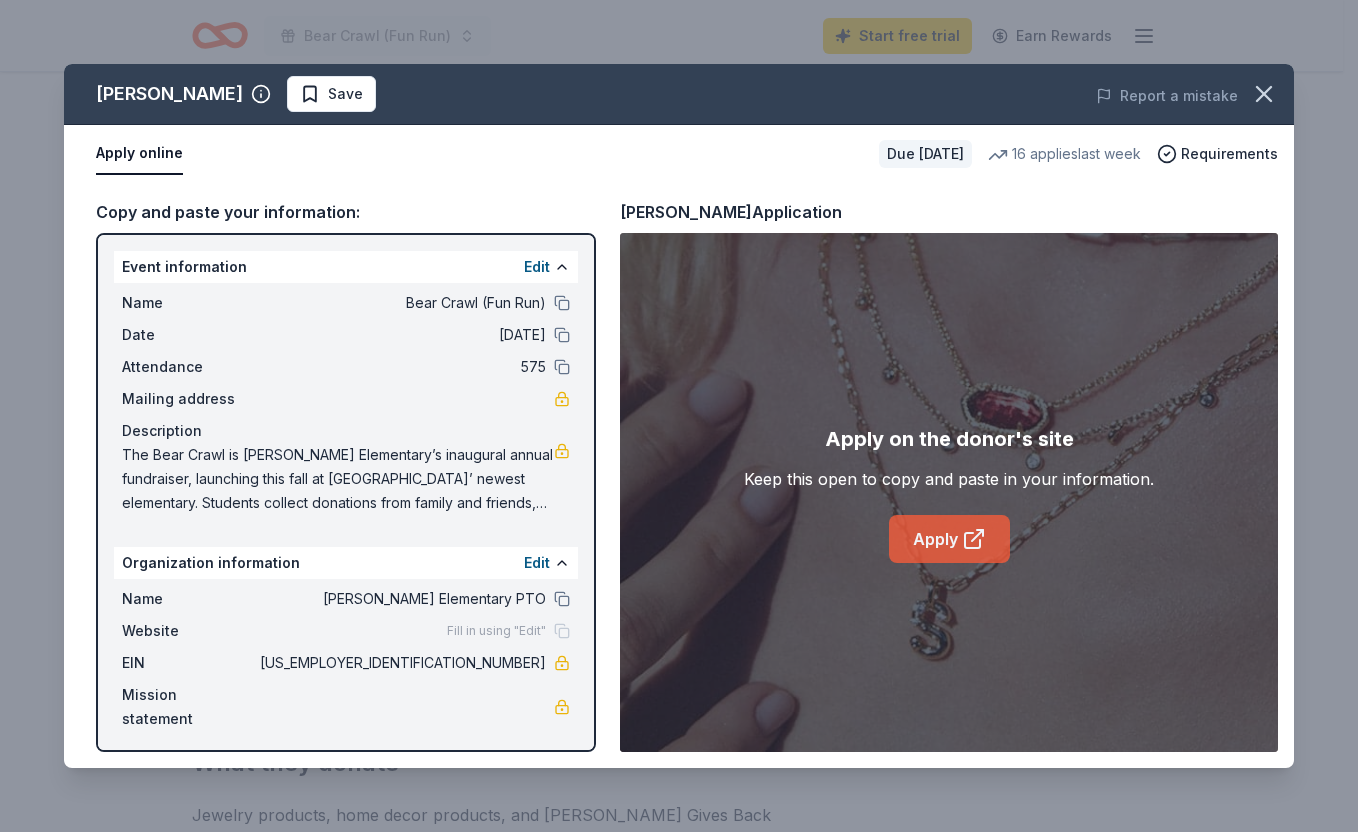 click on "Apply" at bounding box center [949, 539] 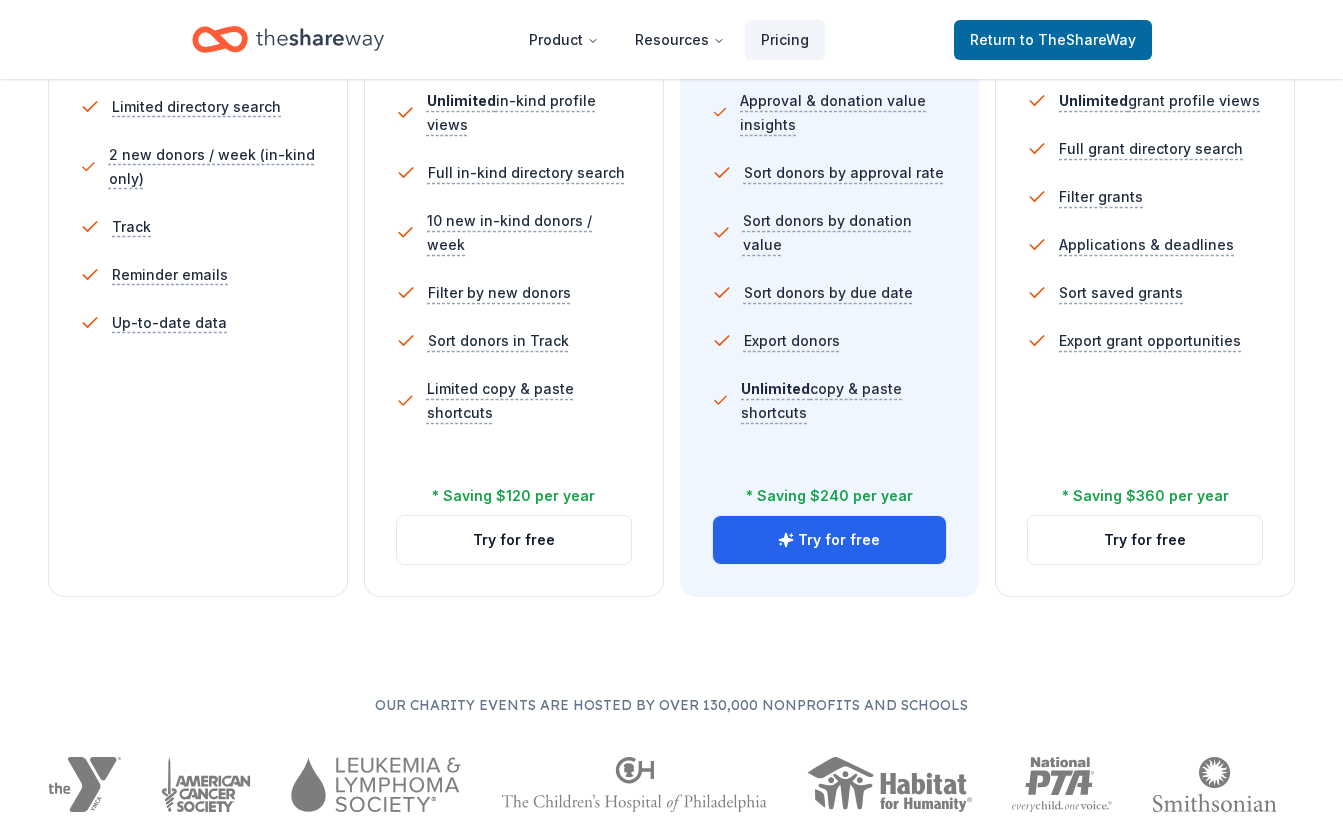 scroll, scrollTop: 0, scrollLeft: 0, axis: both 